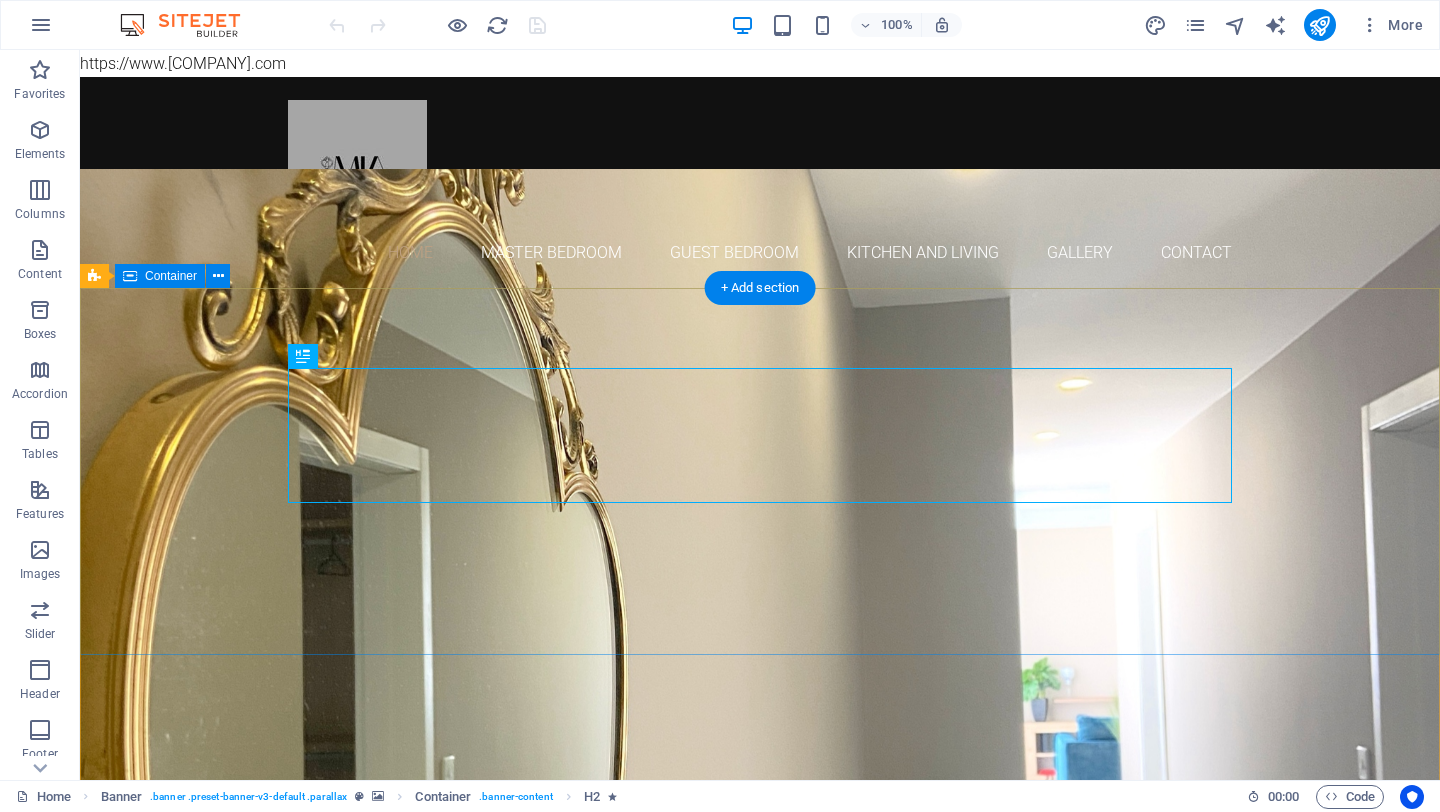 scroll, scrollTop: 0, scrollLeft: 0, axis: both 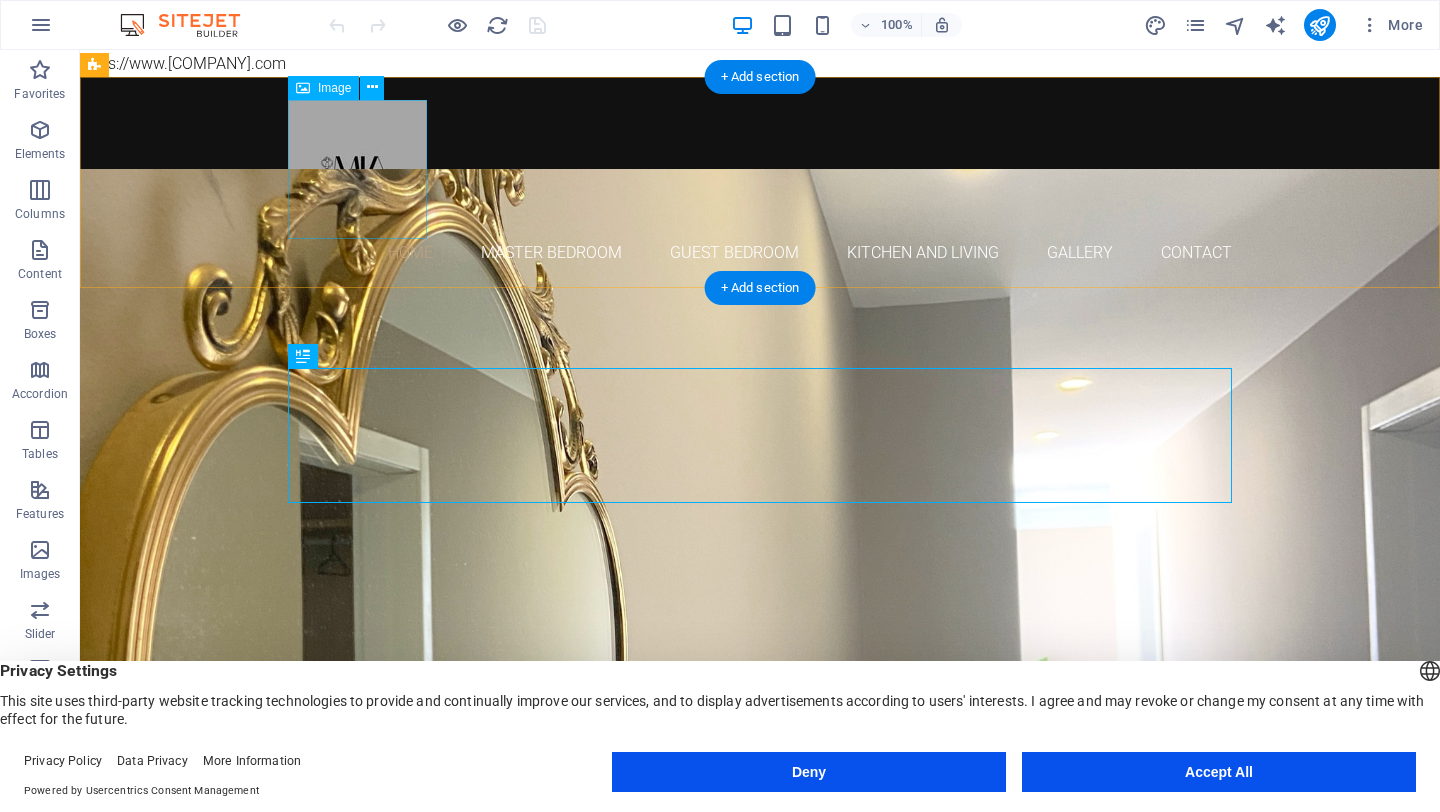 click at bounding box center [760, 169] 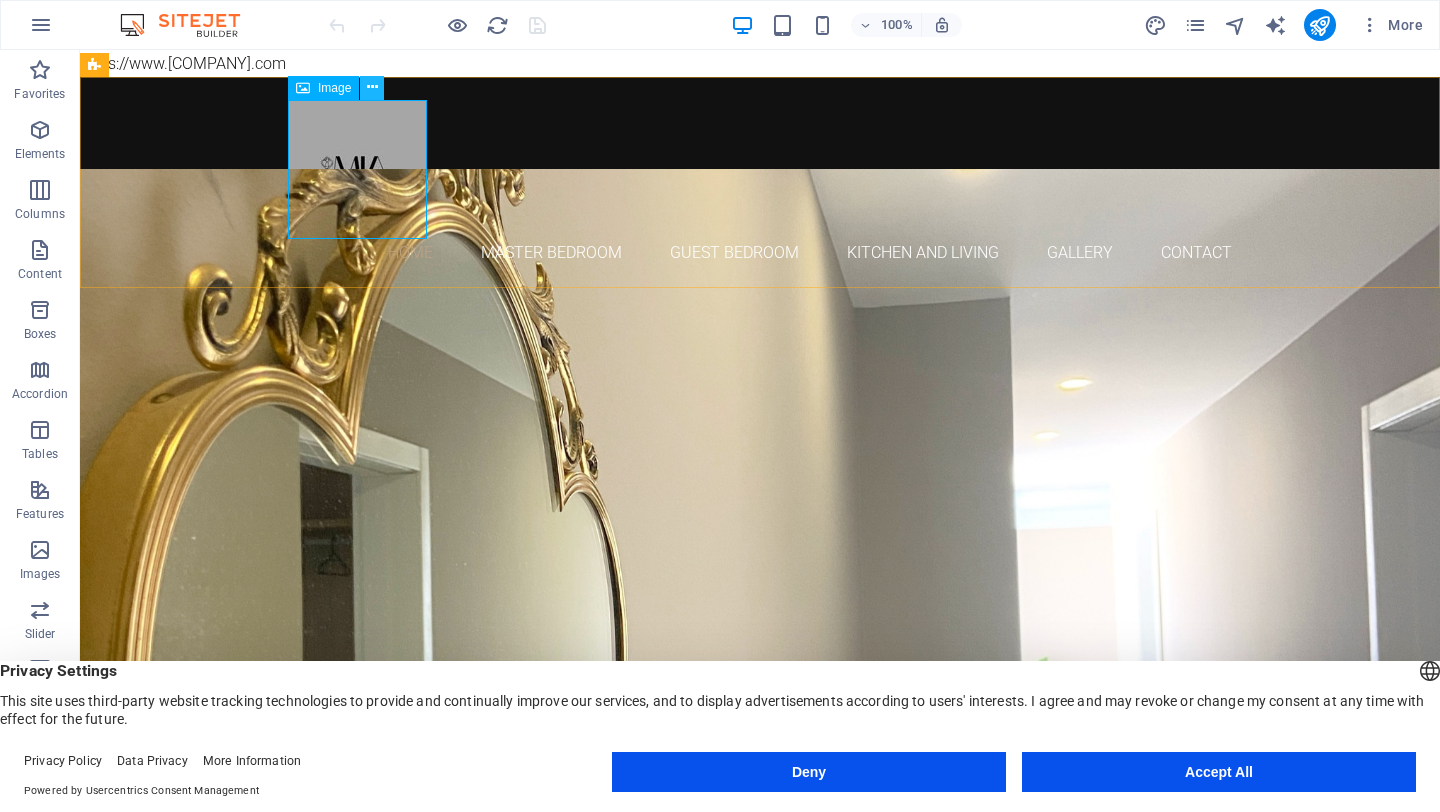 click at bounding box center (372, 87) 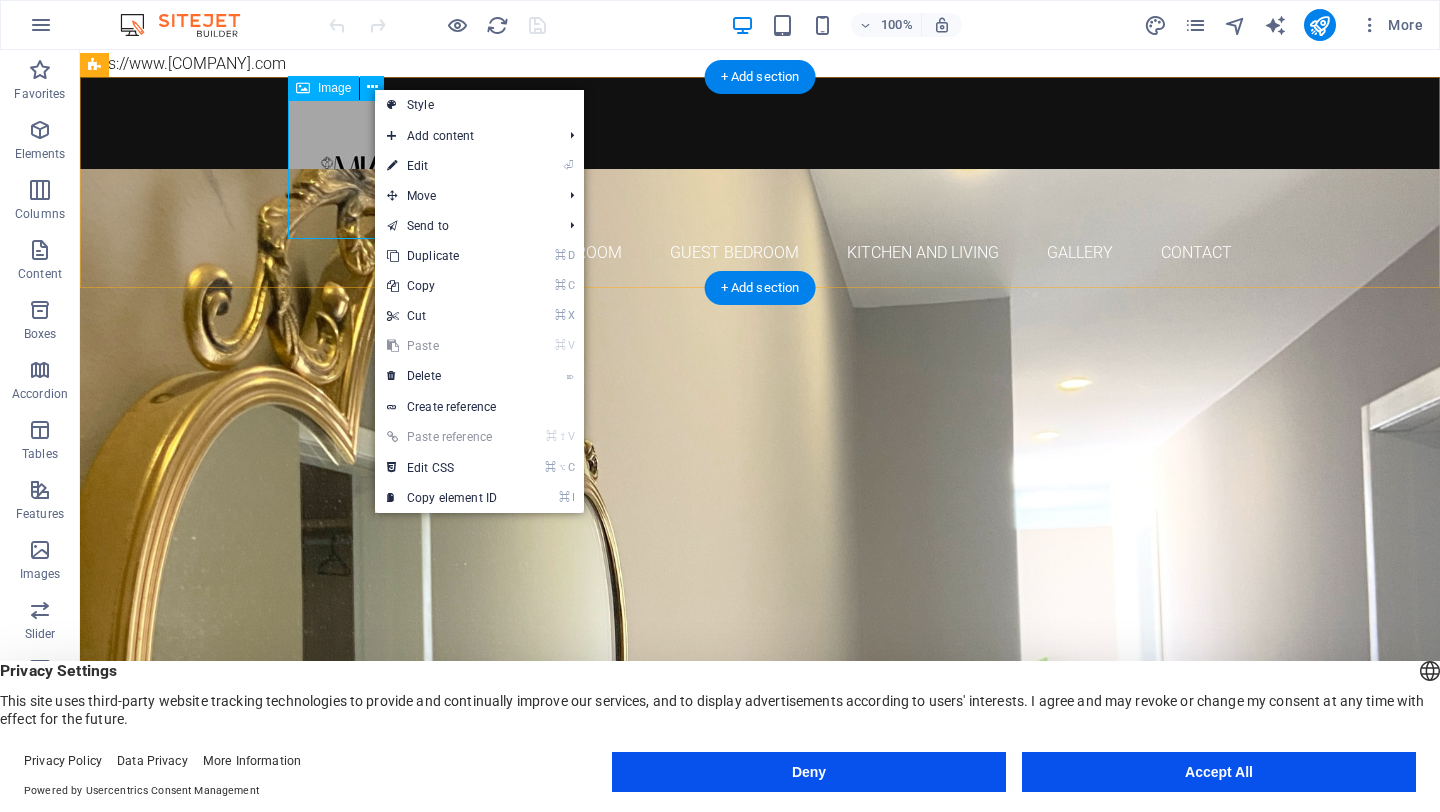 click at bounding box center [760, 169] 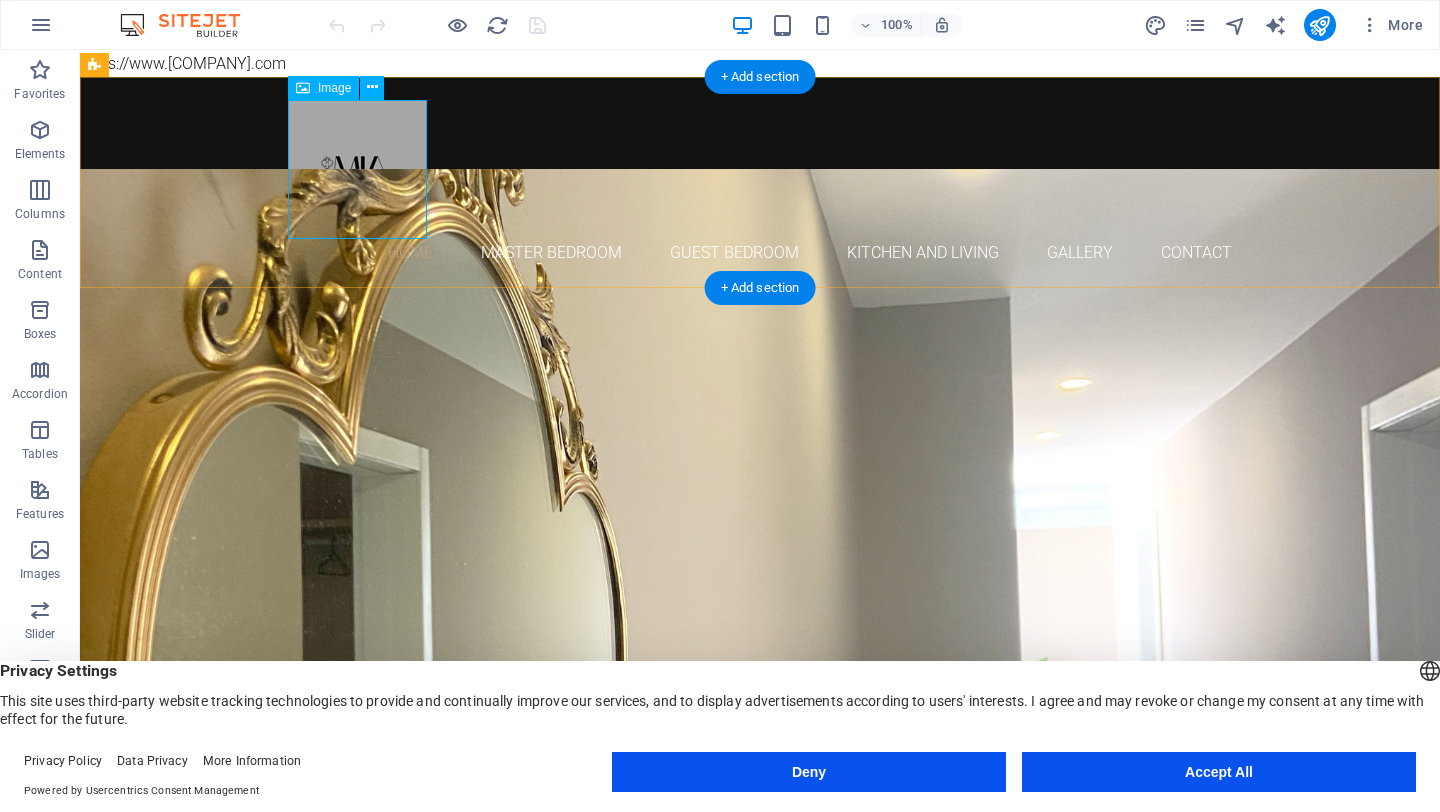 click at bounding box center [760, 169] 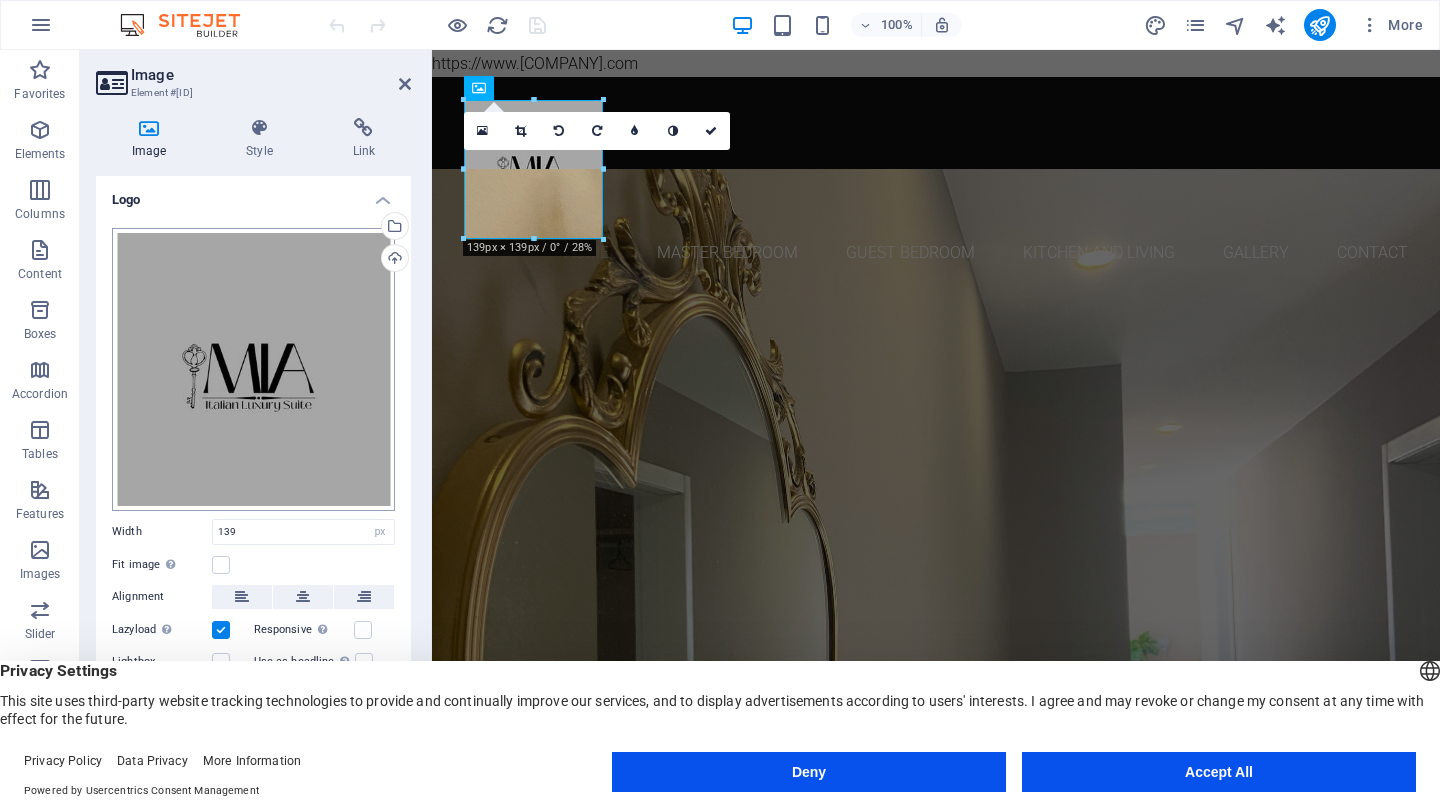 scroll, scrollTop: 1, scrollLeft: 0, axis: vertical 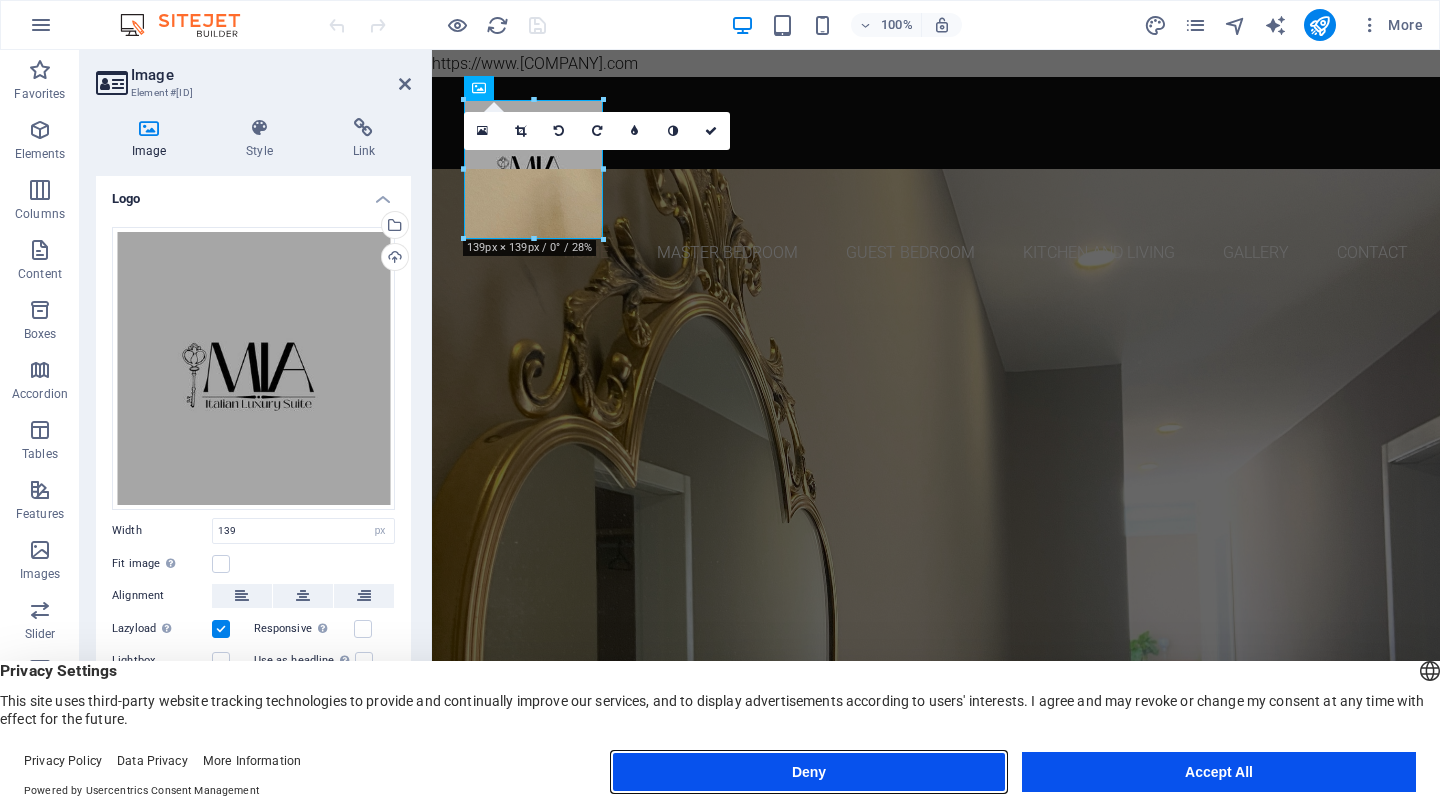 click on "Deny" at bounding box center [809, 772] 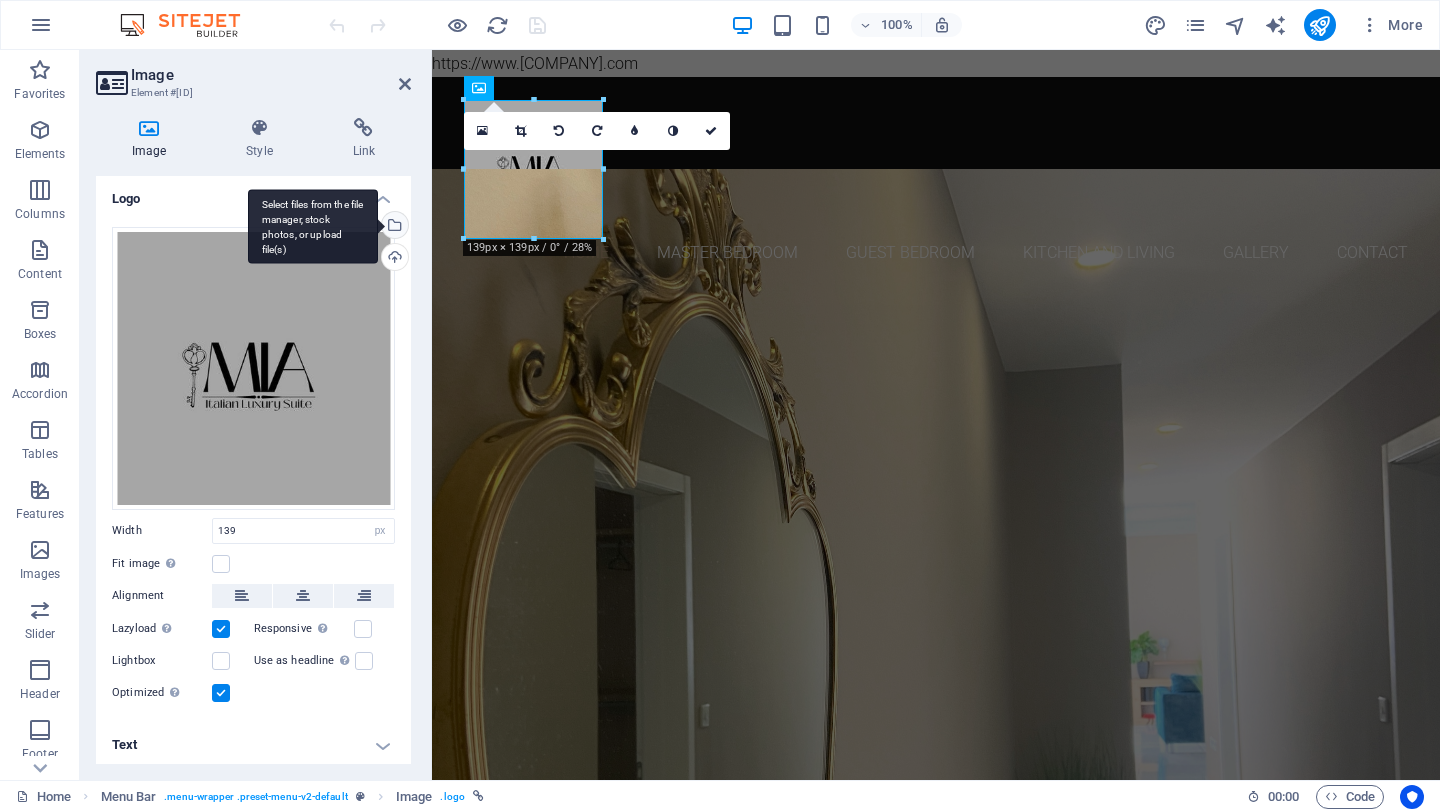 click on "Select files from the file manager, stock photos, or upload file(s)" at bounding box center [393, 227] 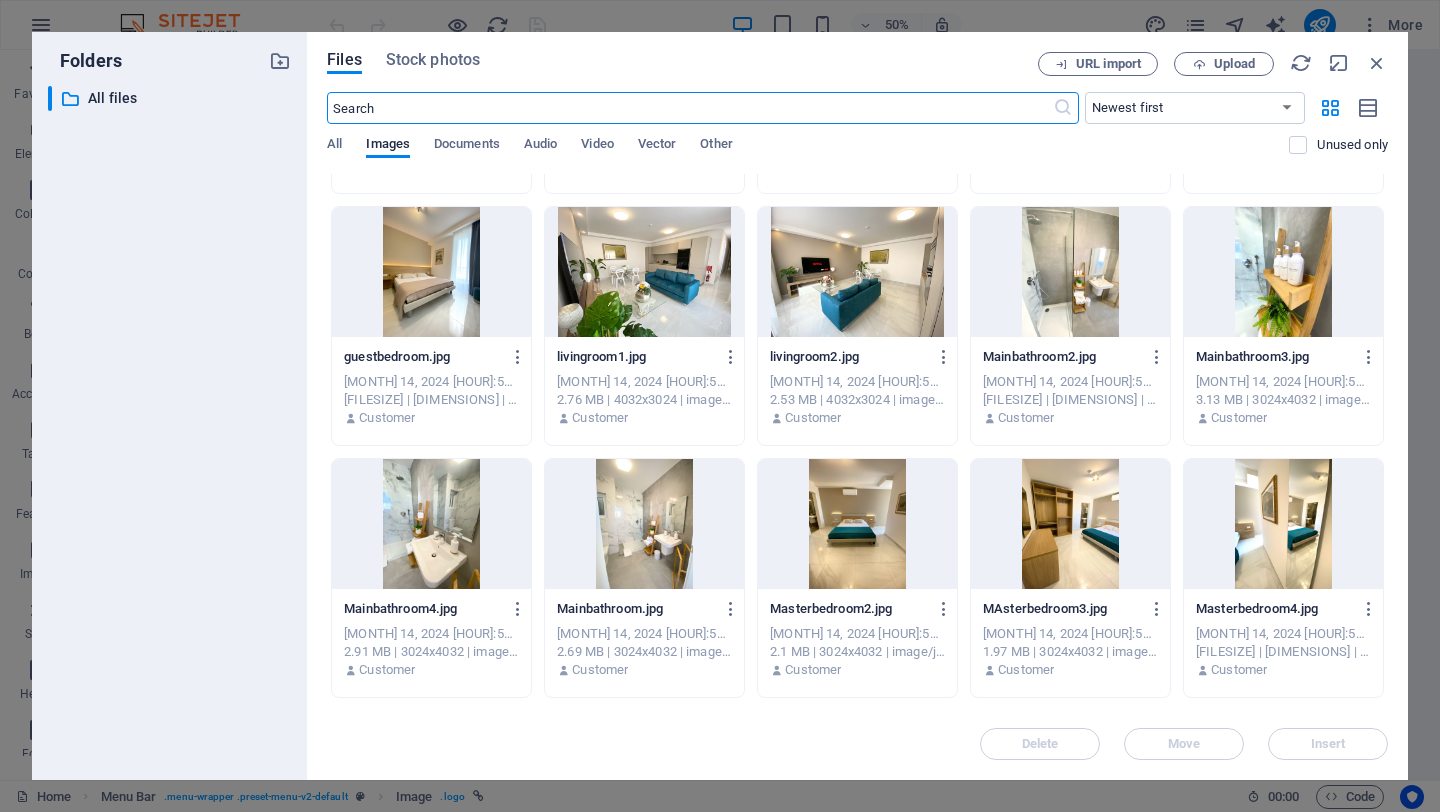 scroll, scrollTop: 0, scrollLeft: 0, axis: both 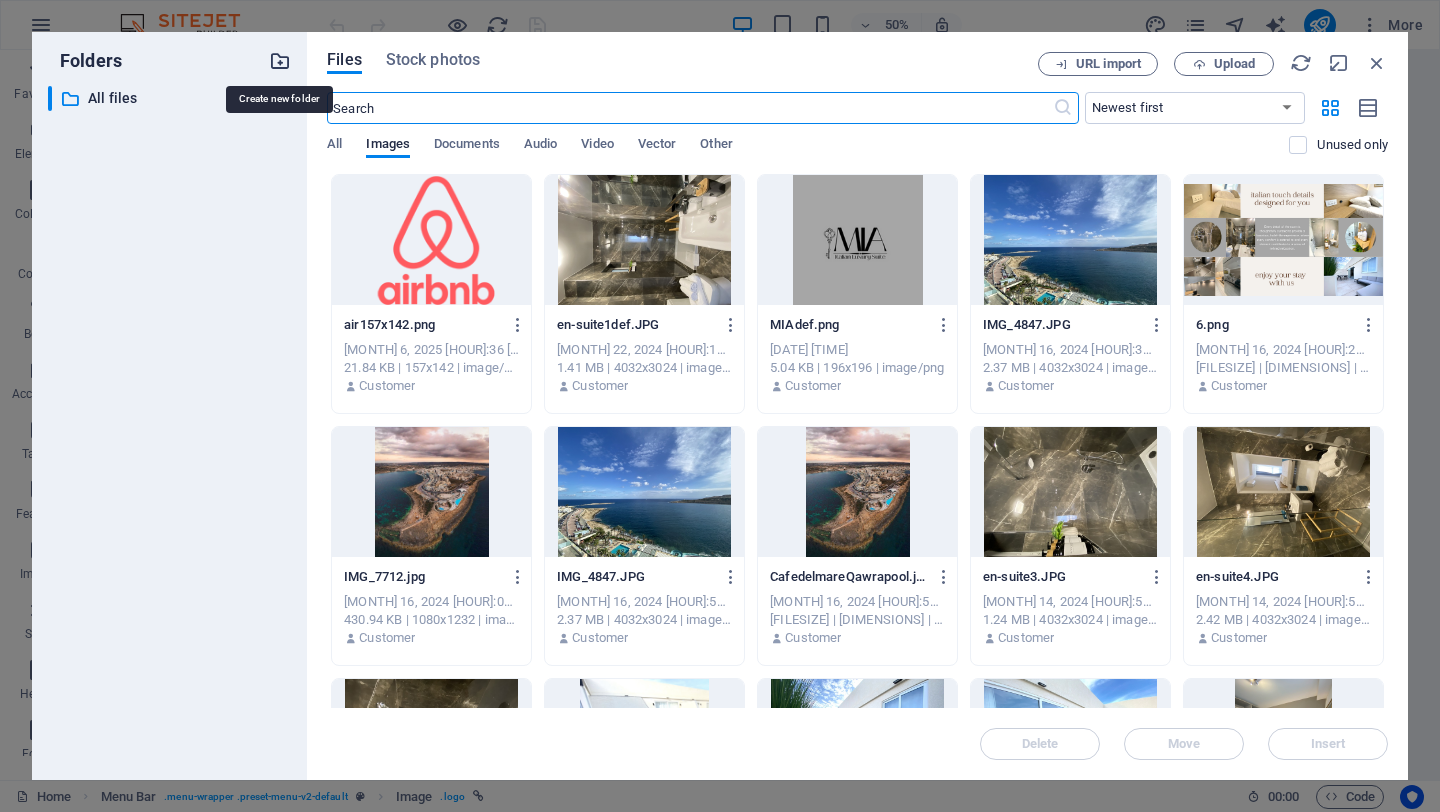 click at bounding box center (280, 61) 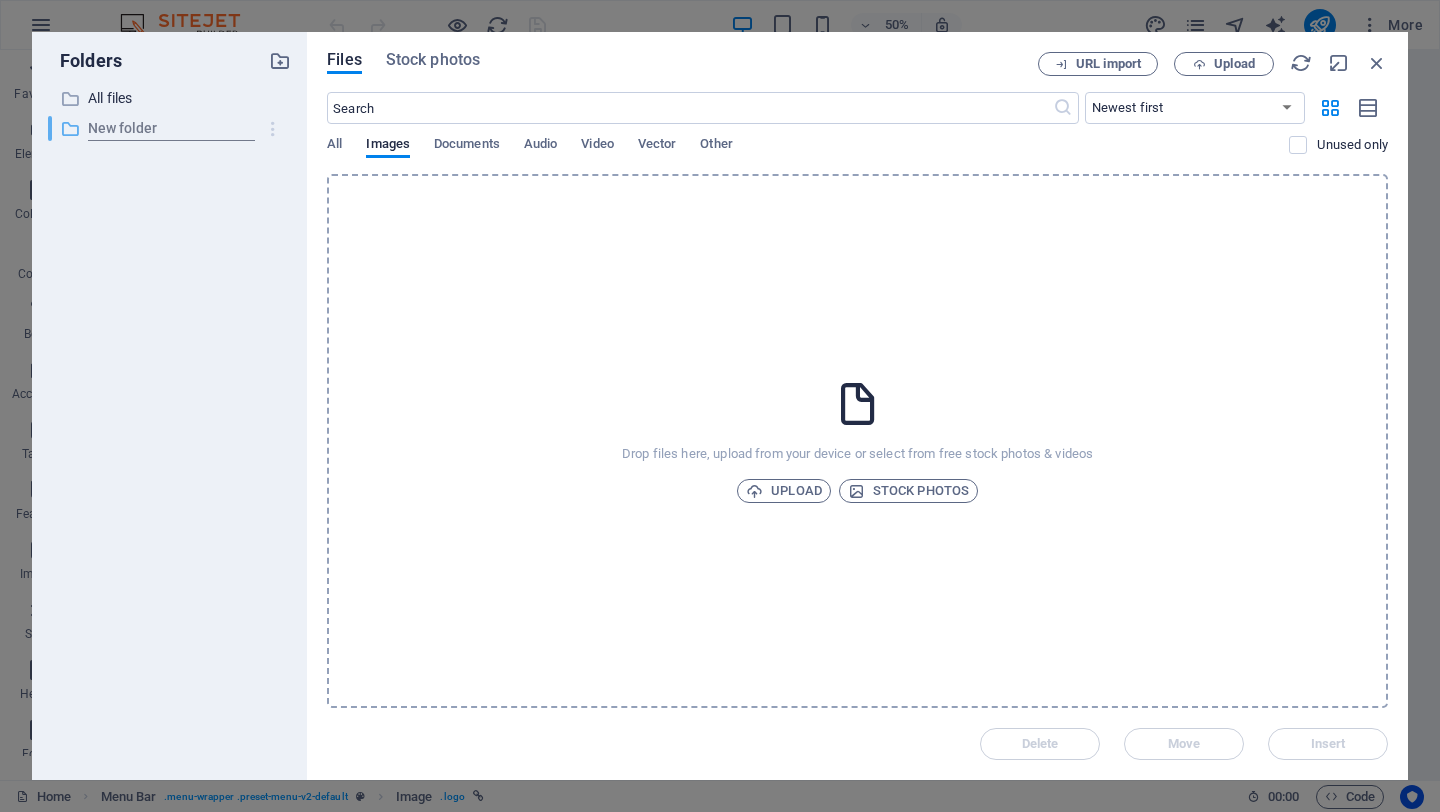 click at bounding box center [273, 129] 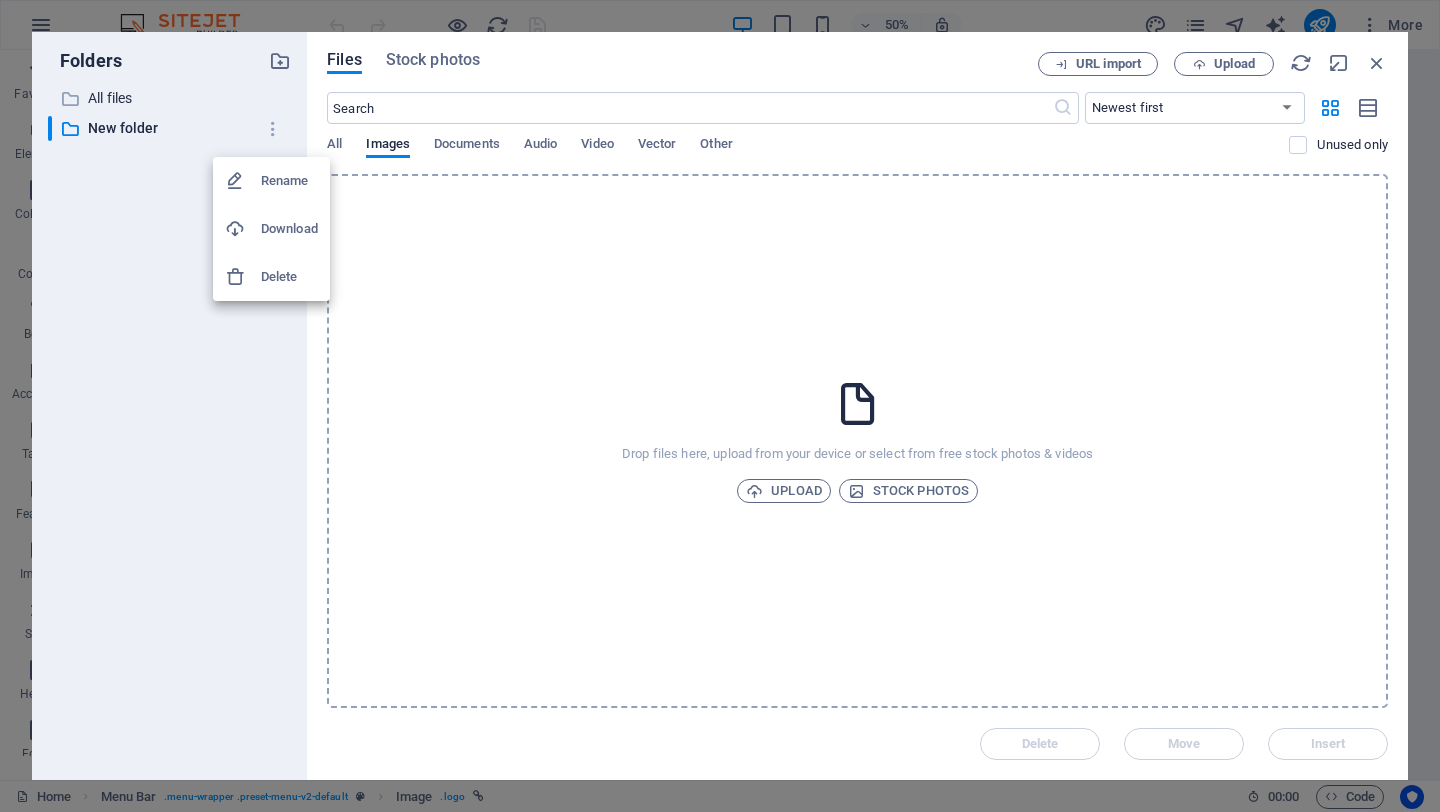 click on "Delete" at bounding box center (289, 277) 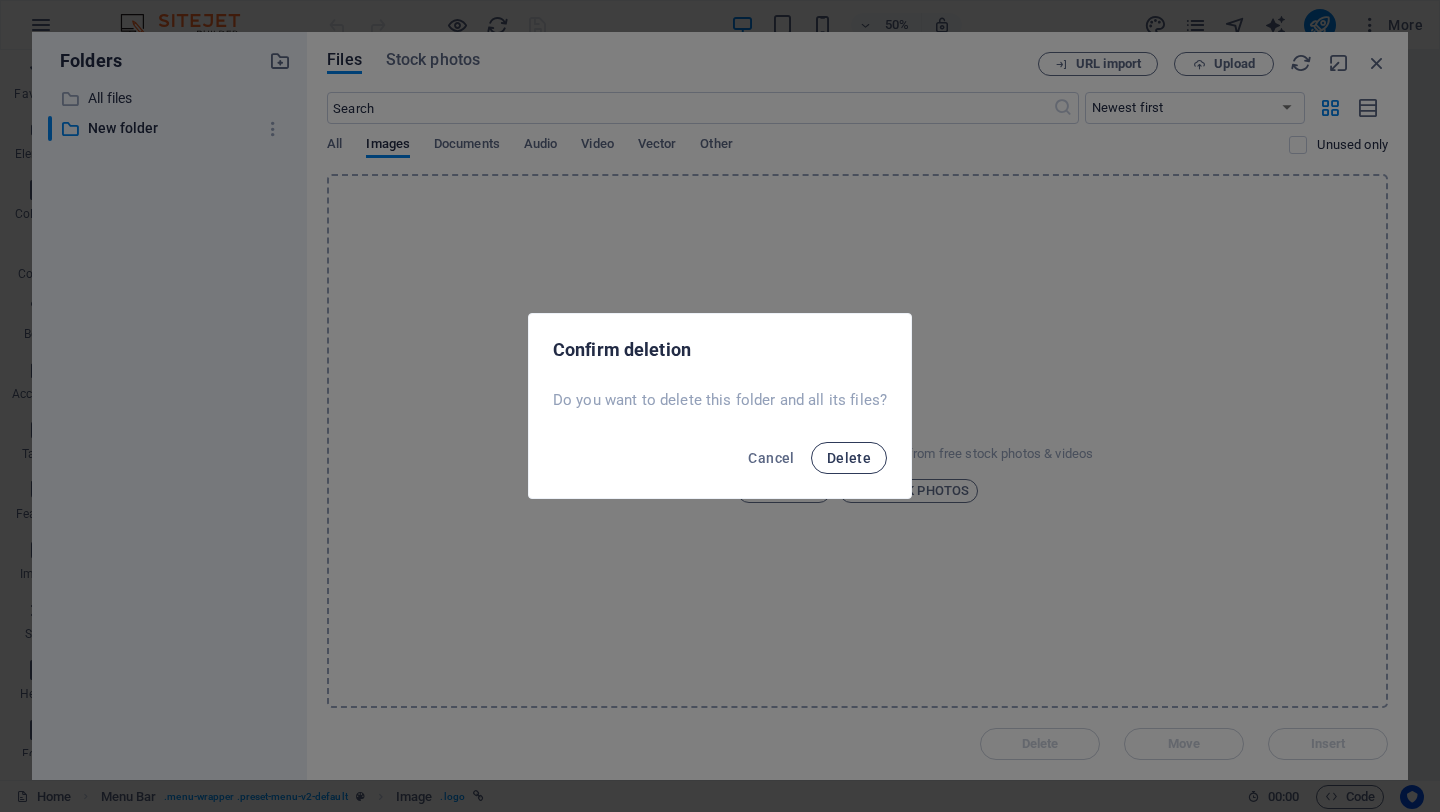 click on "Delete" at bounding box center [849, 458] 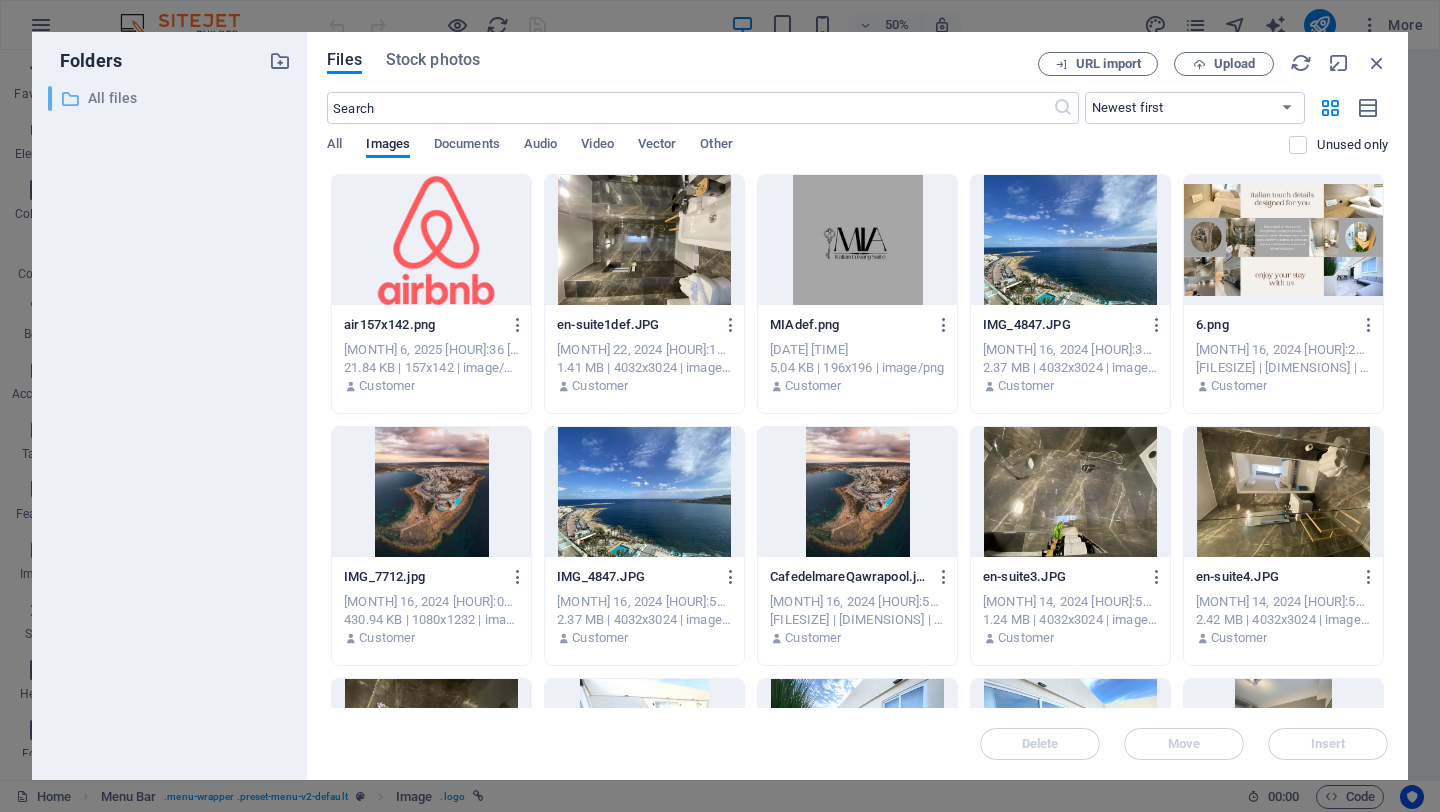 click on "​ All files All files" at bounding box center [151, 98] 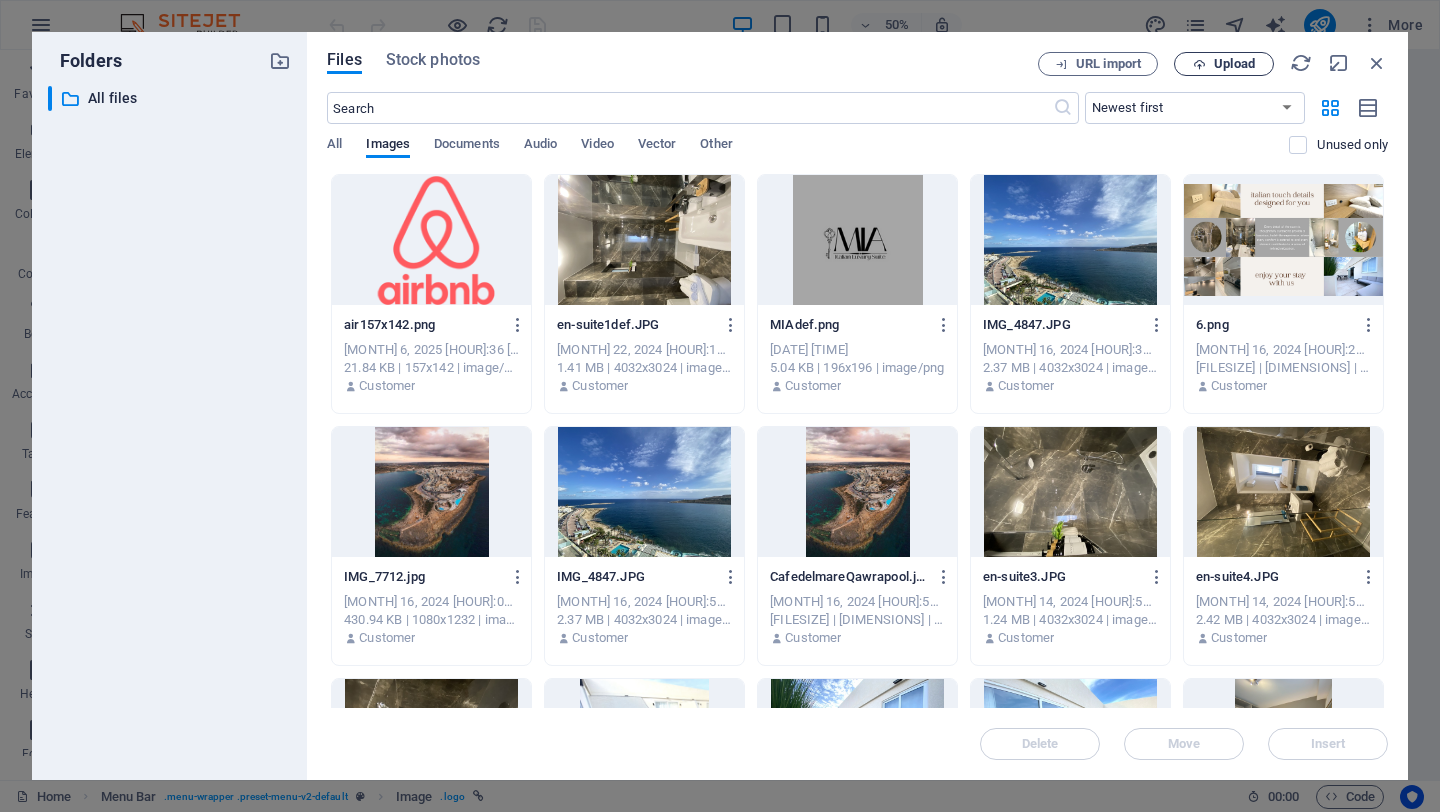 click on "Upload" at bounding box center [1234, 64] 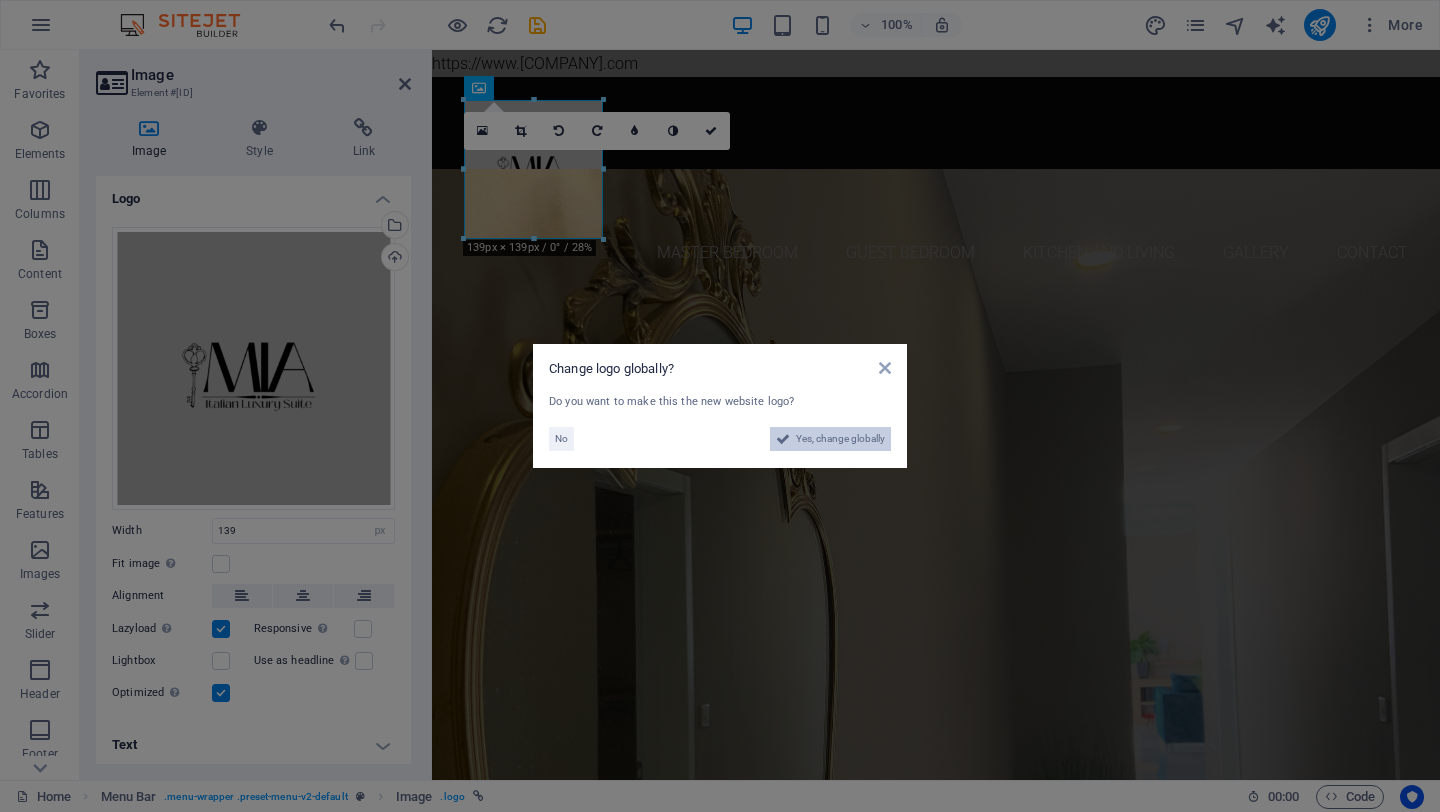 click on "Yes, change globally" at bounding box center [840, 439] 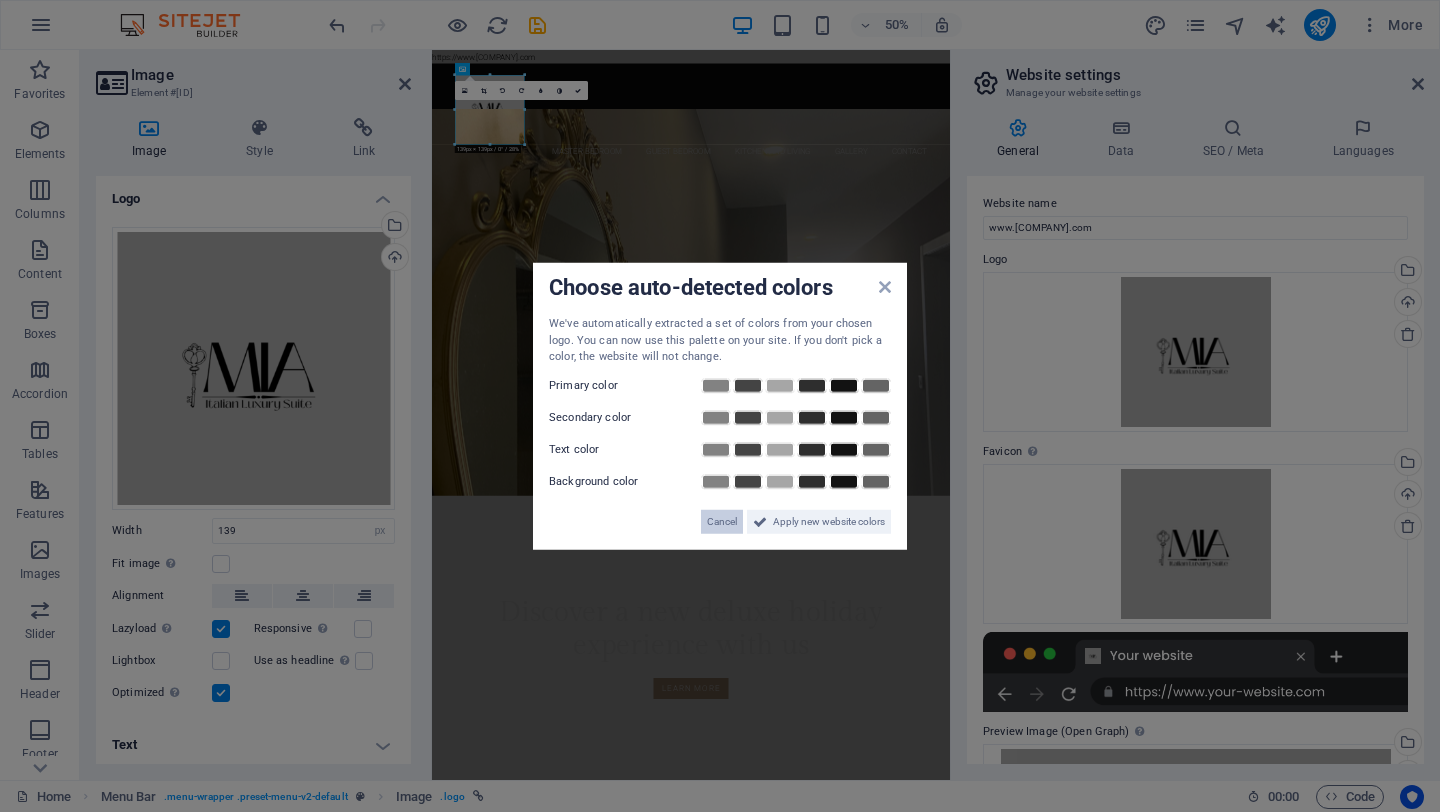 click on "Cancel" at bounding box center (722, 521) 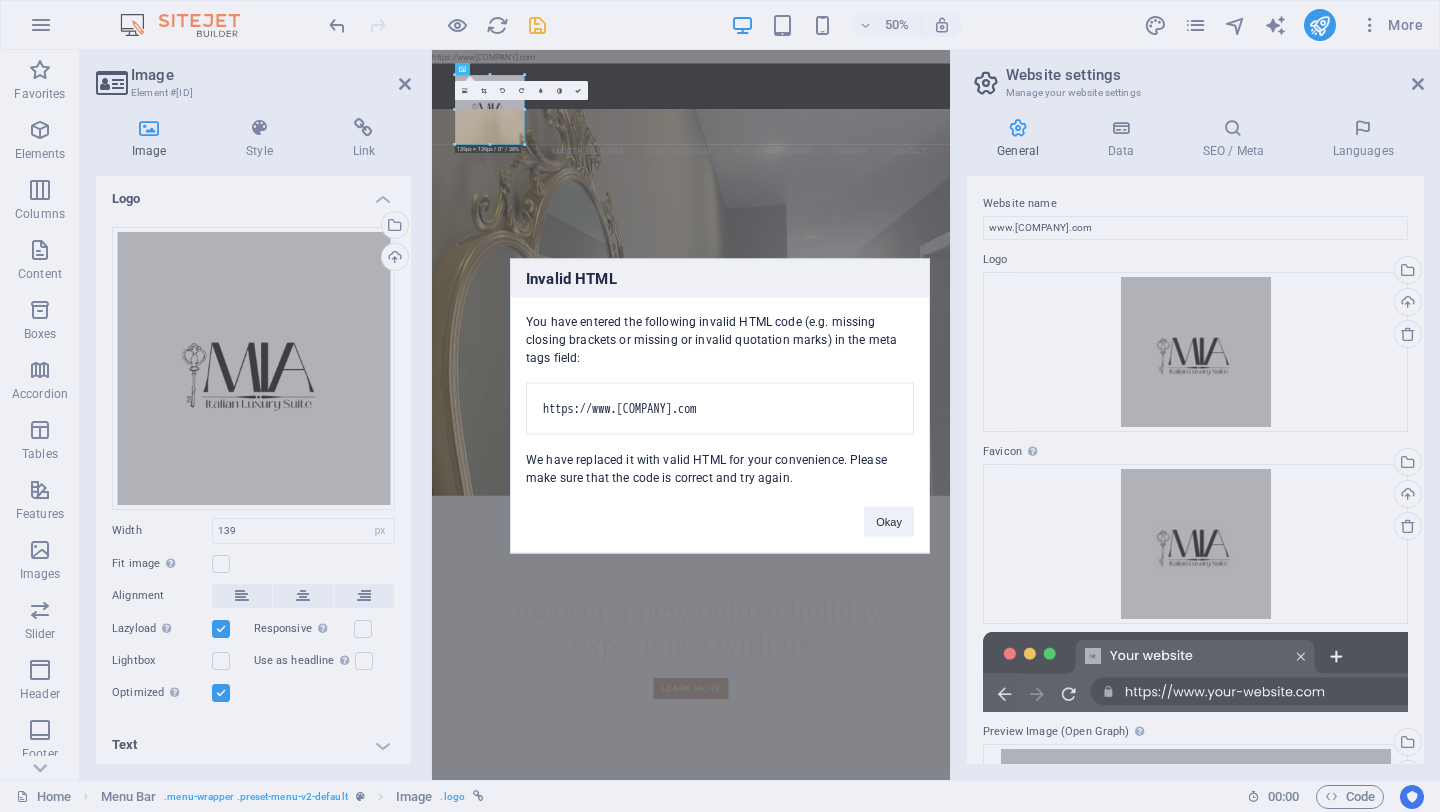 scroll, scrollTop: 0, scrollLeft: 43, axis: horizontal 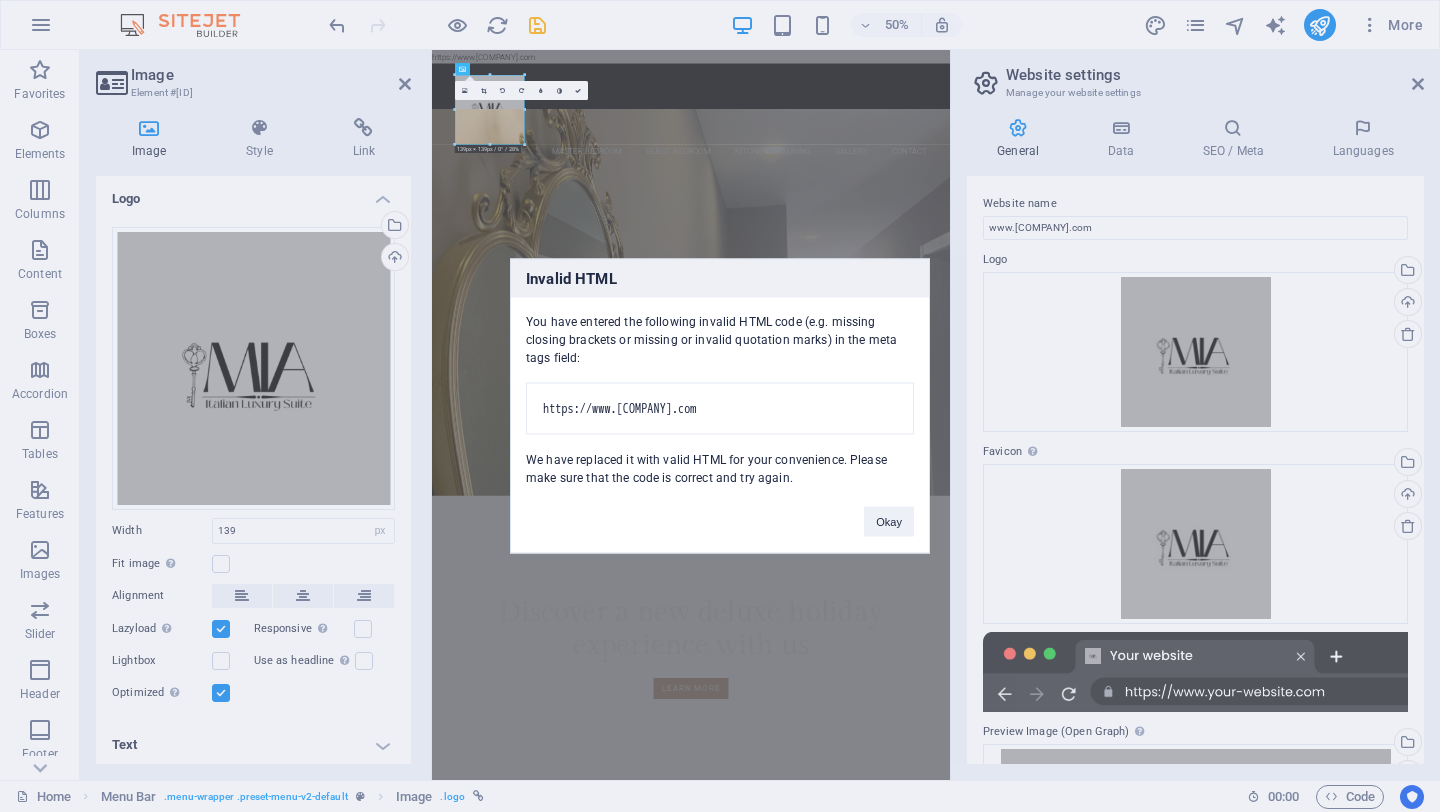 click on "https://www.[COMPANY].com" at bounding box center [720, 409] 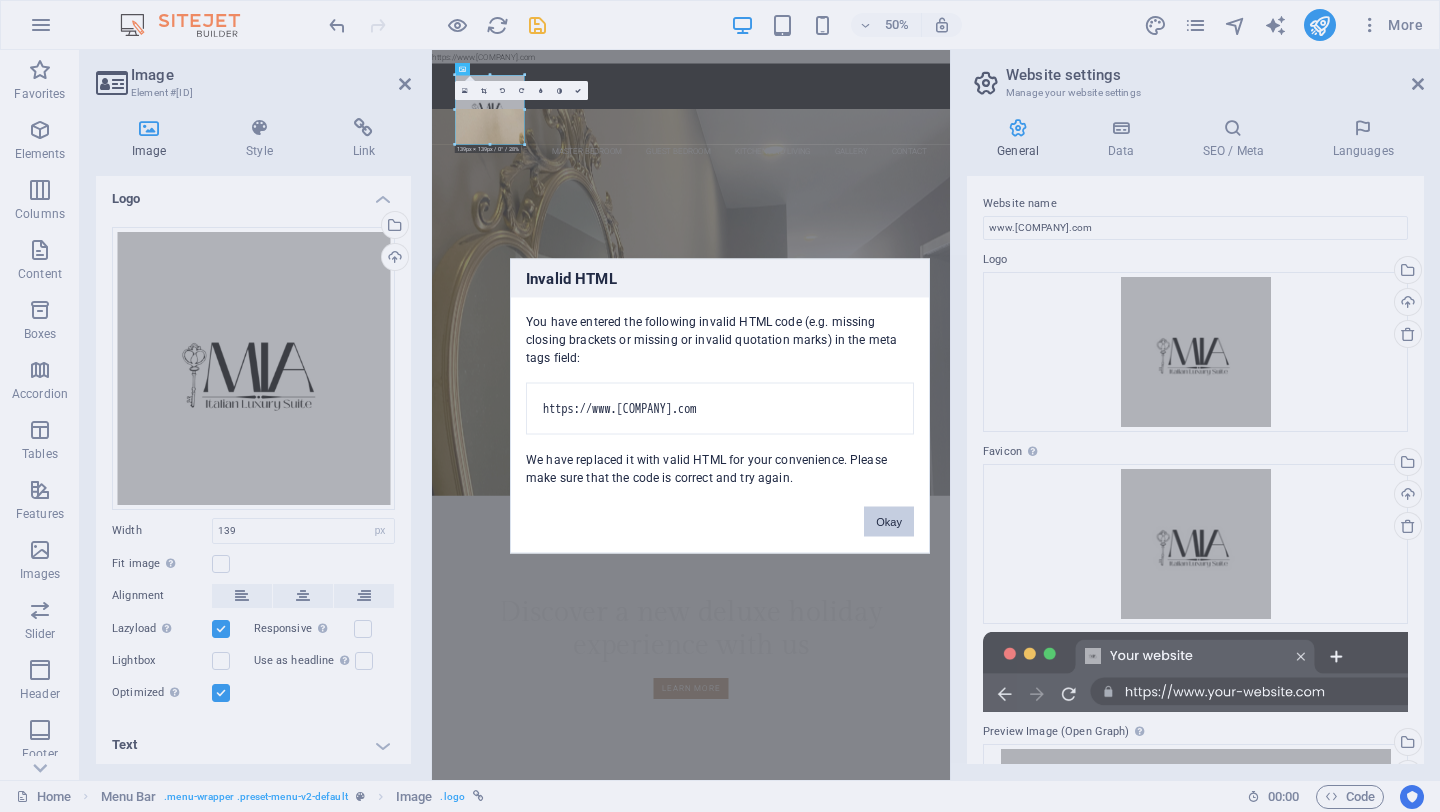 click on "Okay" at bounding box center [889, 522] 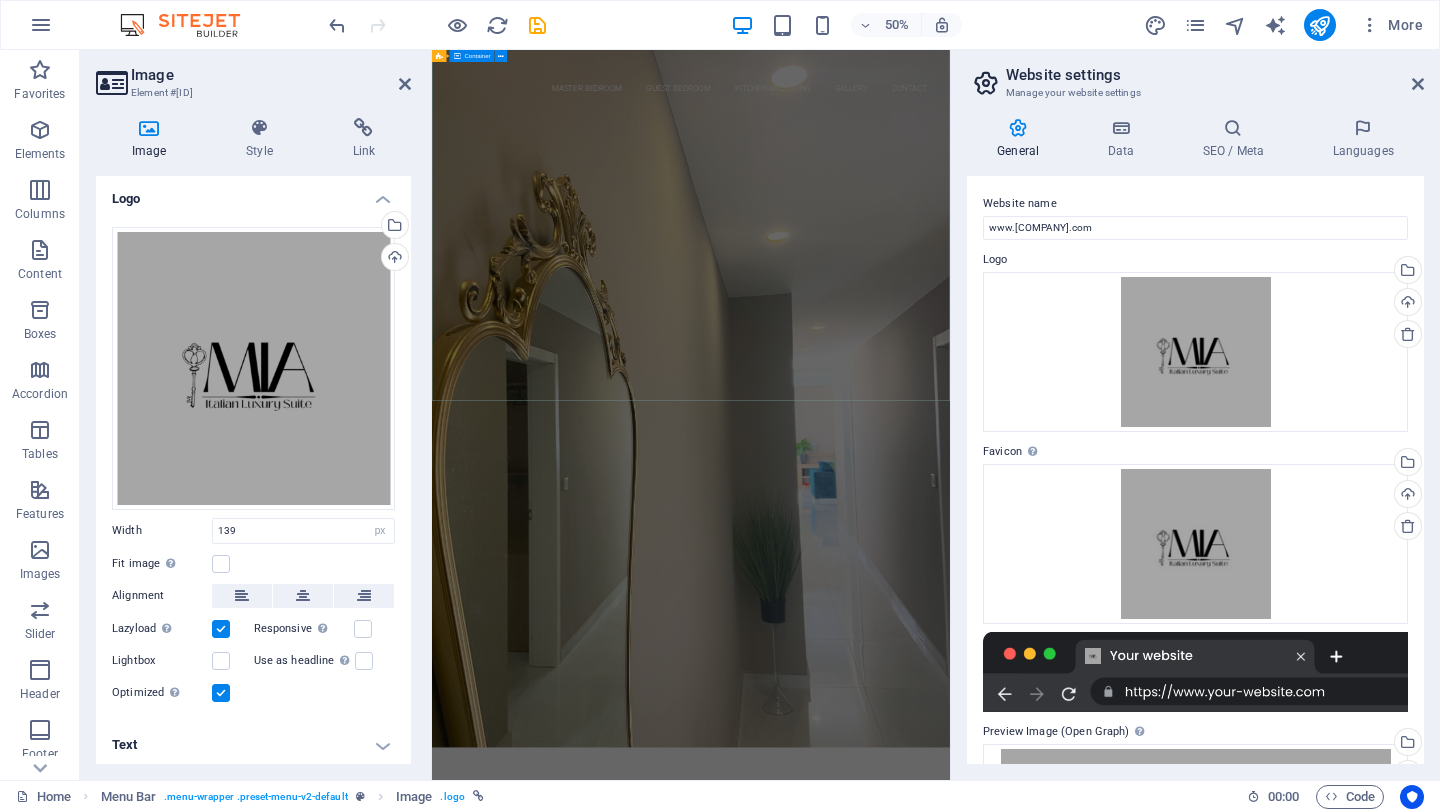 scroll, scrollTop: 0, scrollLeft: 0, axis: both 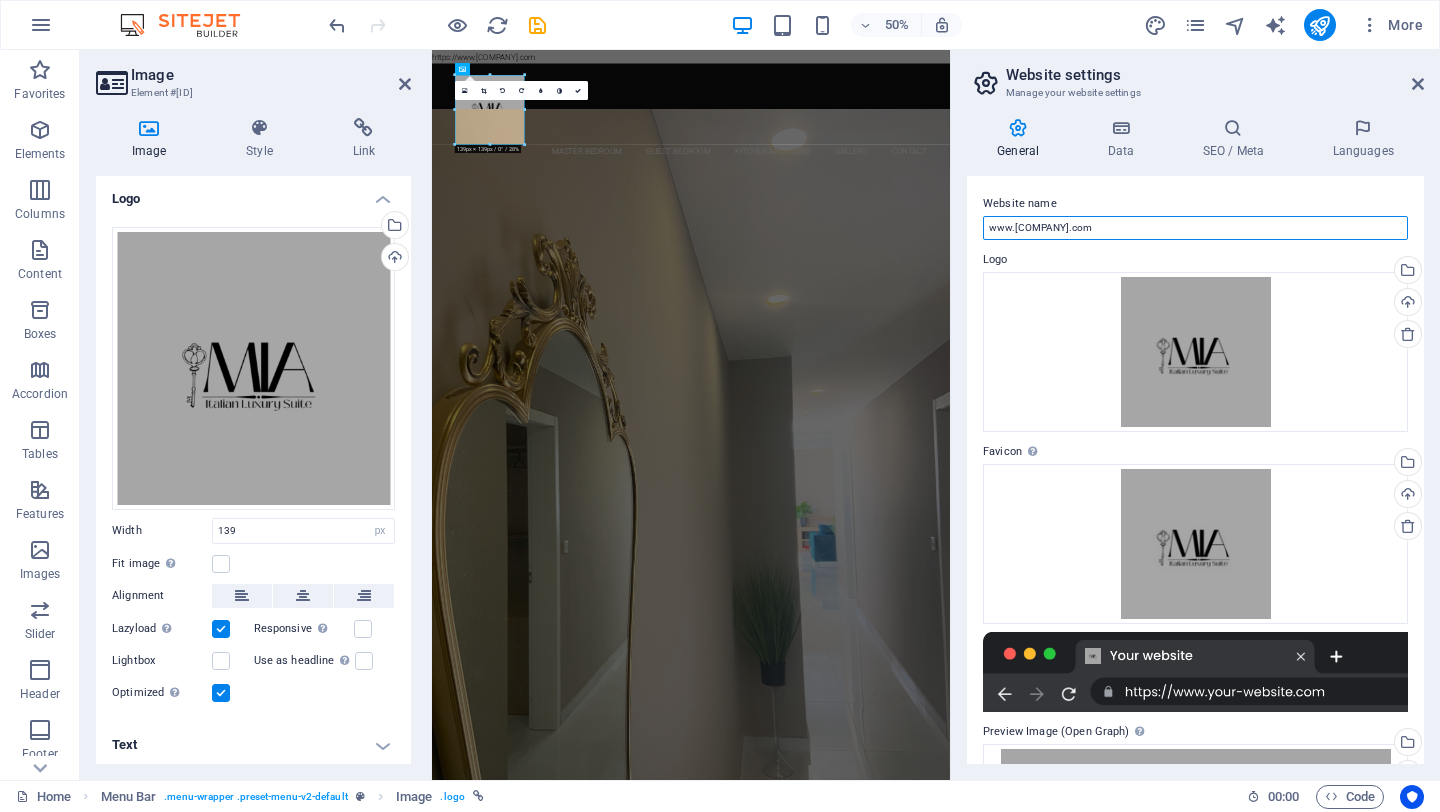 click on "www.[COMPANY].com" at bounding box center [1195, 228] 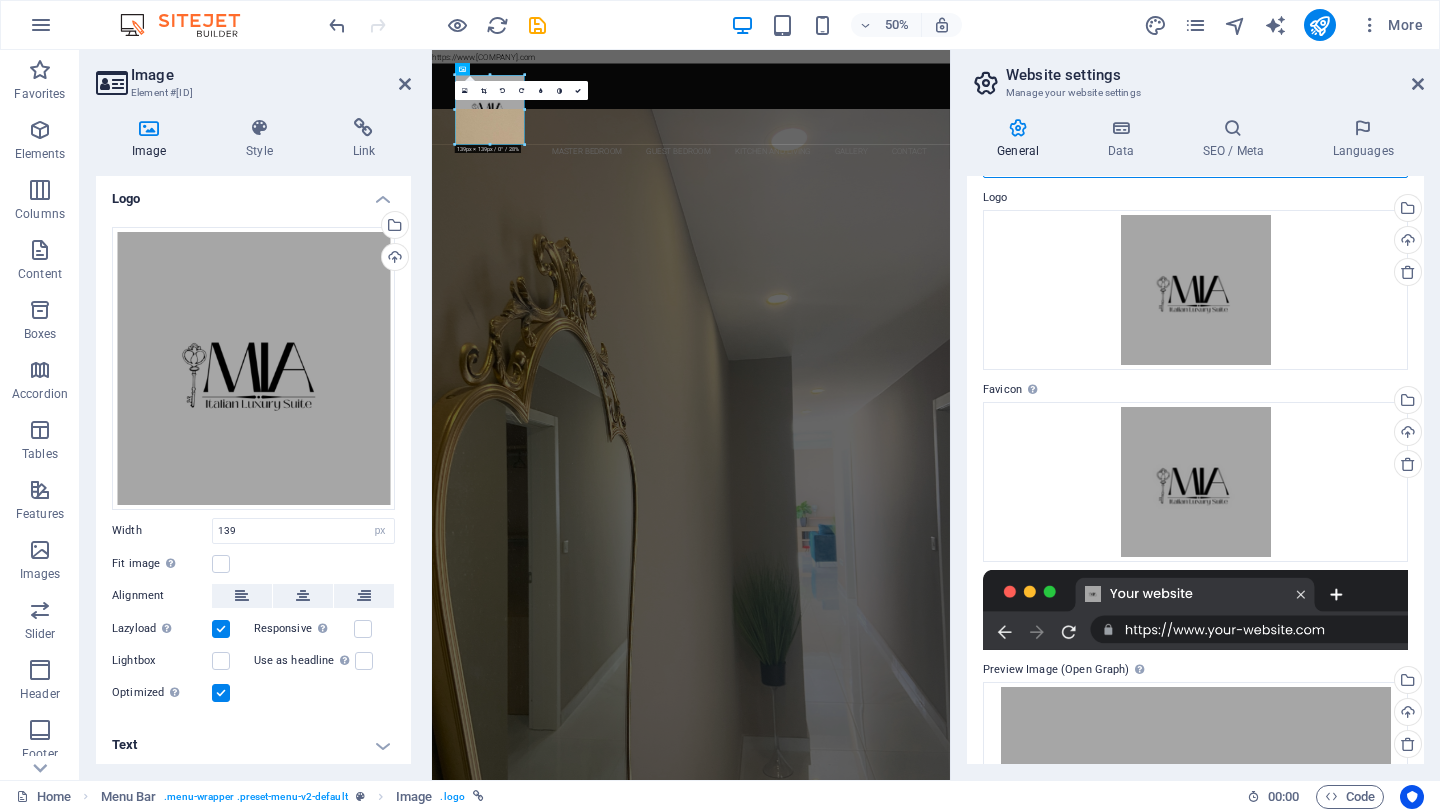 scroll, scrollTop: 0, scrollLeft: 0, axis: both 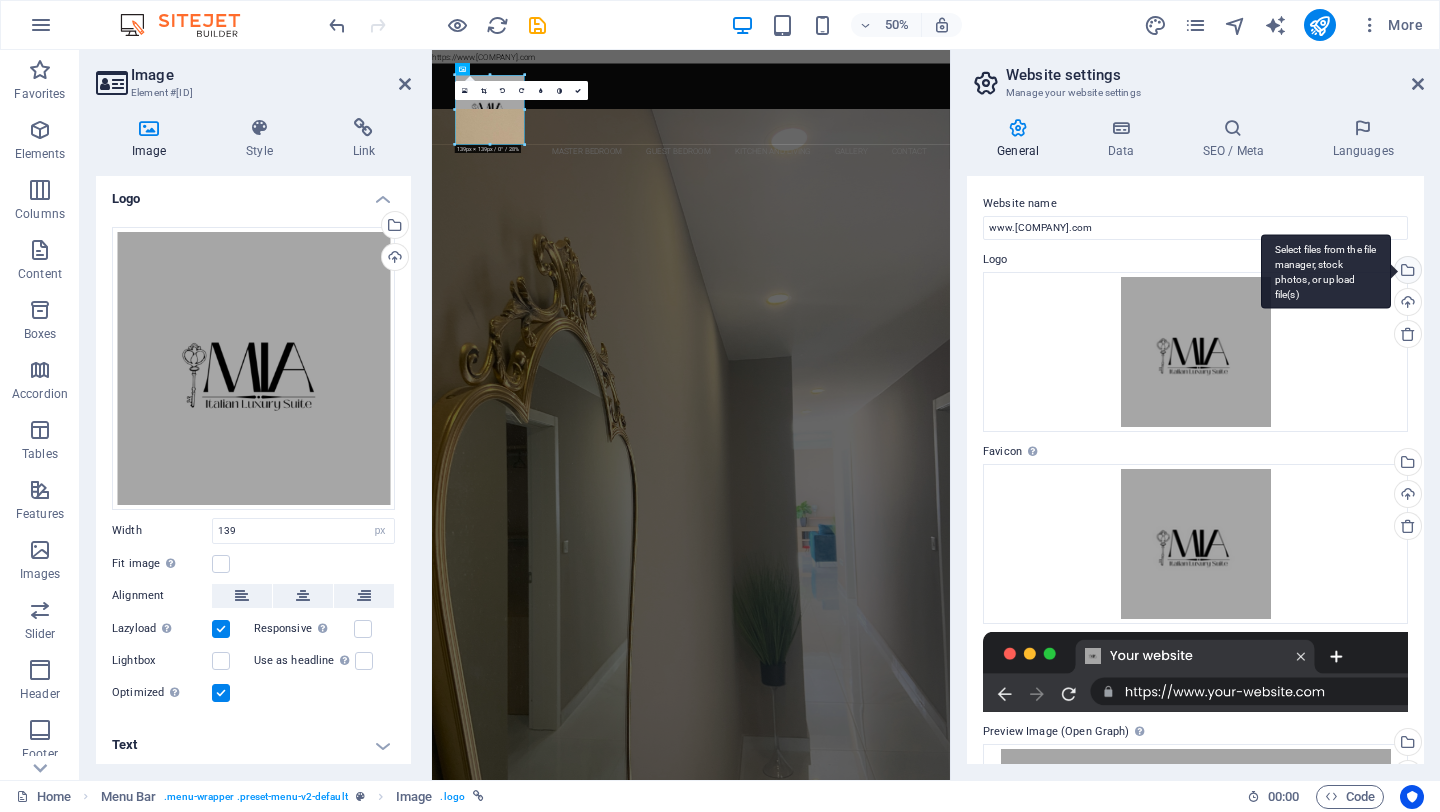 click on "Select files from the file manager, stock photos, or upload file(s)" at bounding box center [1326, 271] 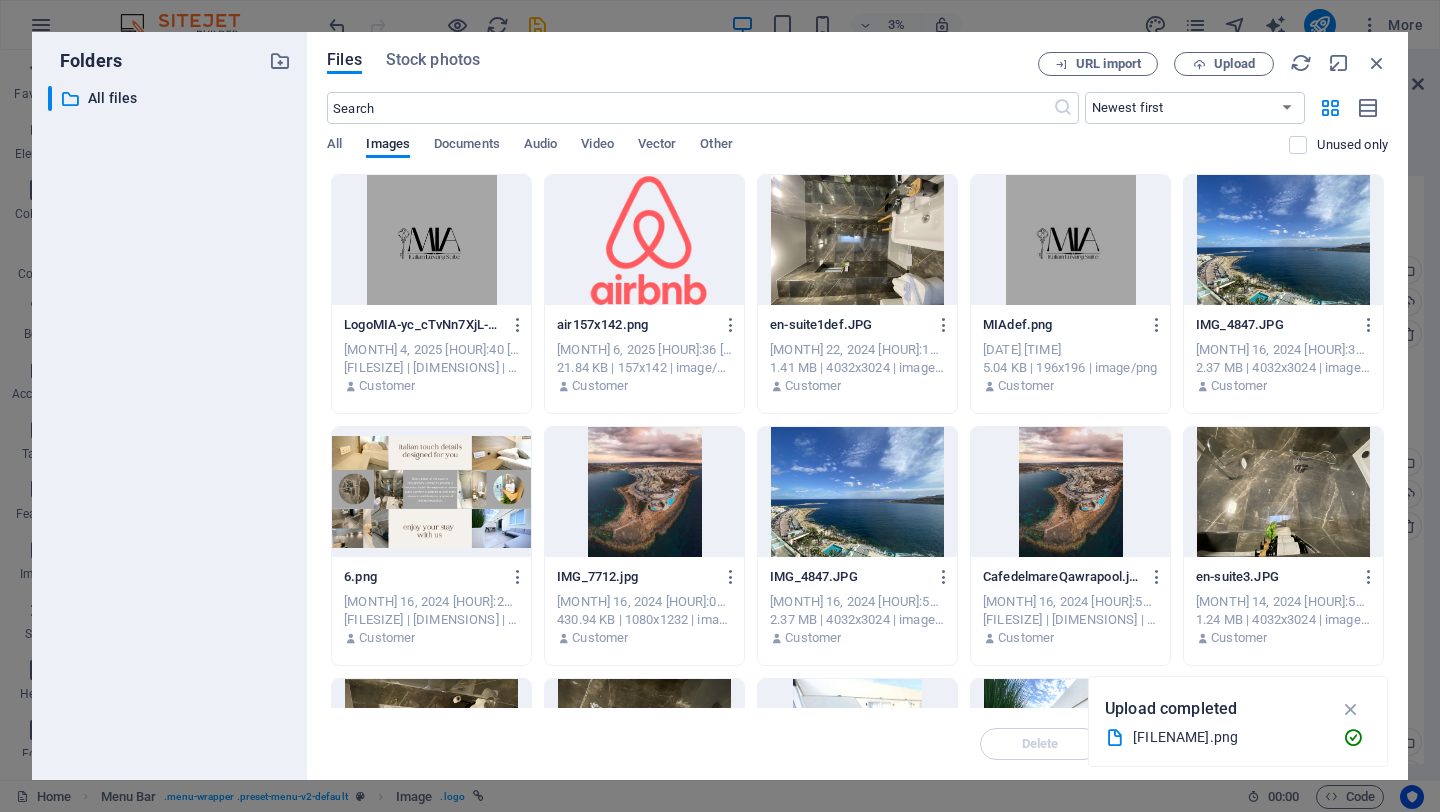 click at bounding box center [431, 240] 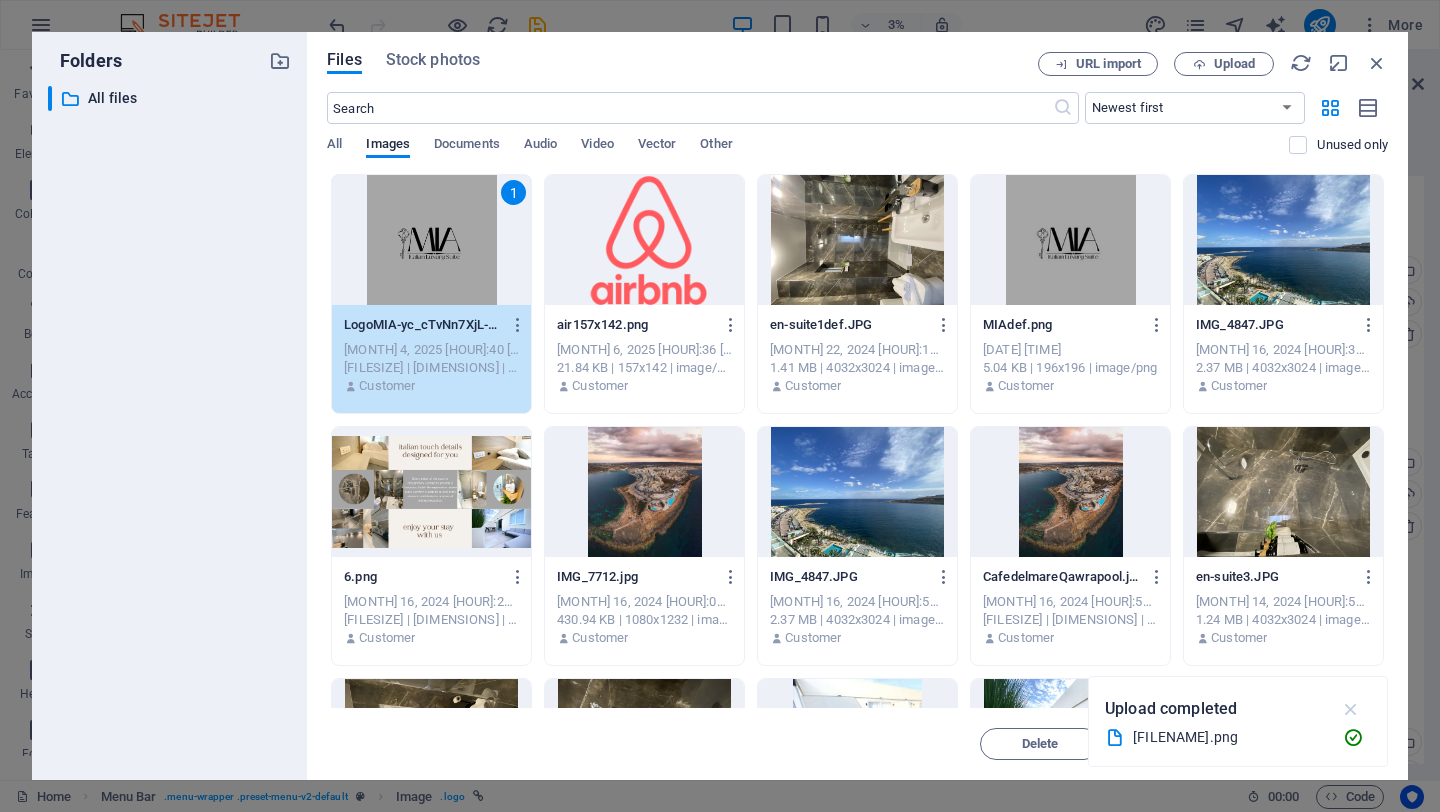 click at bounding box center [1351, 709] 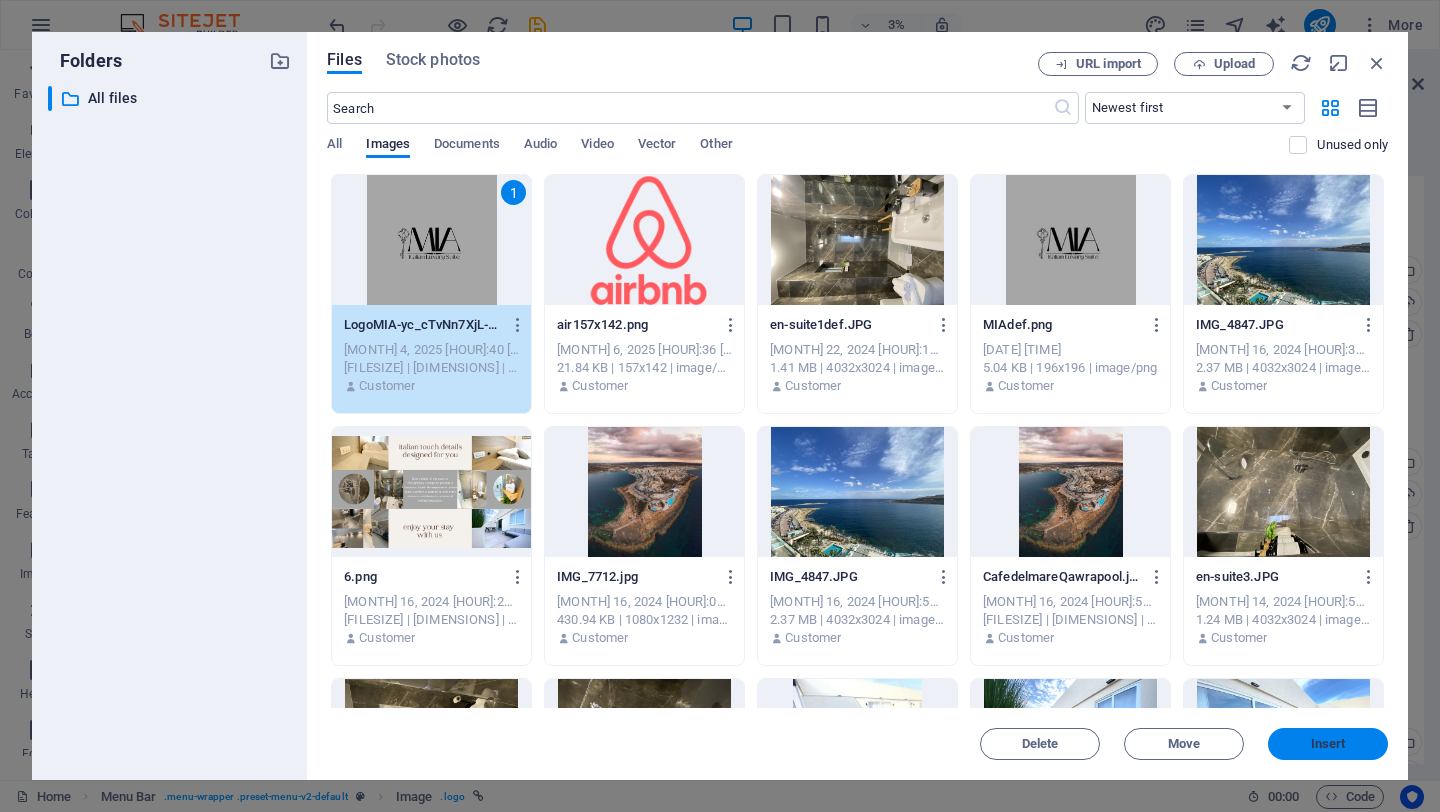 click on "Insert" at bounding box center [1328, 744] 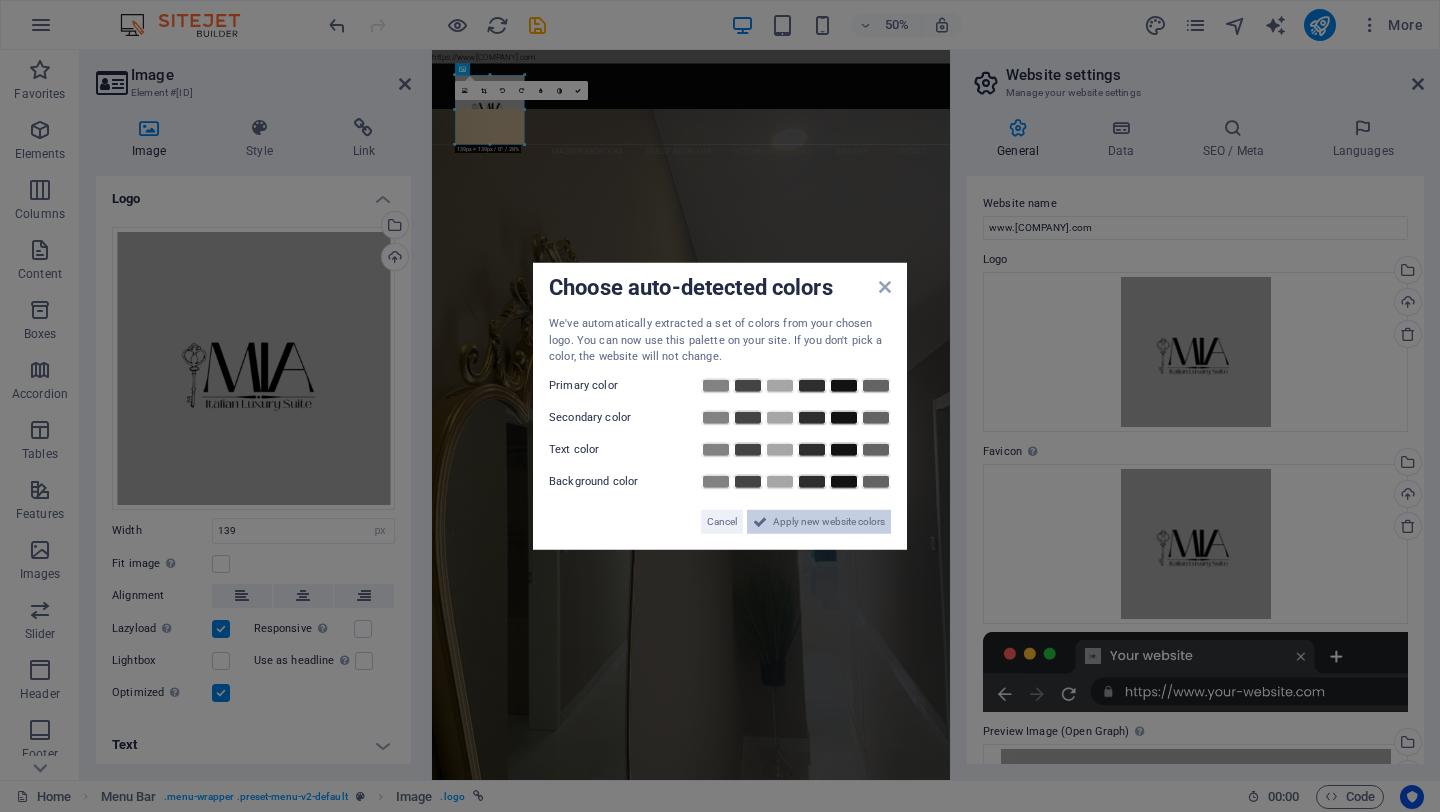 click on "Apply new website colors" at bounding box center (829, 521) 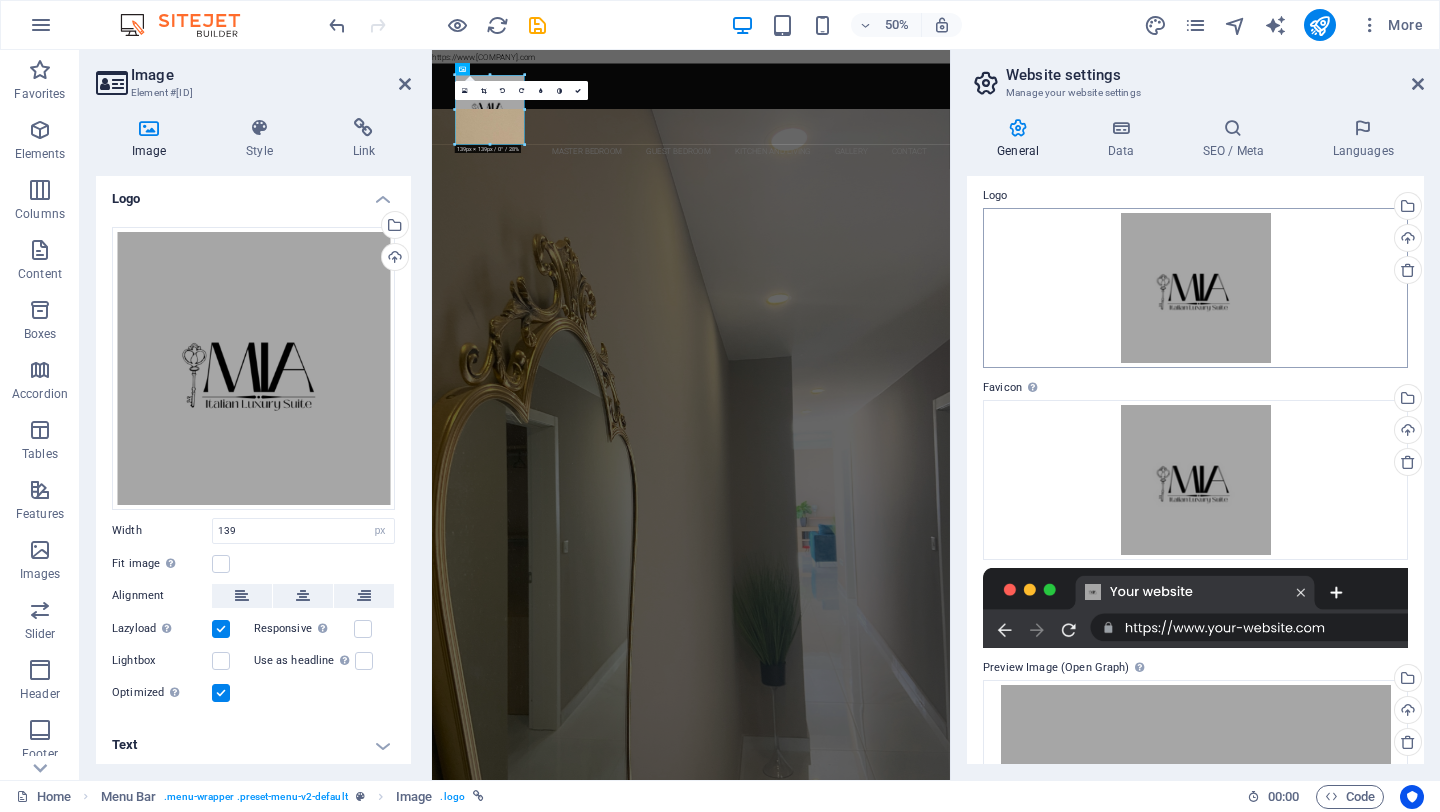 scroll, scrollTop: 57, scrollLeft: 0, axis: vertical 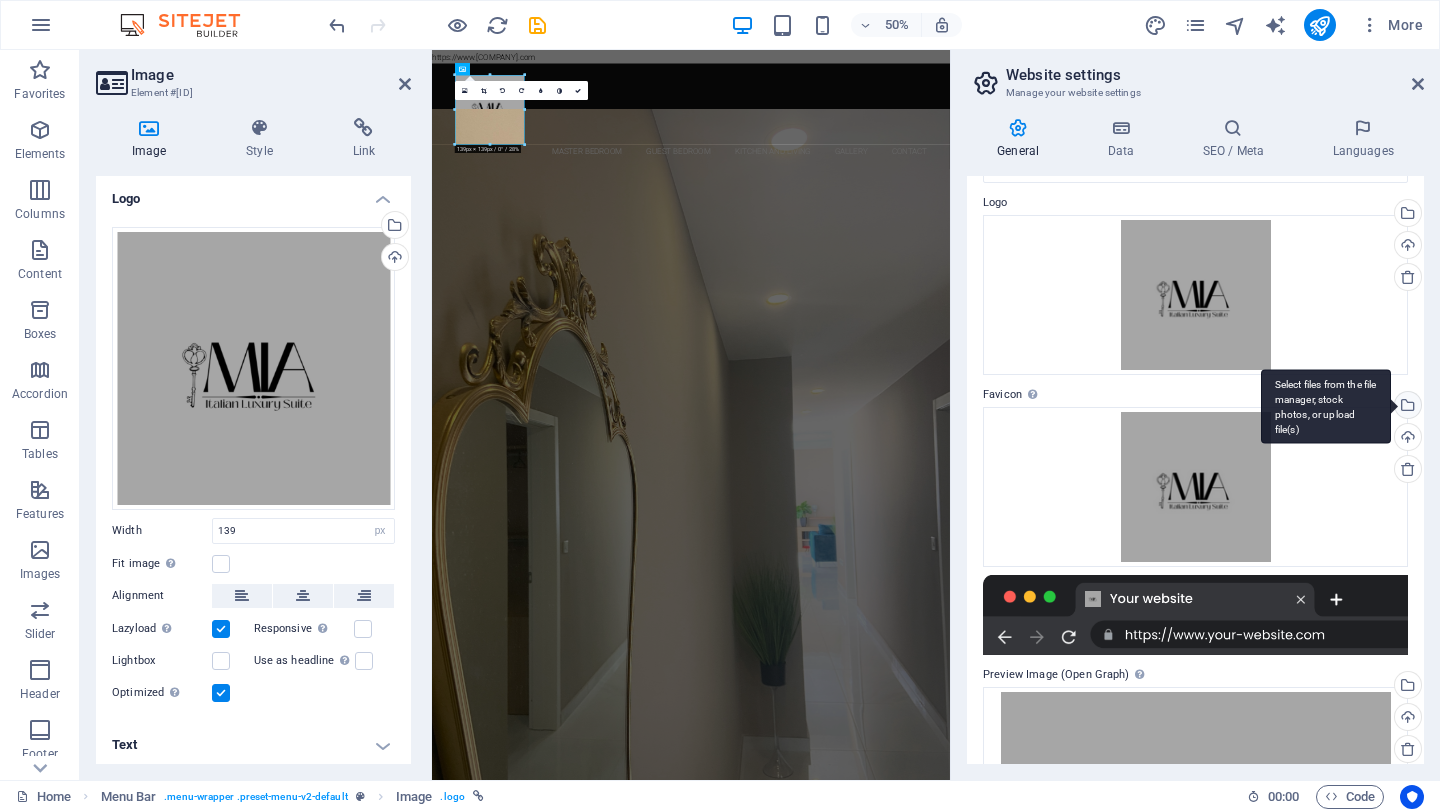 click on "Select files from the file manager, stock photos, or upload file(s)" at bounding box center [1406, 407] 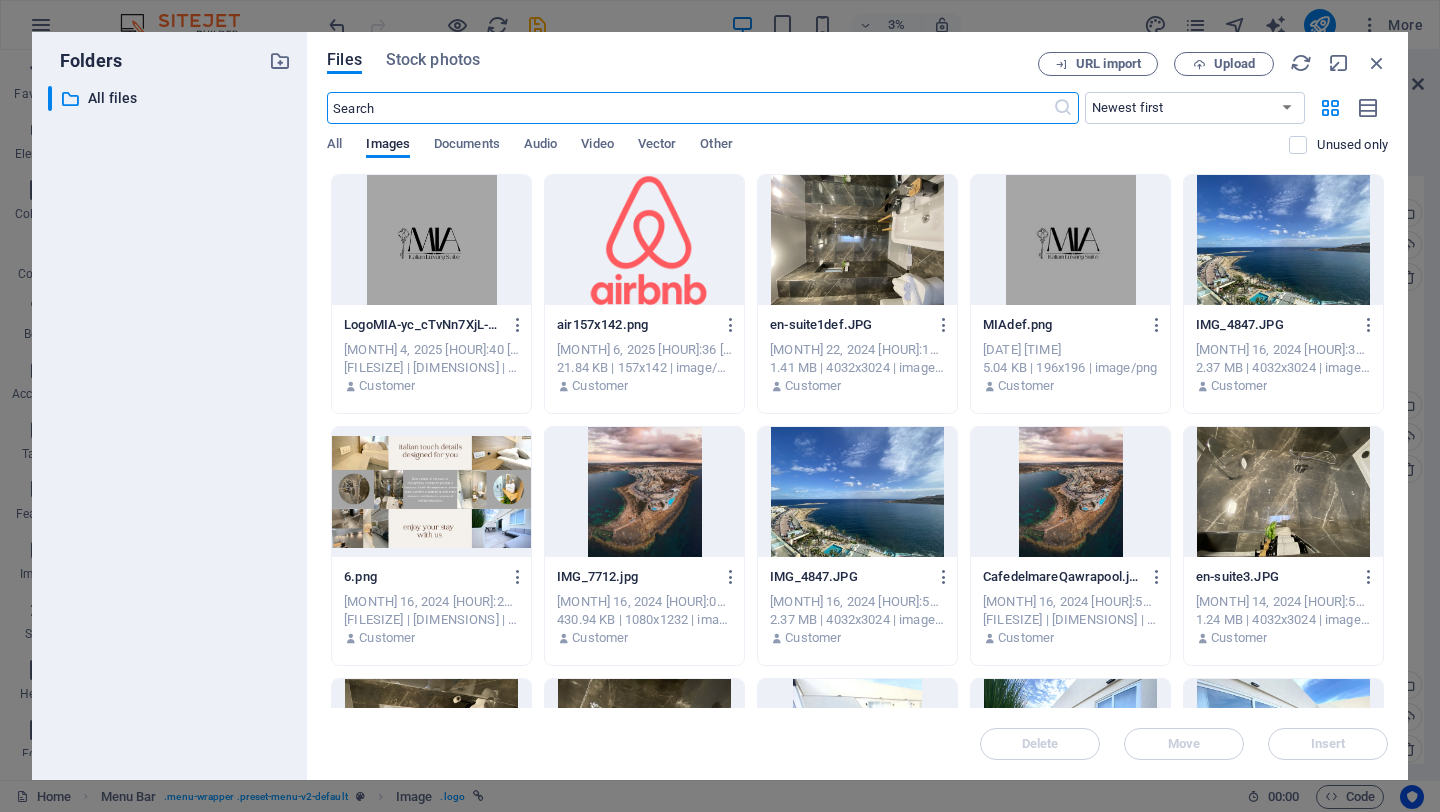 click at bounding box center (431, 240) 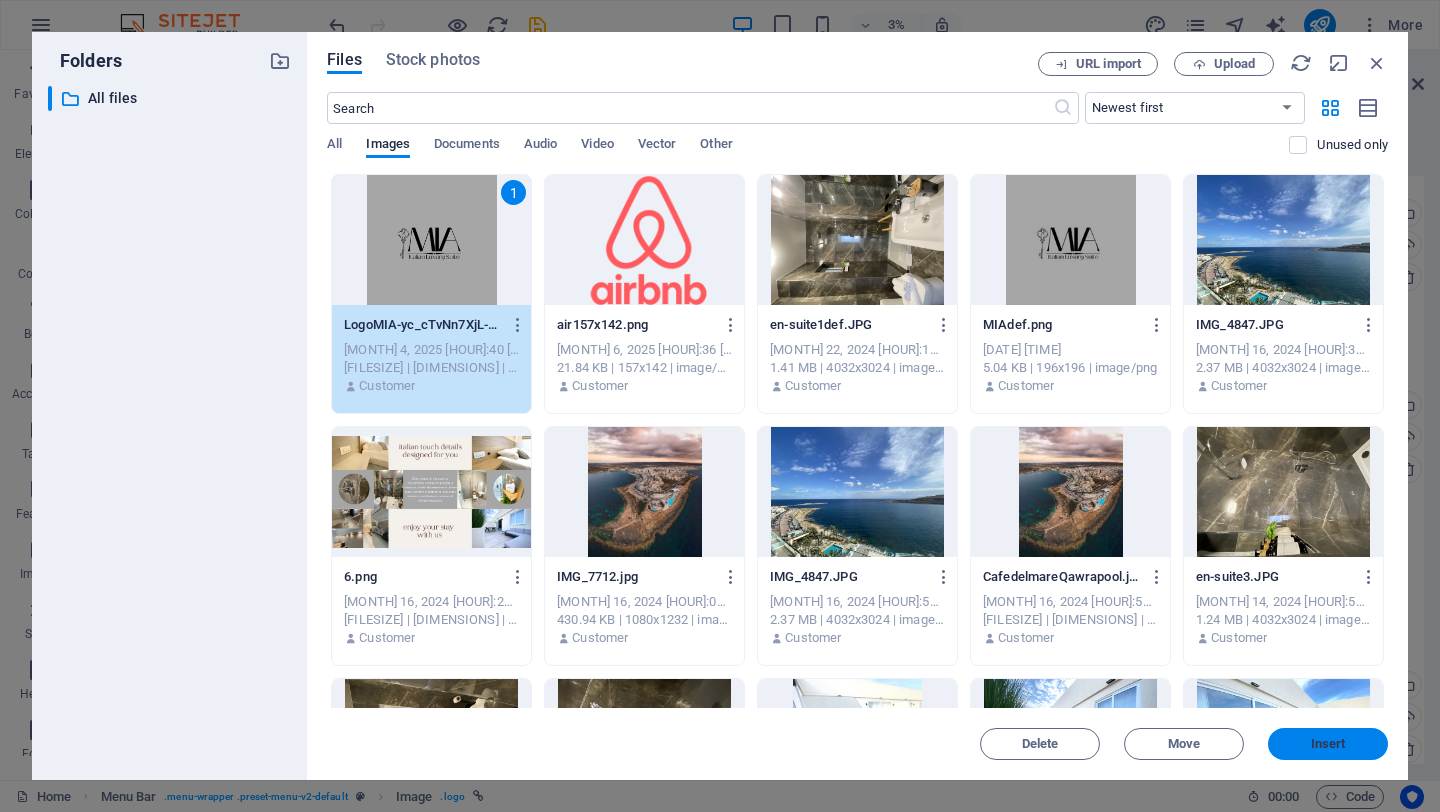 click on "Insert" at bounding box center (1328, 744) 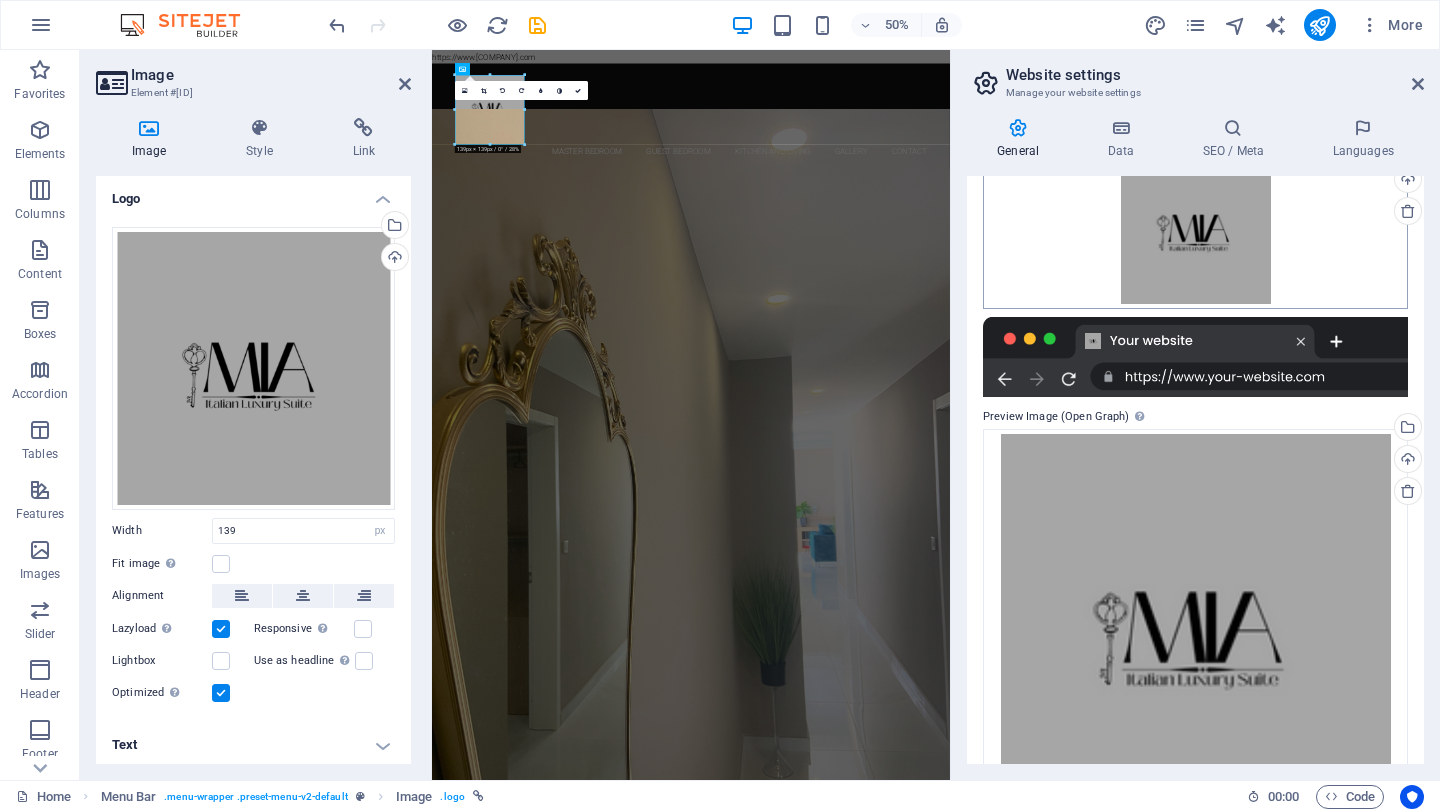 scroll, scrollTop: 0, scrollLeft: 0, axis: both 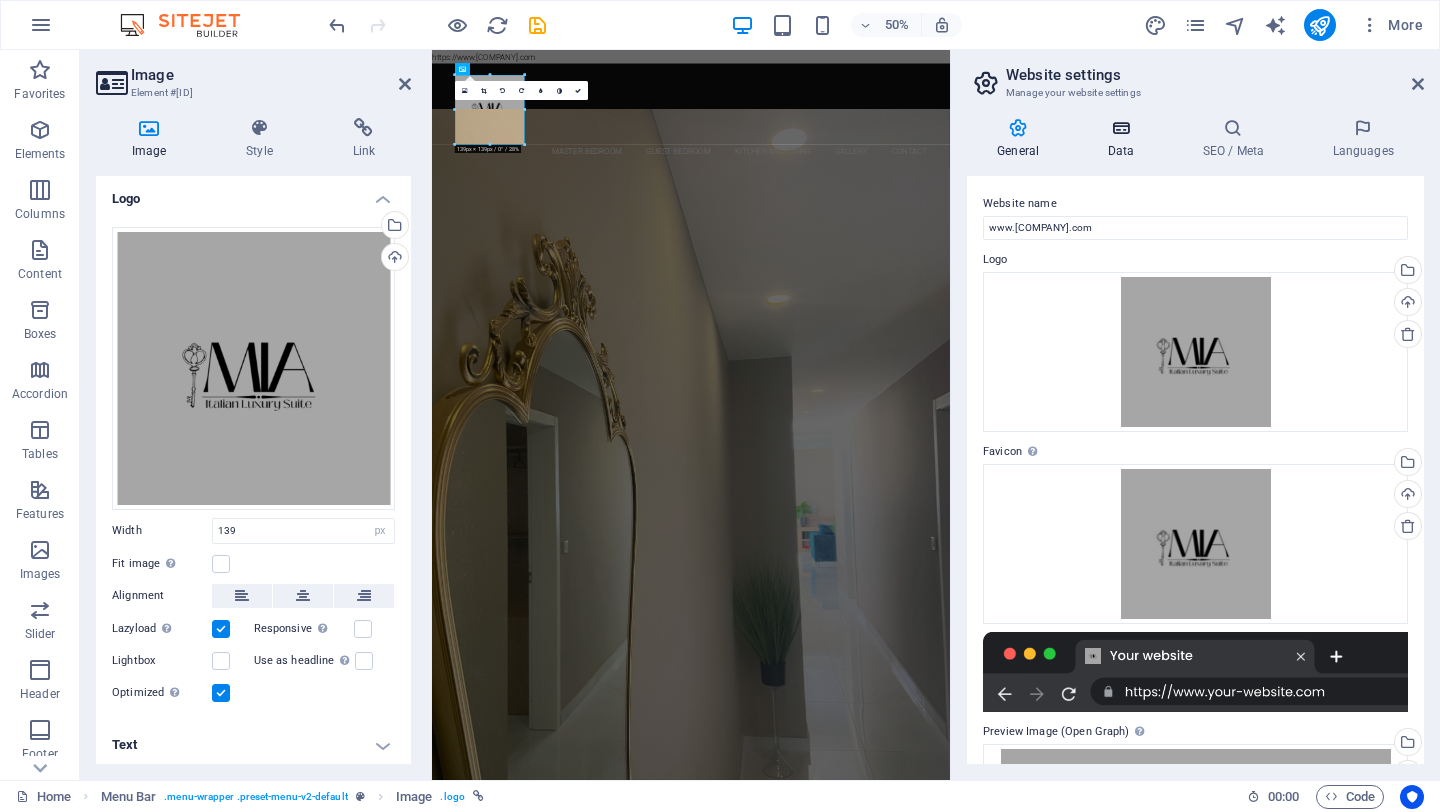click on "Data" at bounding box center (1124, 139) 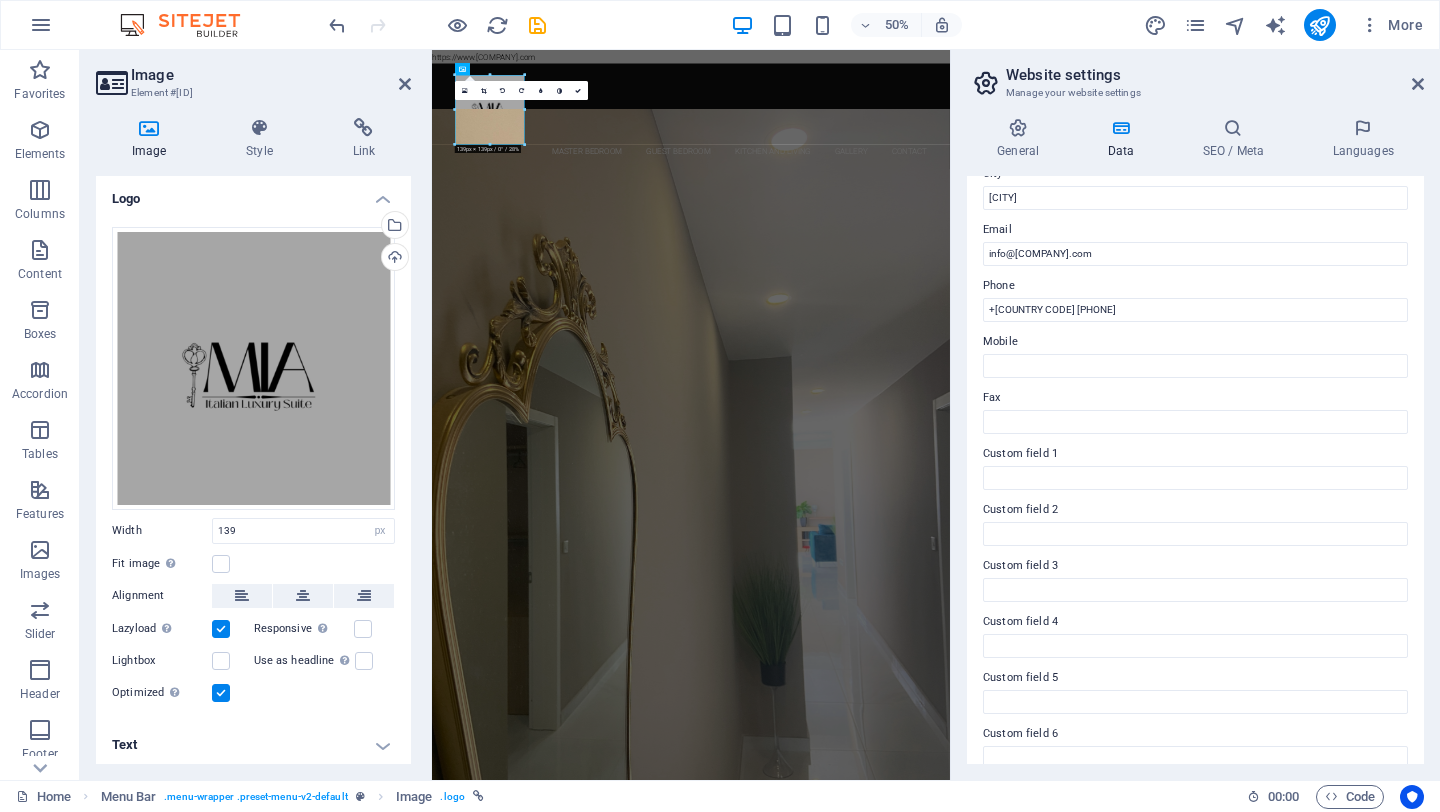 scroll, scrollTop: 372, scrollLeft: 0, axis: vertical 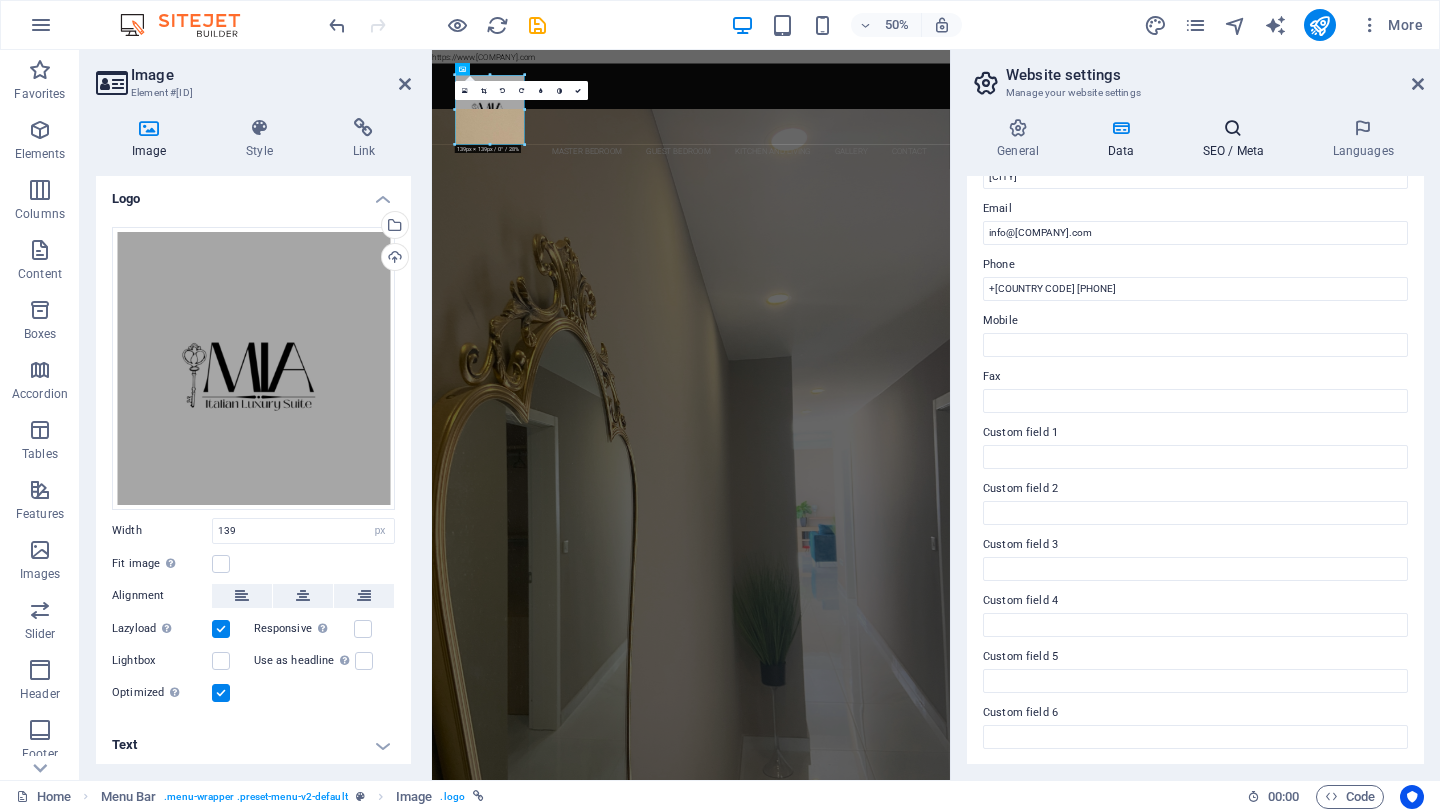 click on "SEO / Meta" at bounding box center [1237, 139] 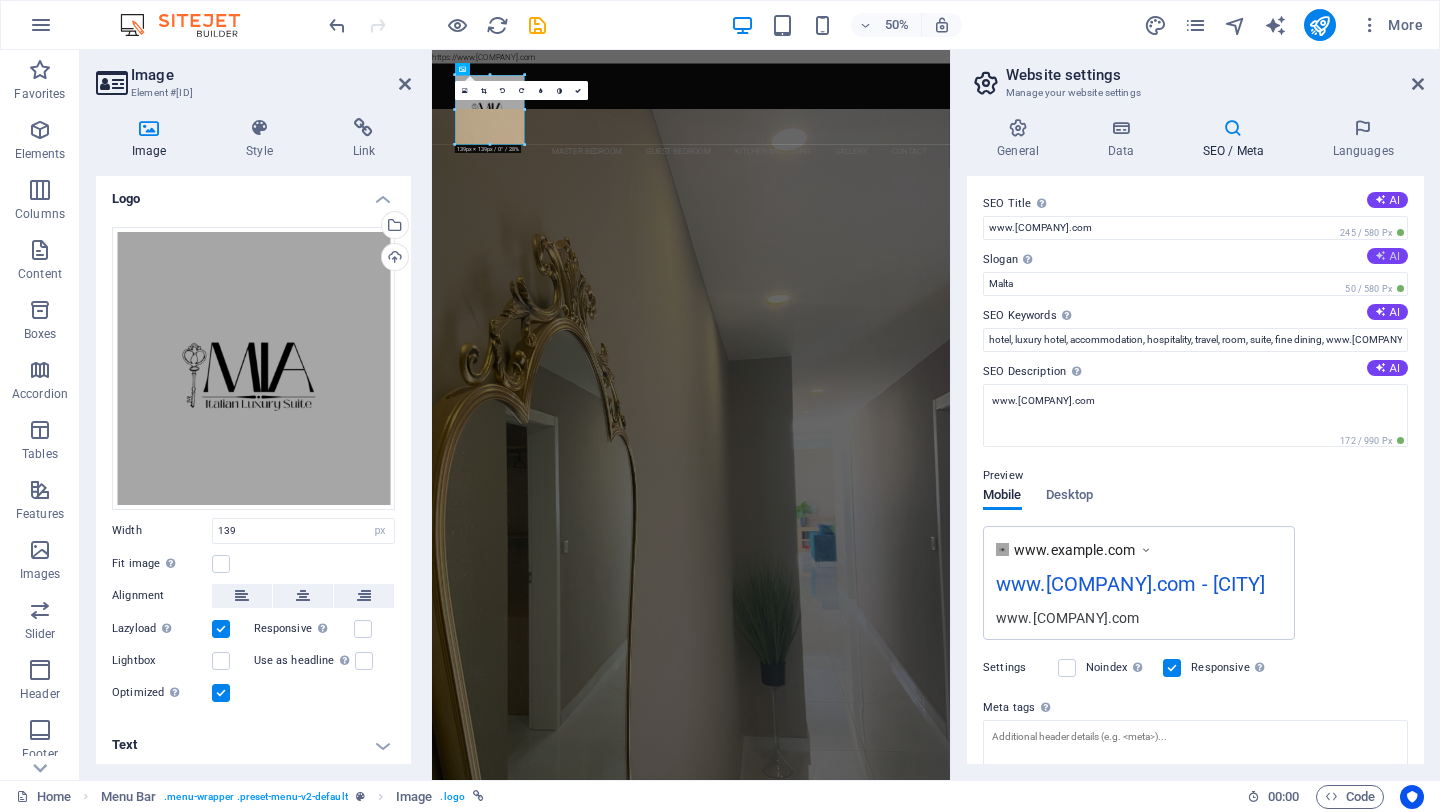 click at bounding box center [1380, 255] 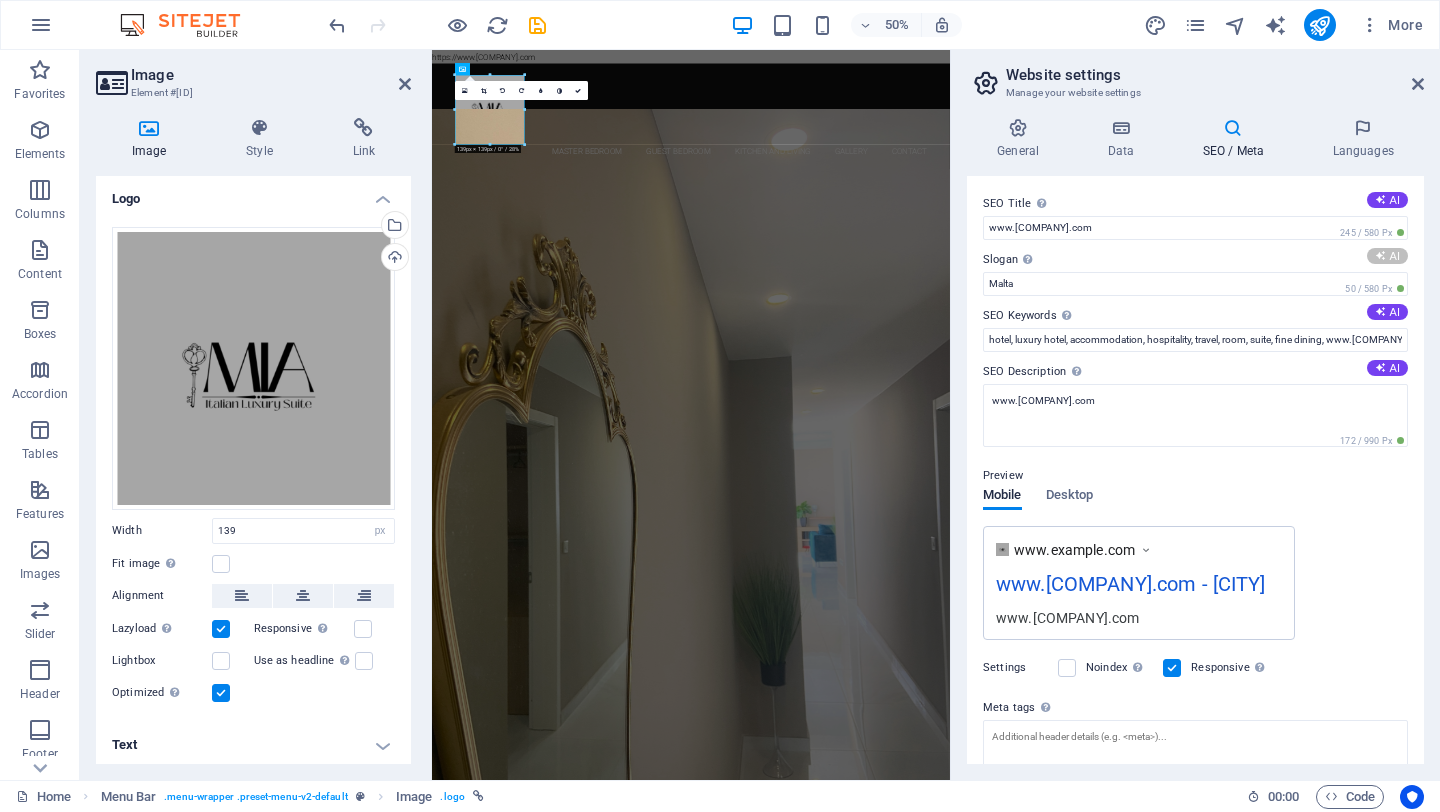 scroll, scrollTop: 0, scrollLeft: 0, axis: both 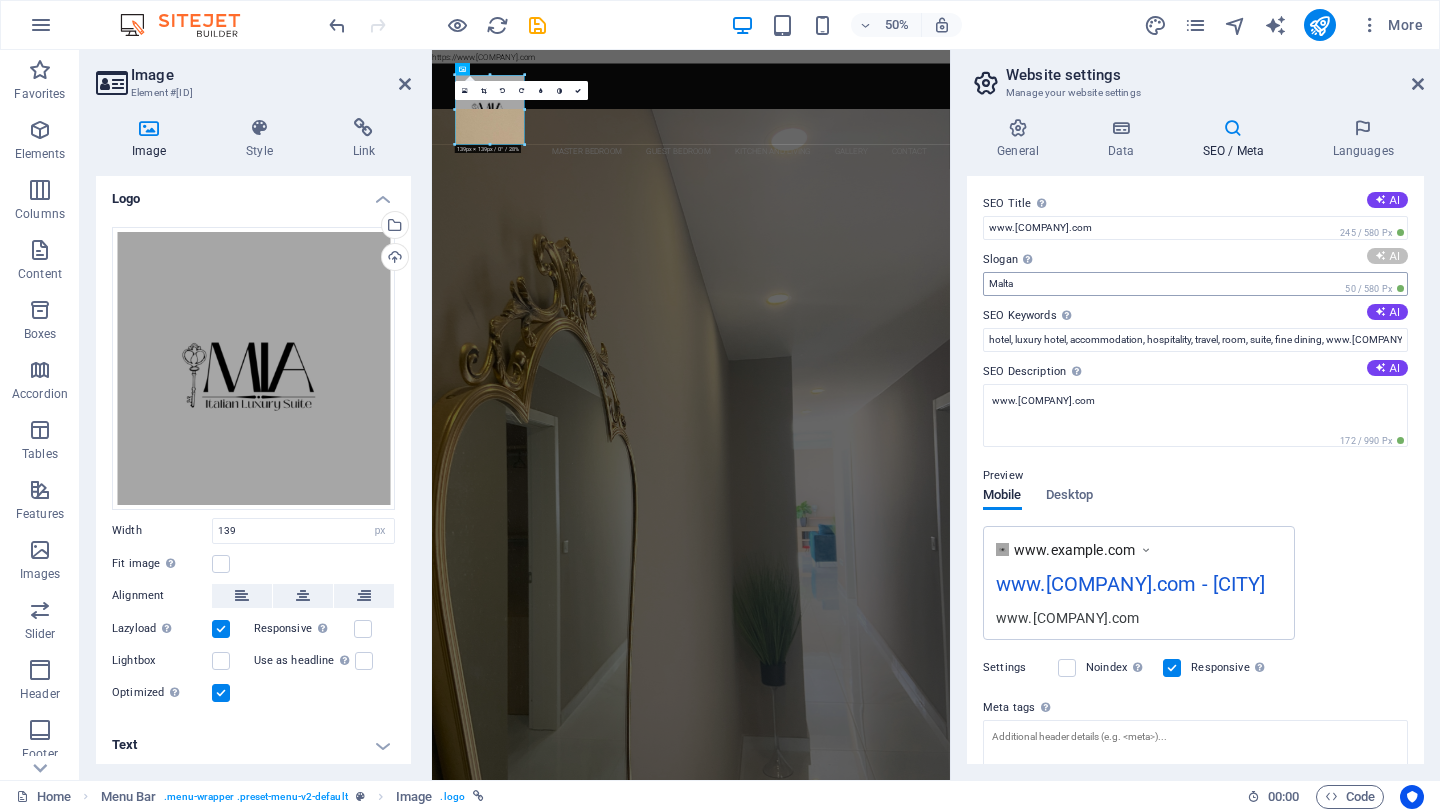 type on "Experience Coastal Elegance in Every Stay" 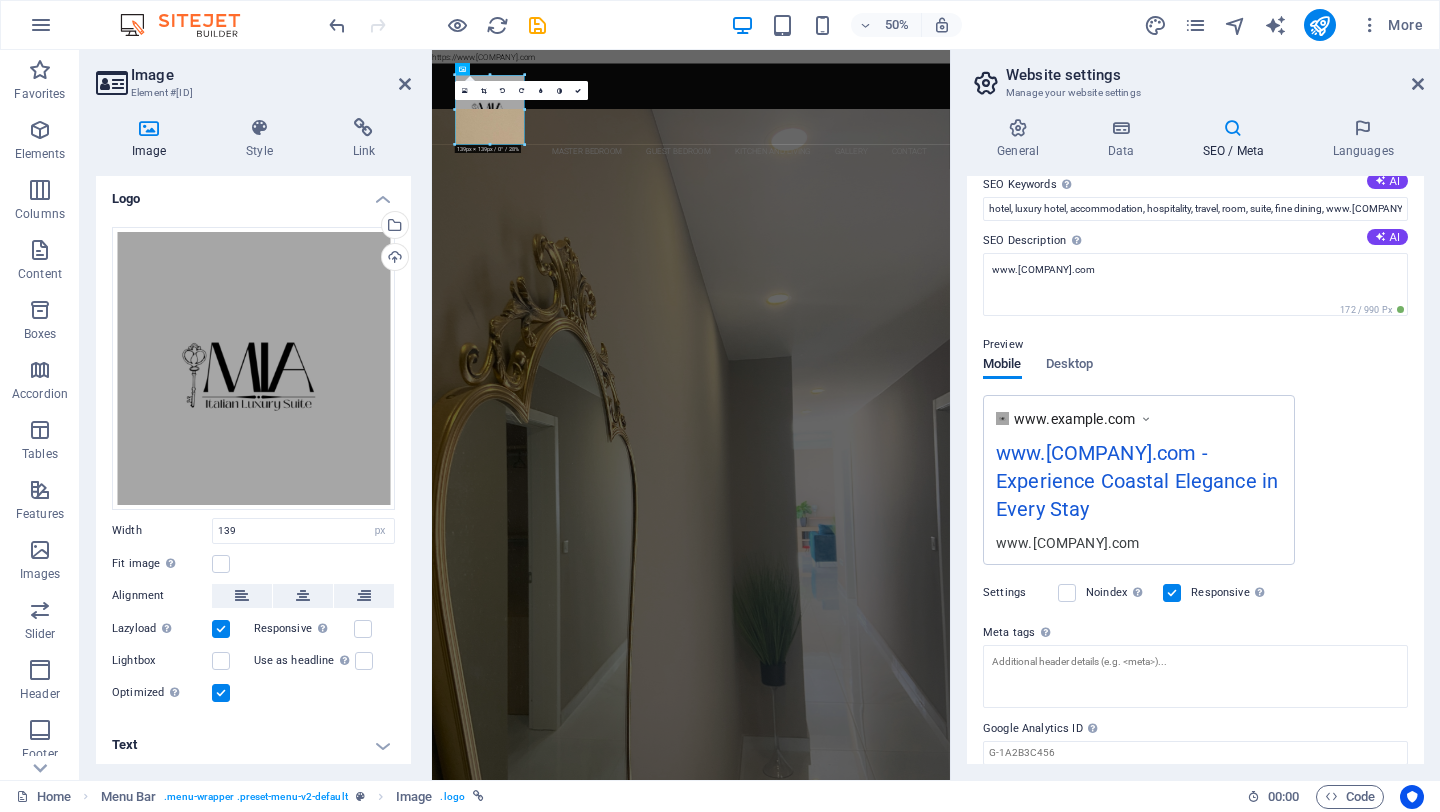 scroll, scrollTop: 129, scrollLeft: 0, axis: vertical 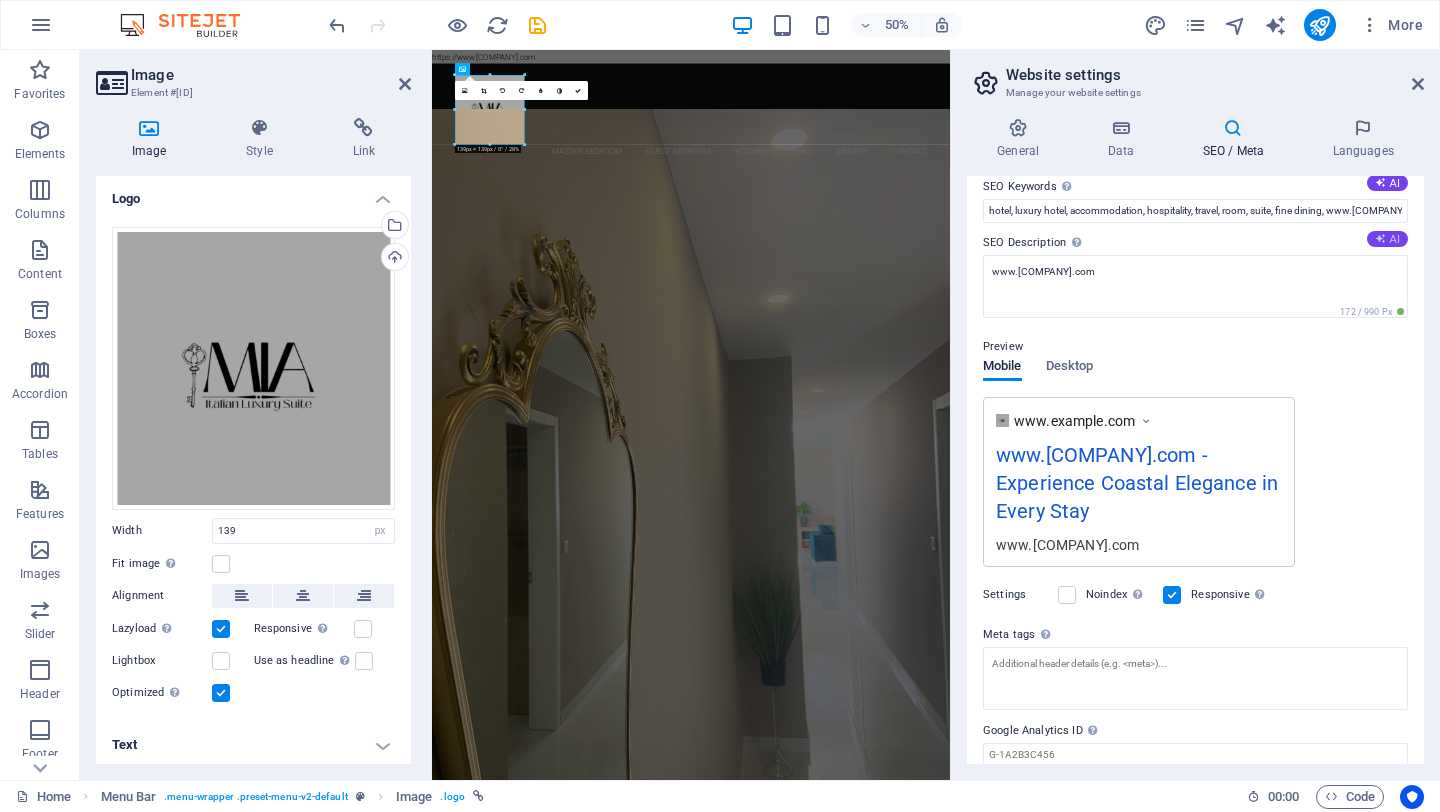 click at bounding box center [1380, 238] 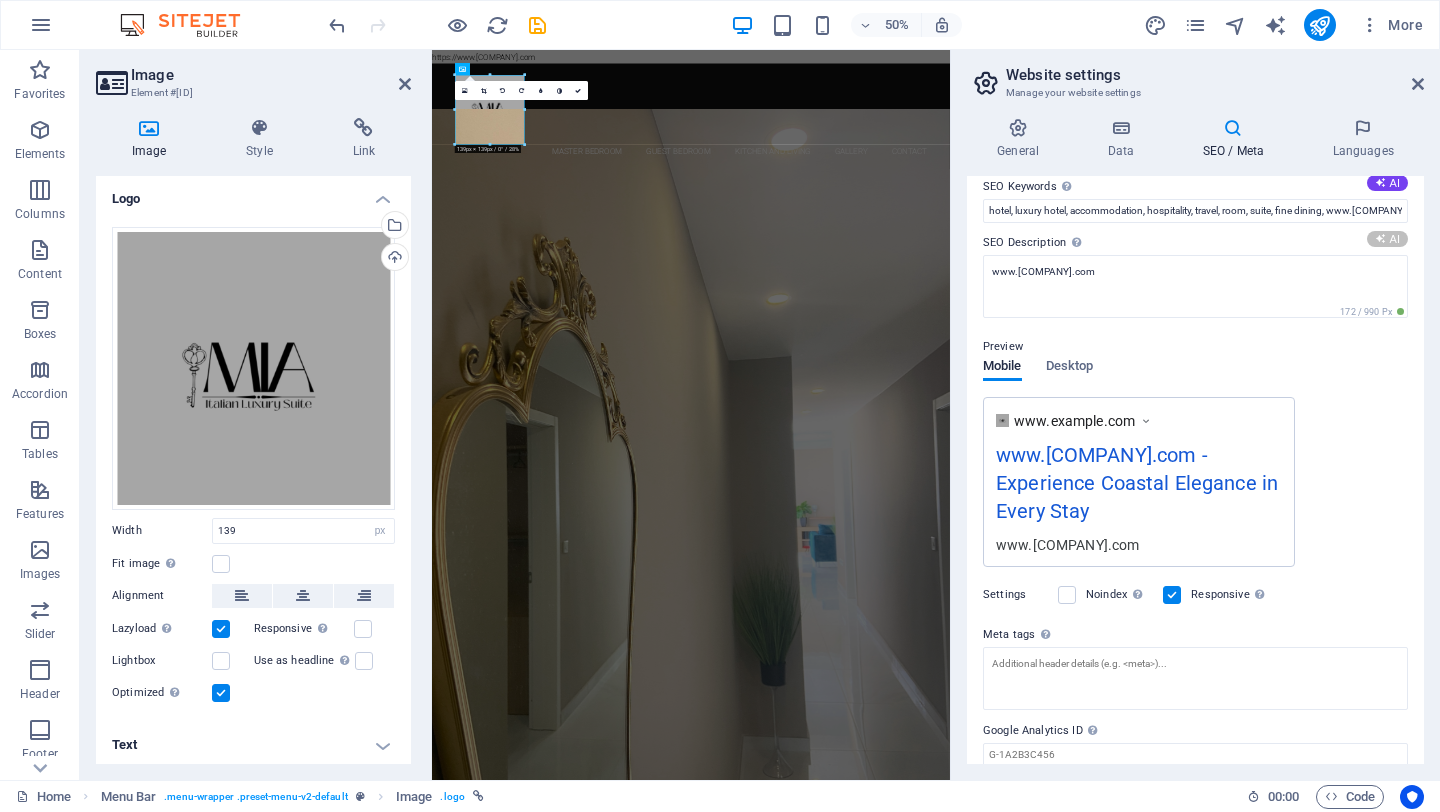 type on "Experience luxury and comfort in our top-floor [CITY] apartment, featuring elegant design and essential amenities." 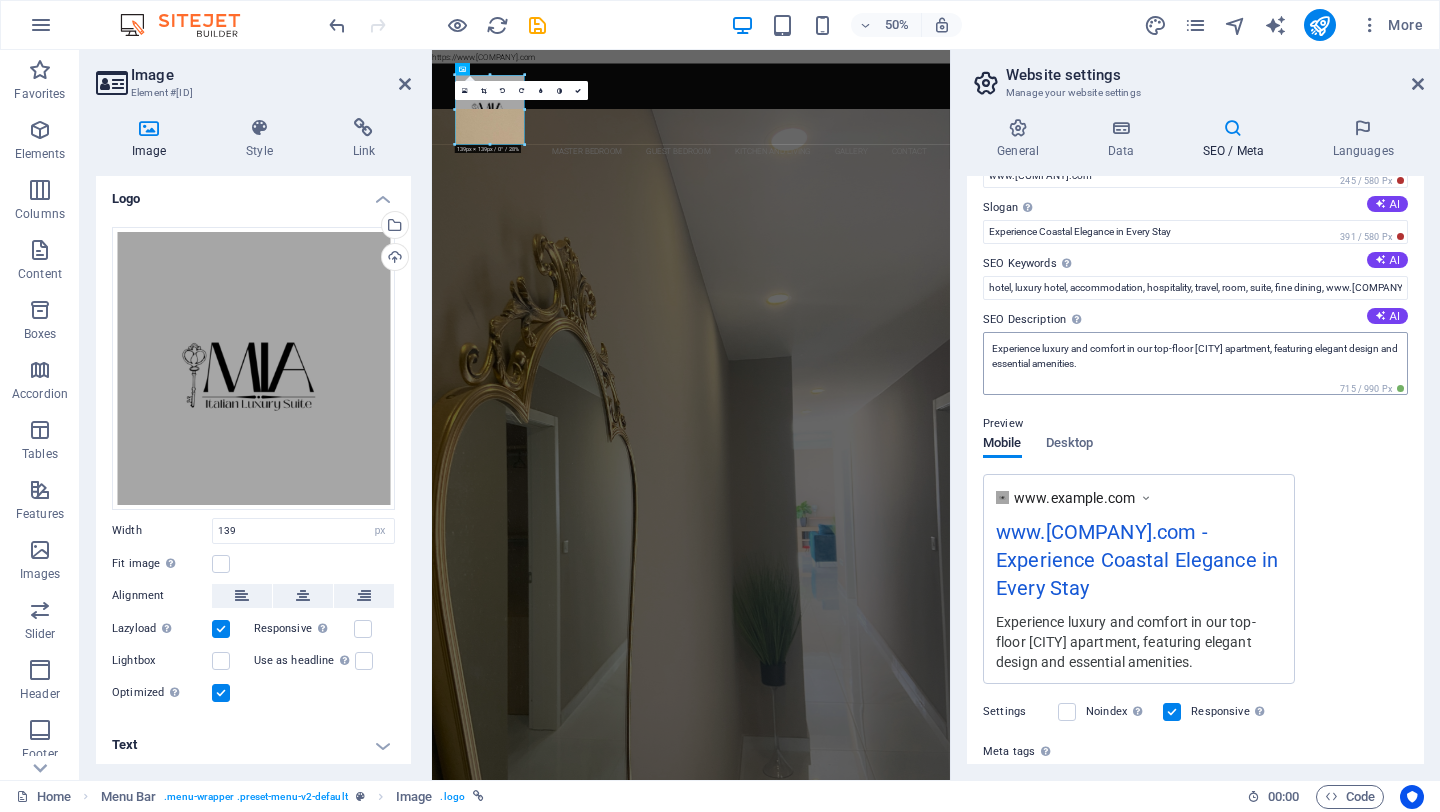 scroll, scrollTop: 0, scrollLeft: 0, axis: both 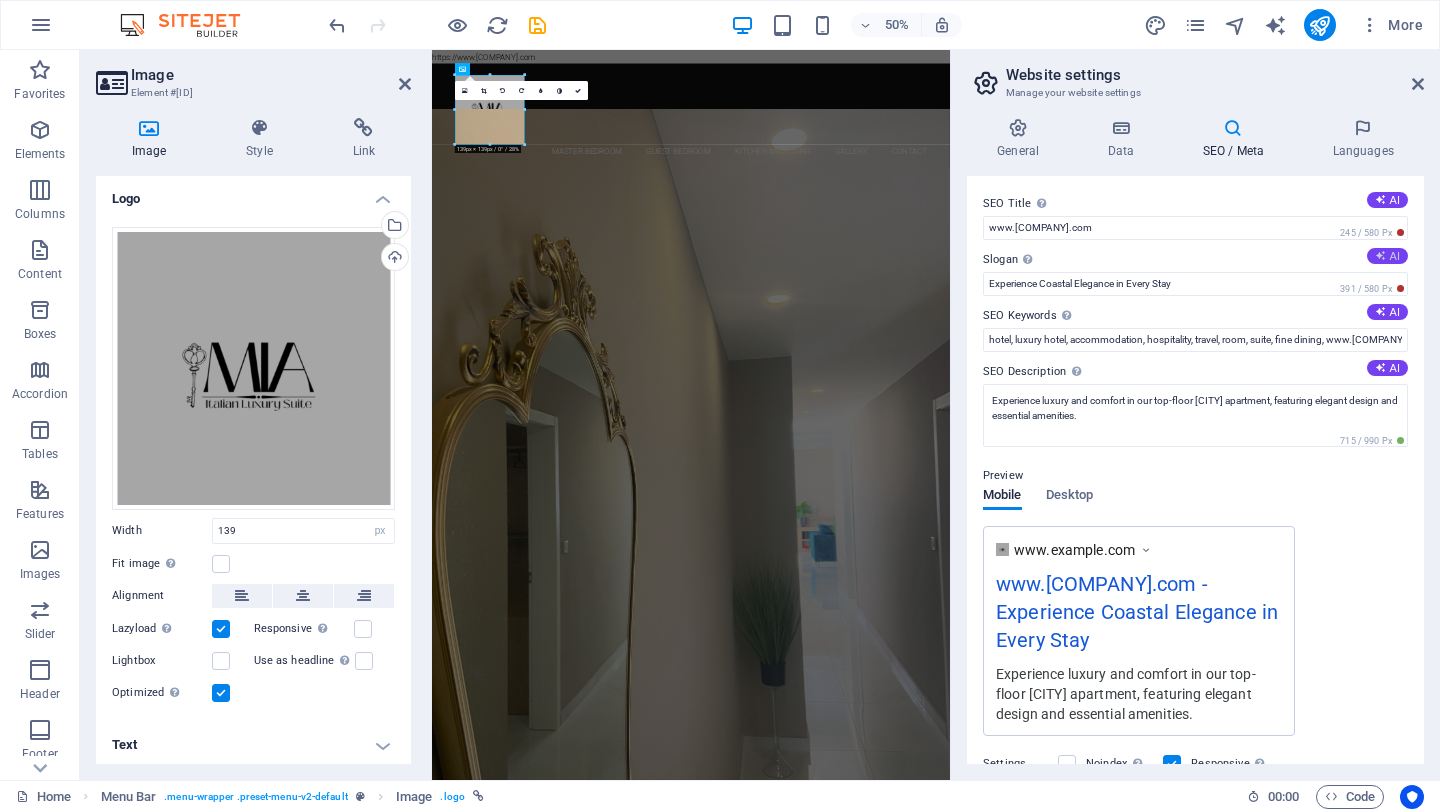 click on "AI" at bounding box center (1387, 256) 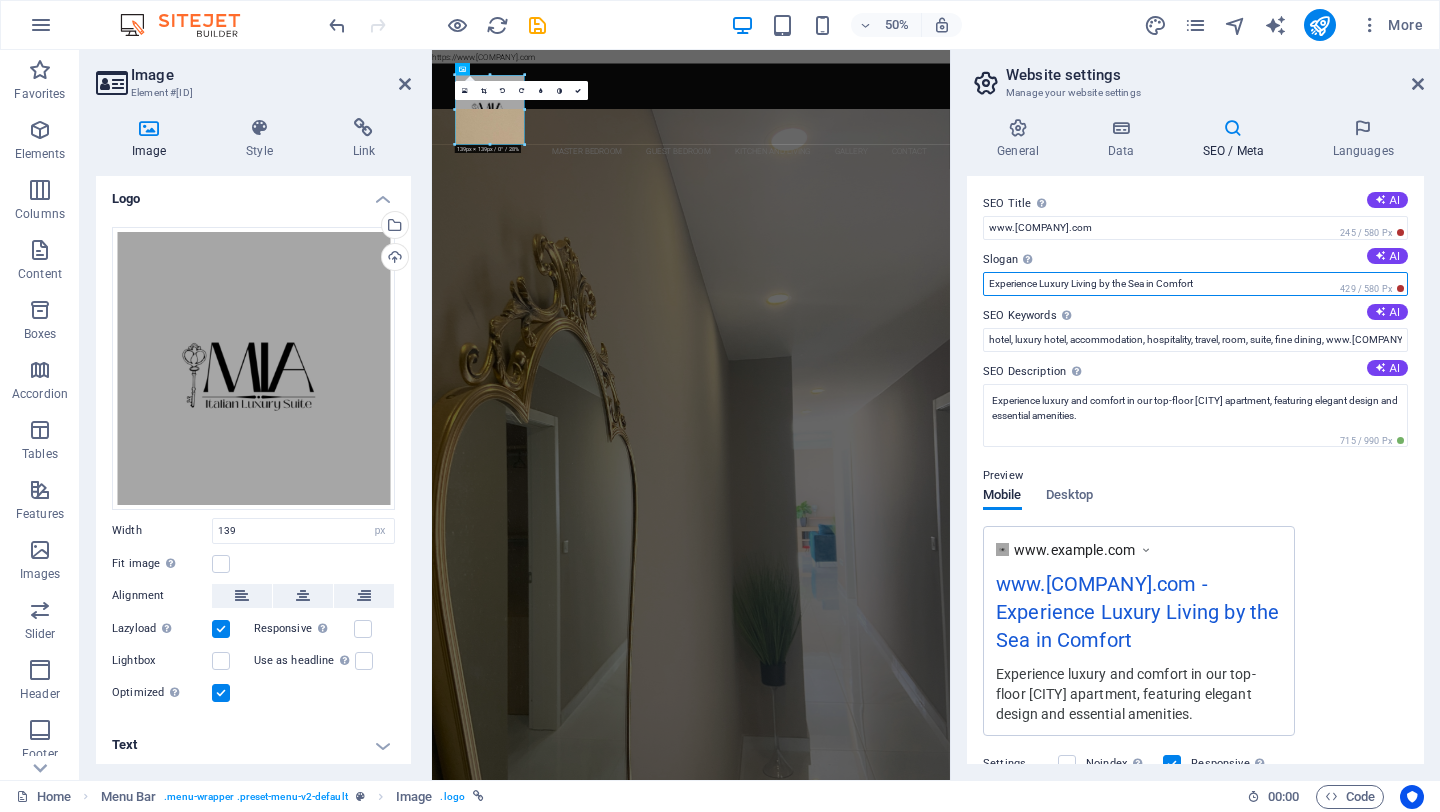click on "Experience Luxury Living by the Sea in Comfort" at bounding box center (1195, 284) 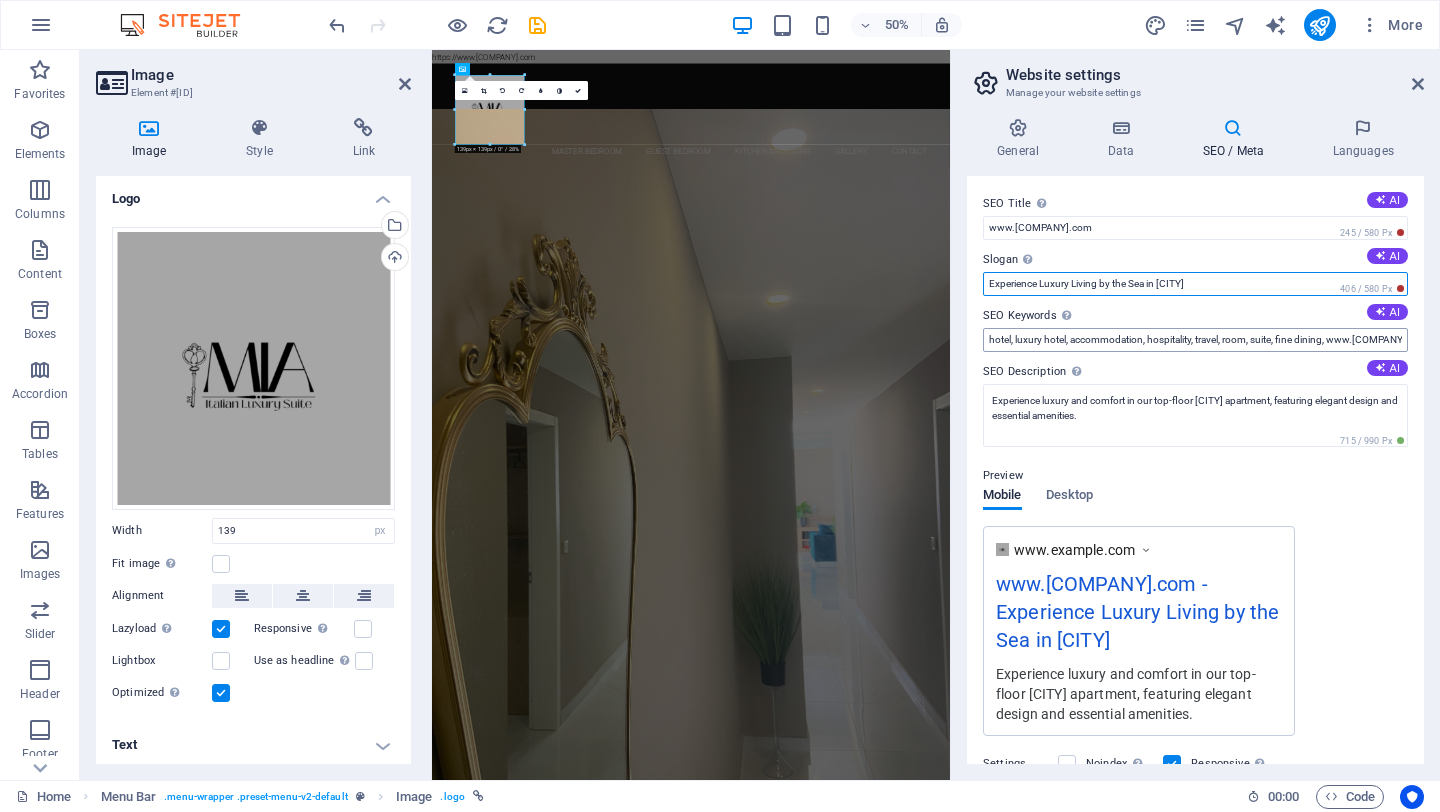type on "Experience Luxury Living by the Sea in [CITY]" 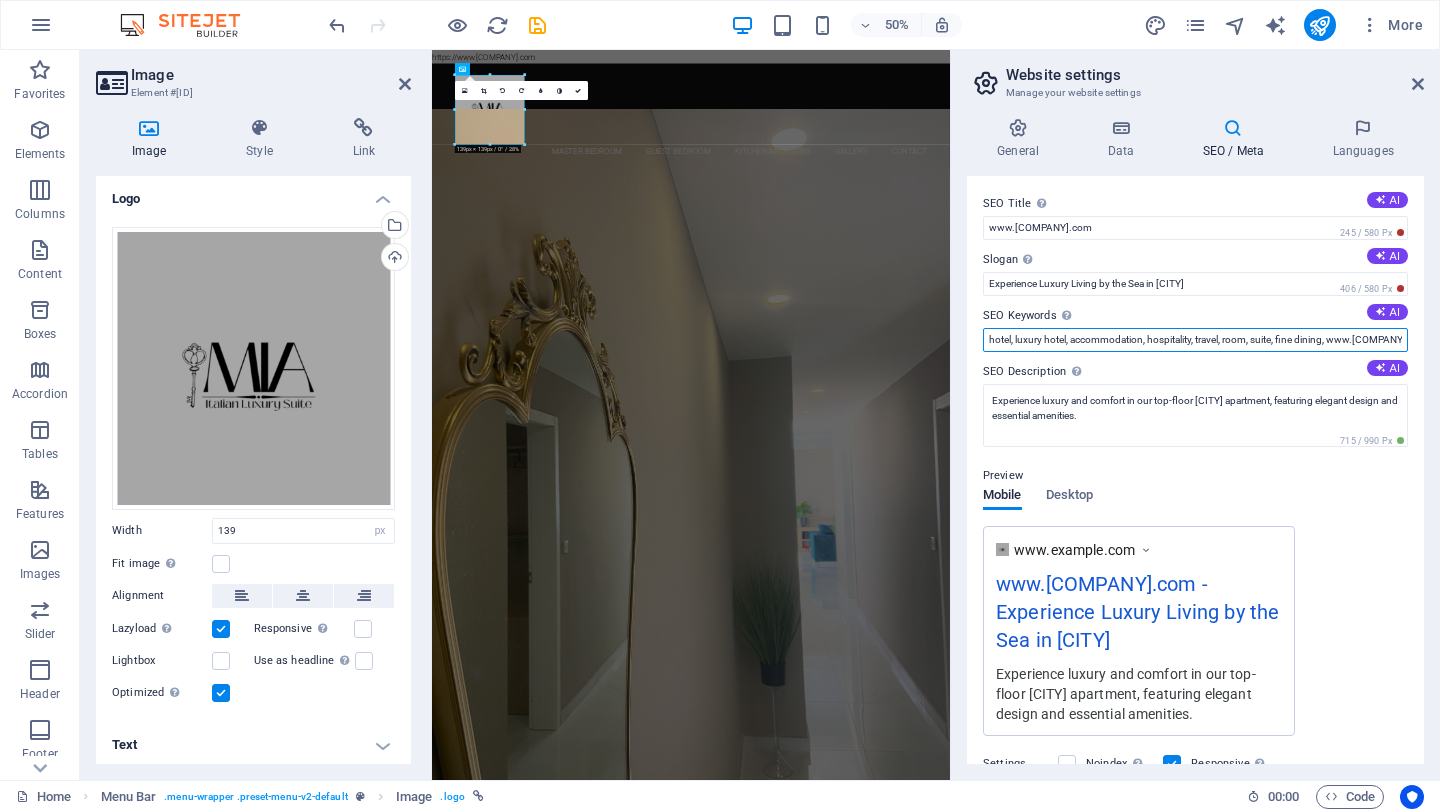 click on "hotel, luxury hotel, accommodation, hospitality, travel, room, suite, fine dining, www.[COMPANY].com, apartment, deluxe, suite, luxury, [CITY]" at bounding box center (1195, 340) 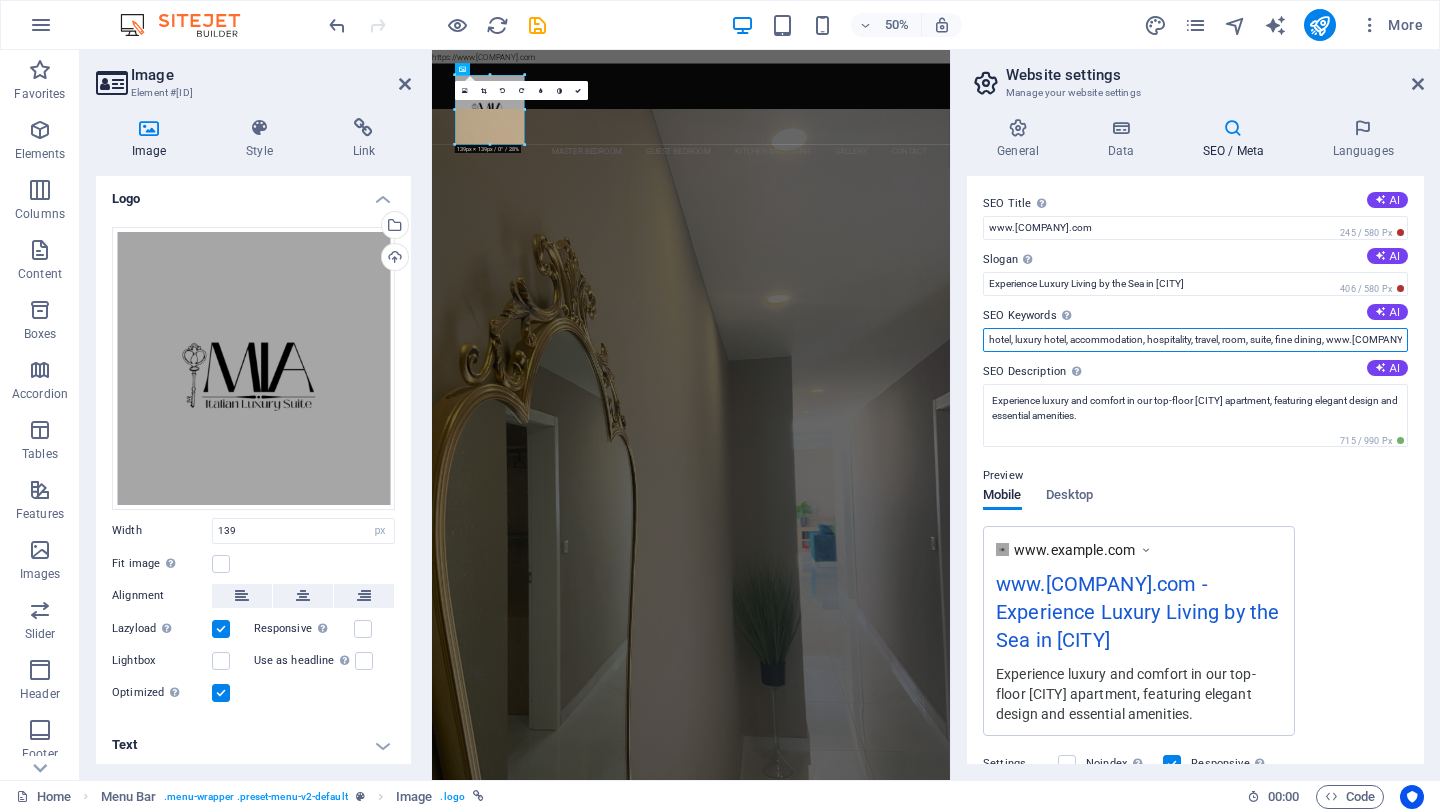 scroll, scrollTop: 0, scrollLeft: 207, axis: horizontal 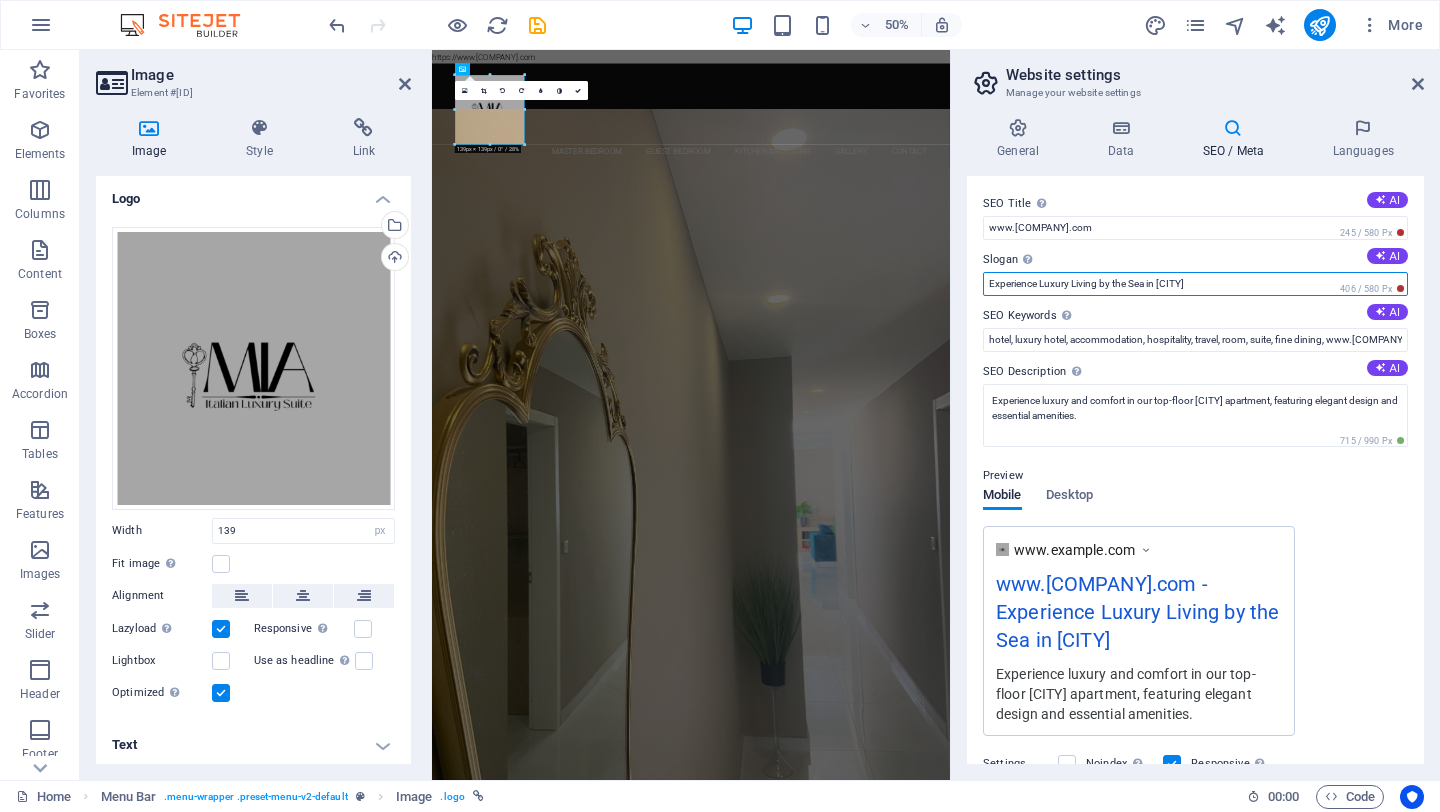 click on "Experience Luxury Living by the Sea in [CITY]" at bounding box center [1195, 284] 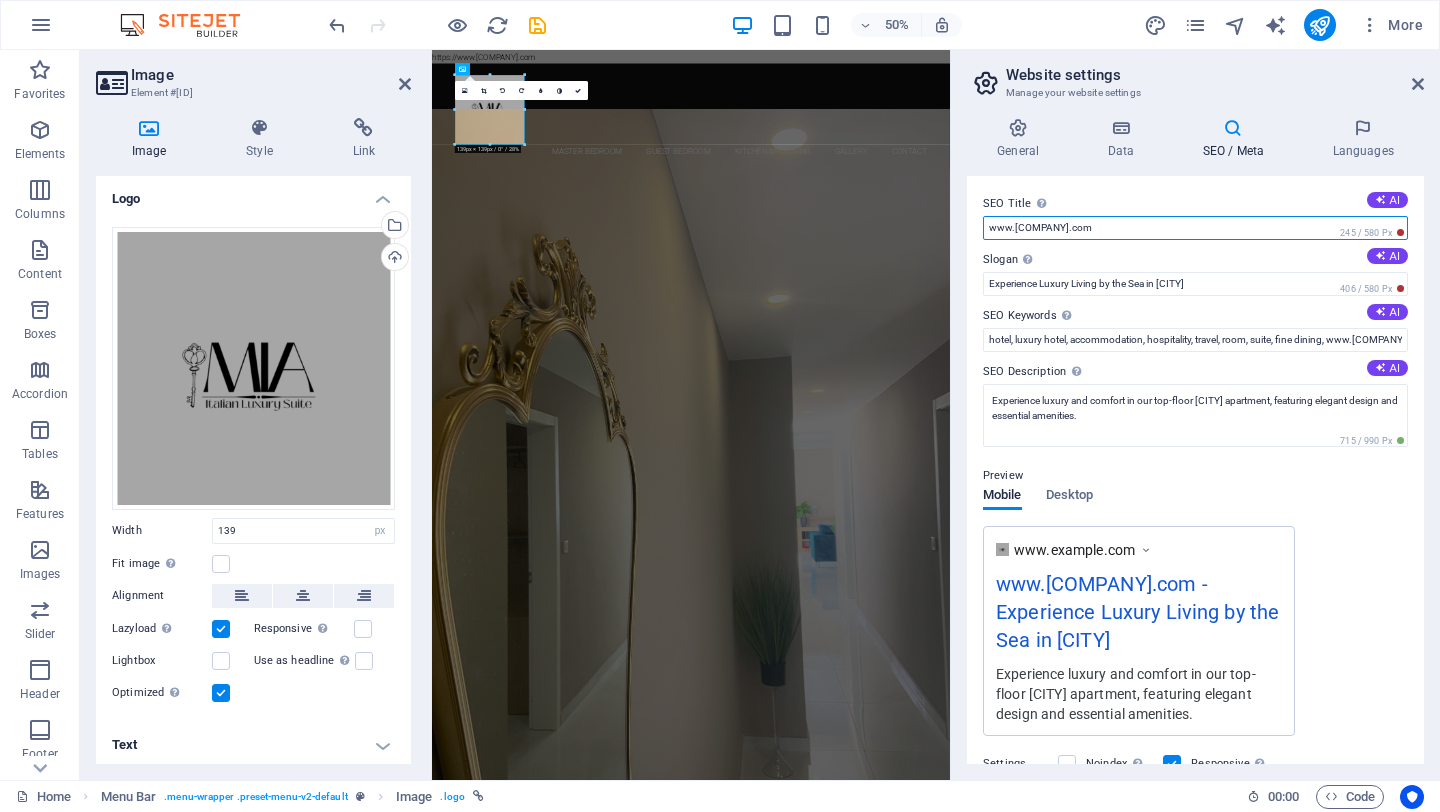 click on "www.[COMPANY].com" at bounding box center [1195, 228] 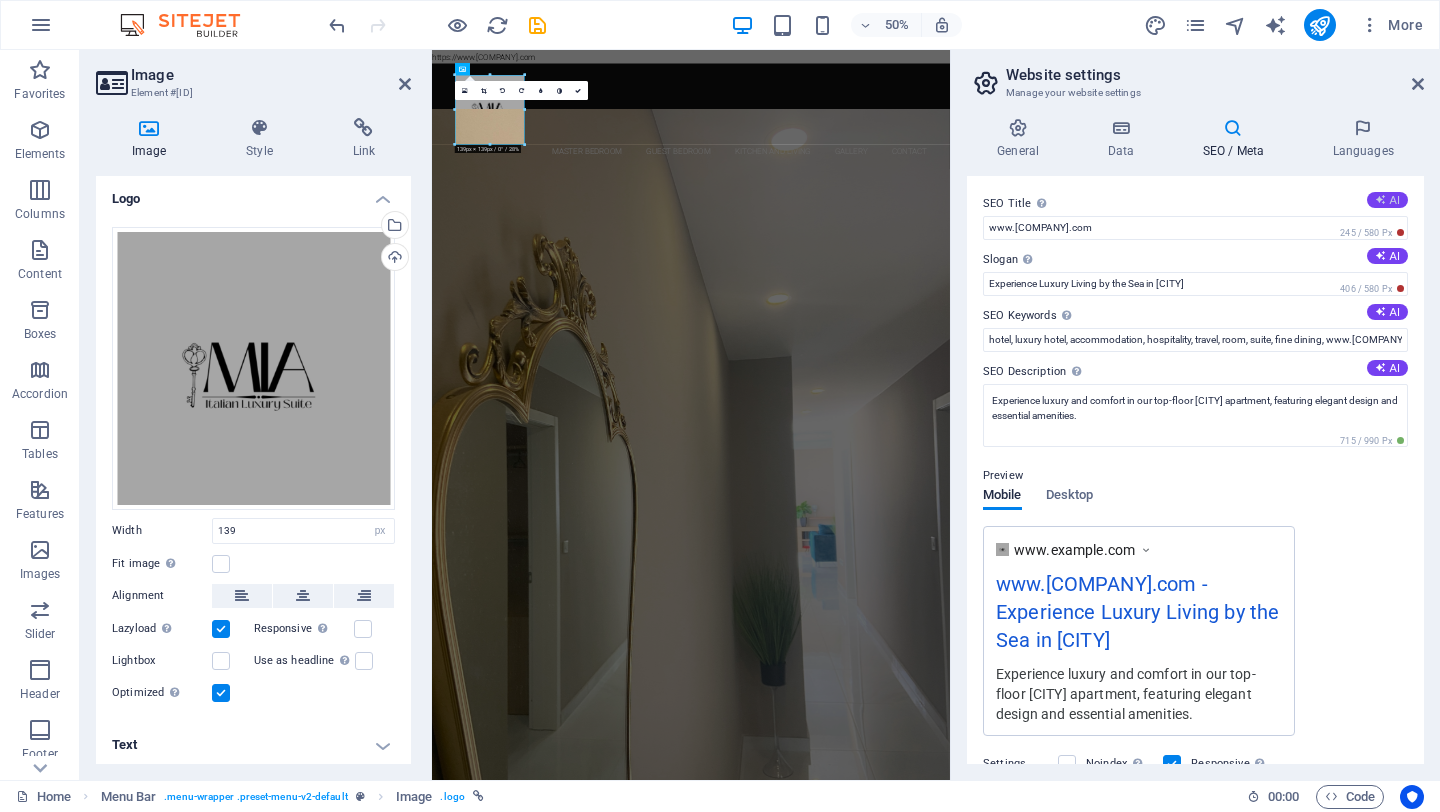 click on "AI" at bounding box center (1387, 200) 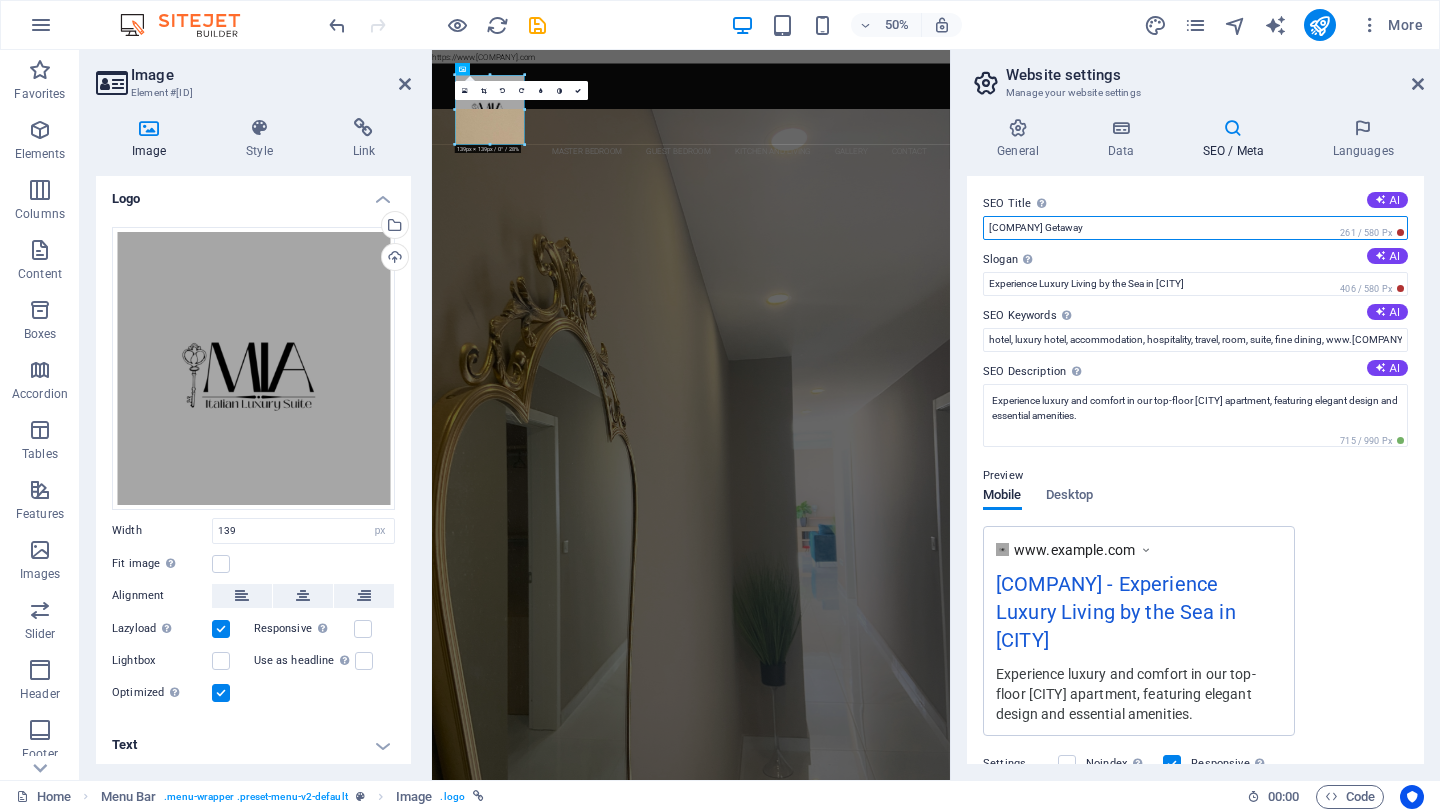 click on "[COMPANY] Getaway" at bounding box center [1195, 228] 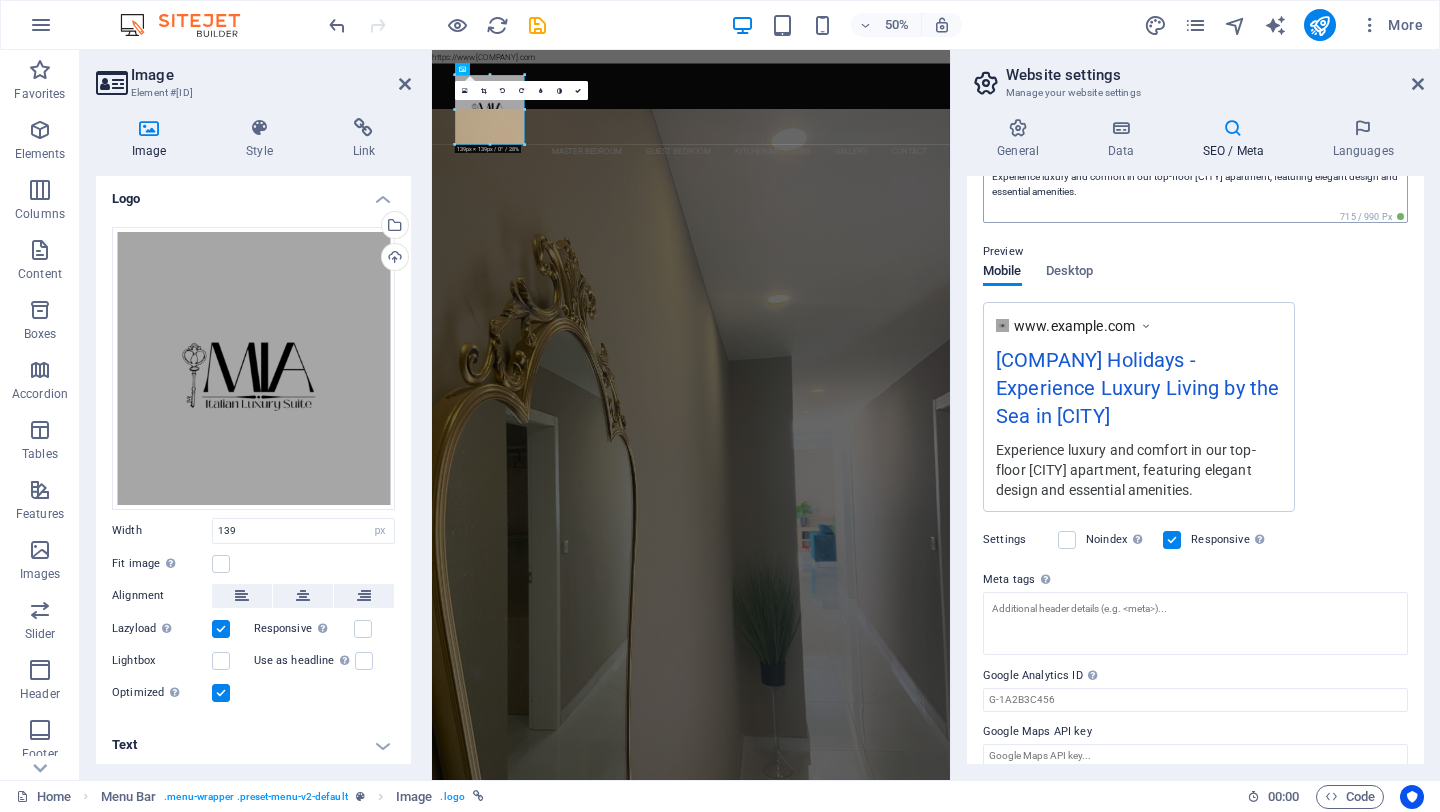 scroll, scrollTop: 243, scrollLeft: 0, axis: vertical 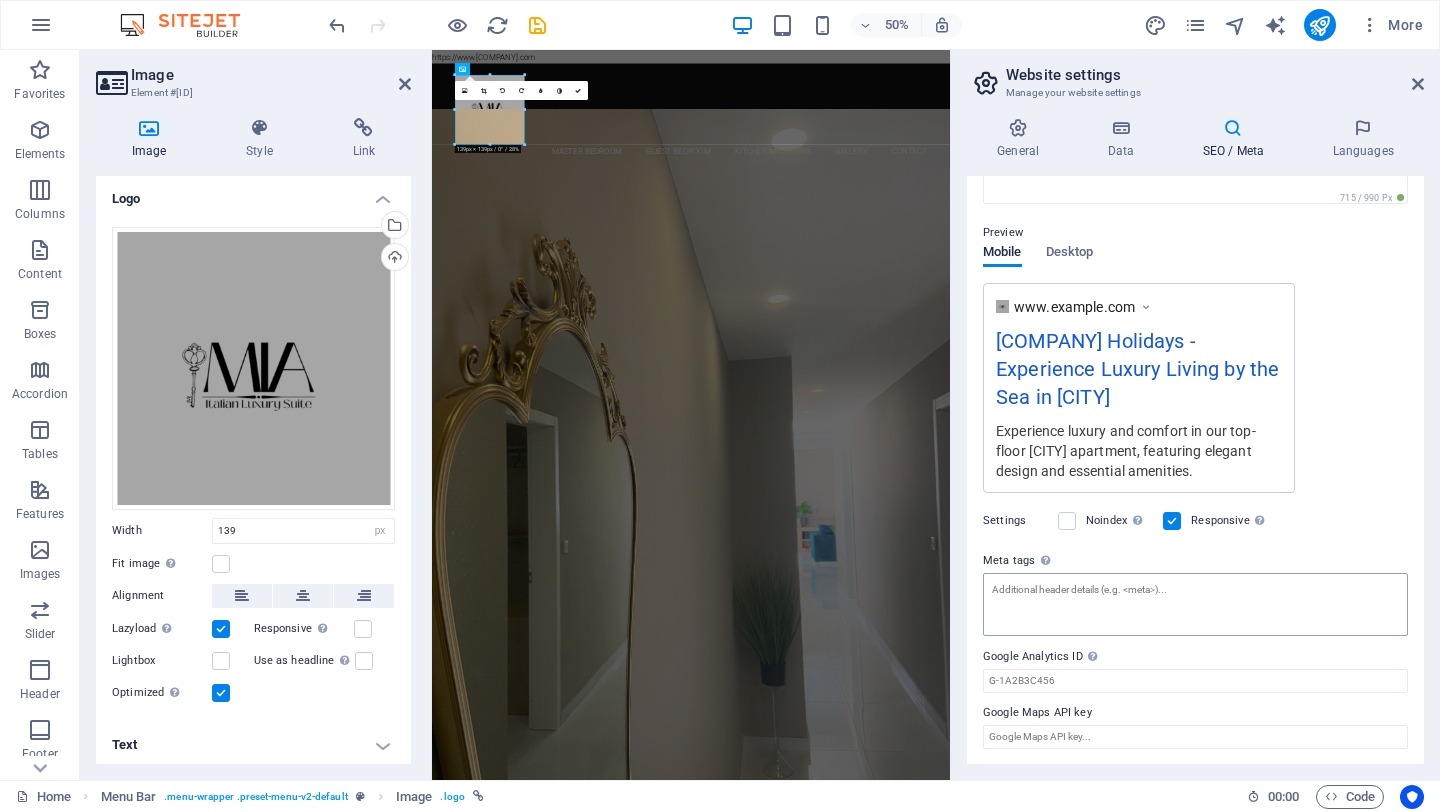 type on "[COMPANY] Holidays" 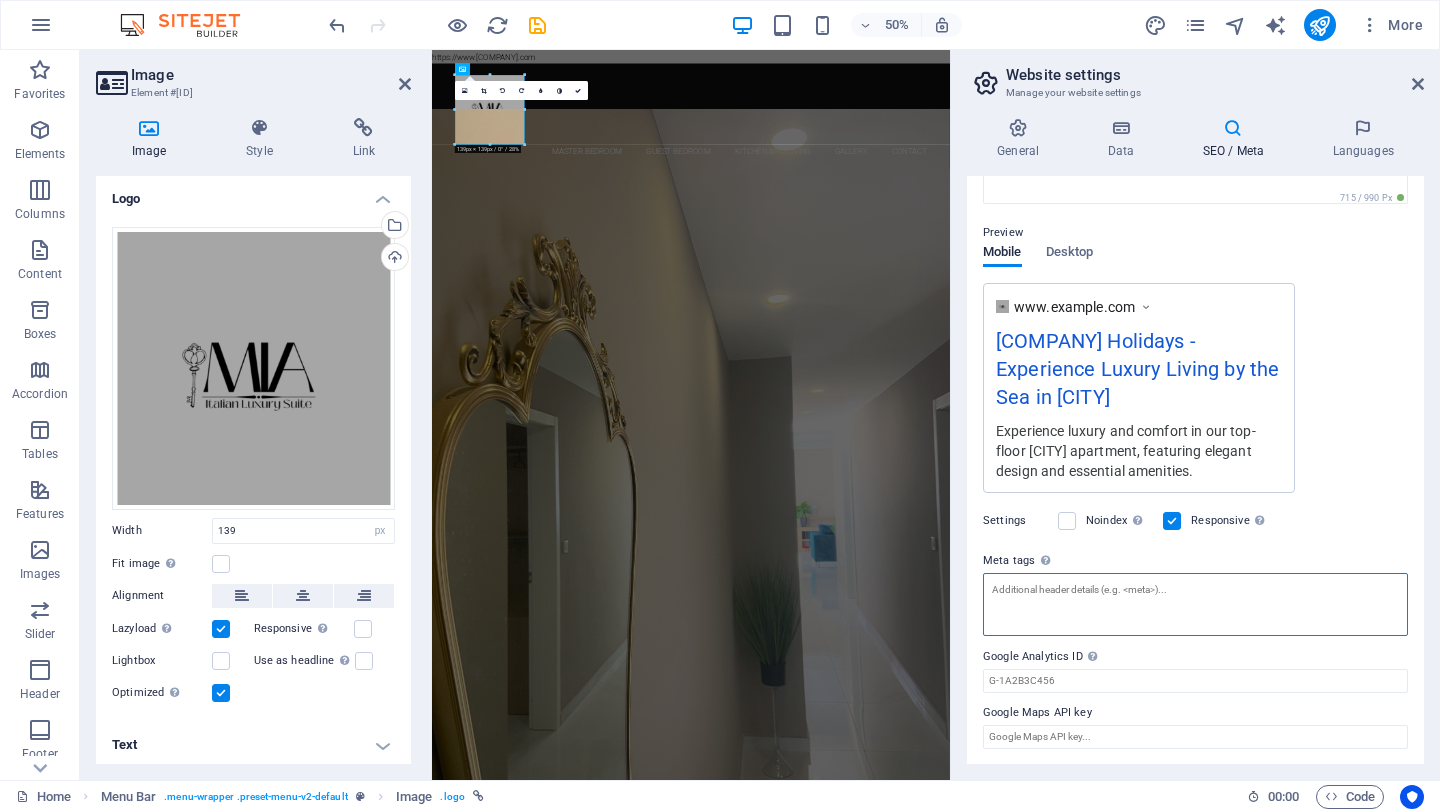 click on "Meta tags Enter HTML code here that will be placed inside the  tags of your website. Please note that your website may not function if you include code with errors." at bounding box center (1195, 604) 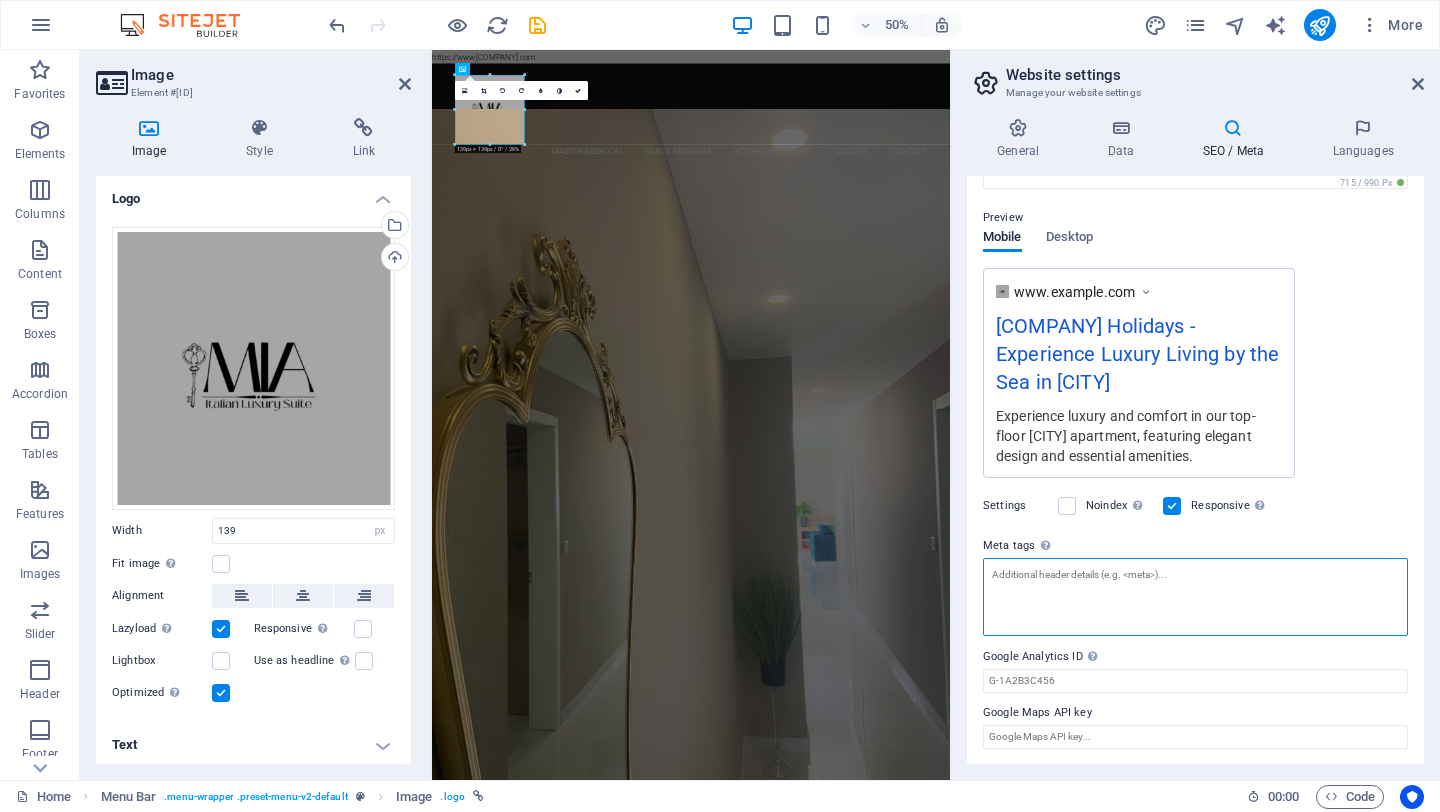 scroll, scrollTop: 0, scrollLeft: 0, axis: both 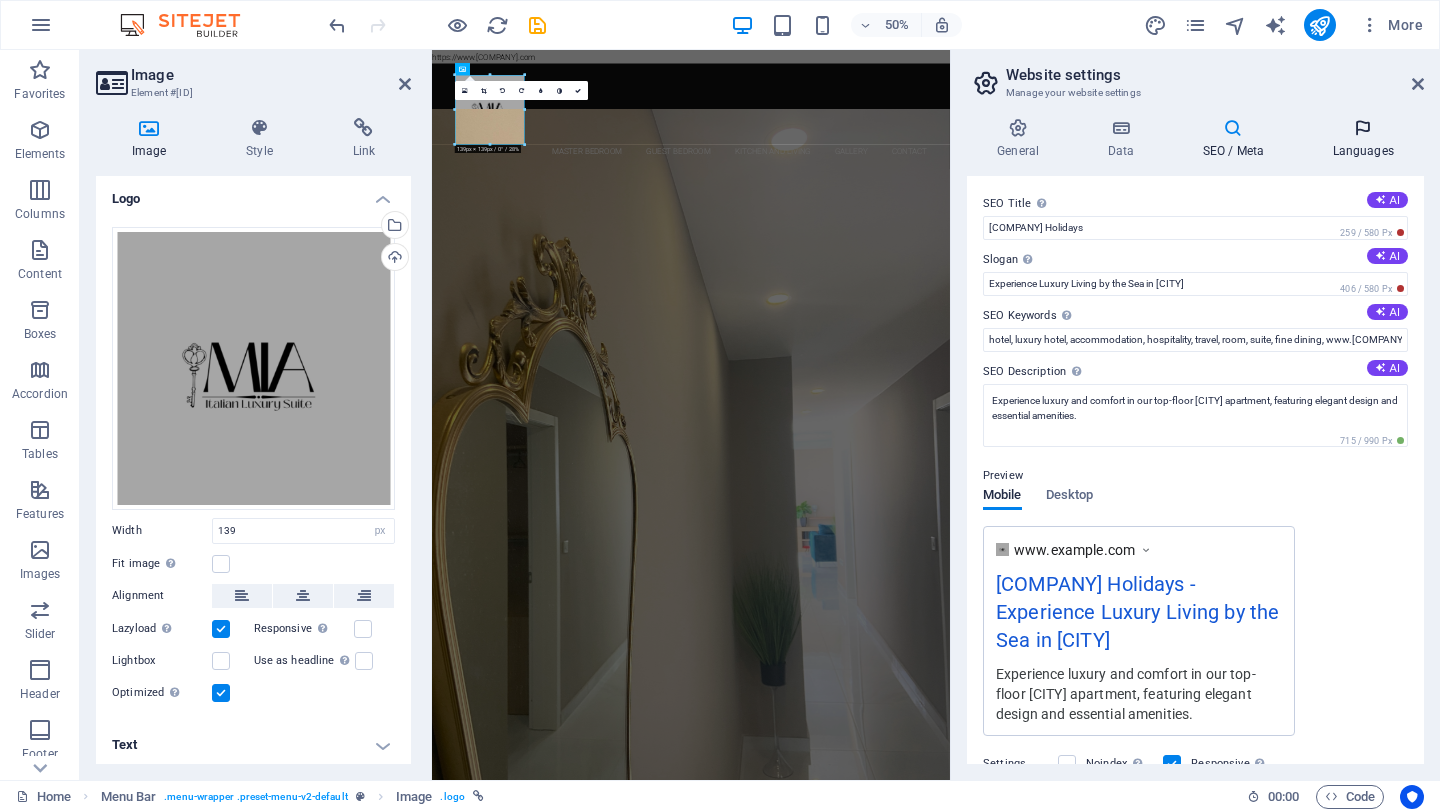 click at bounding box center [1363, 128] 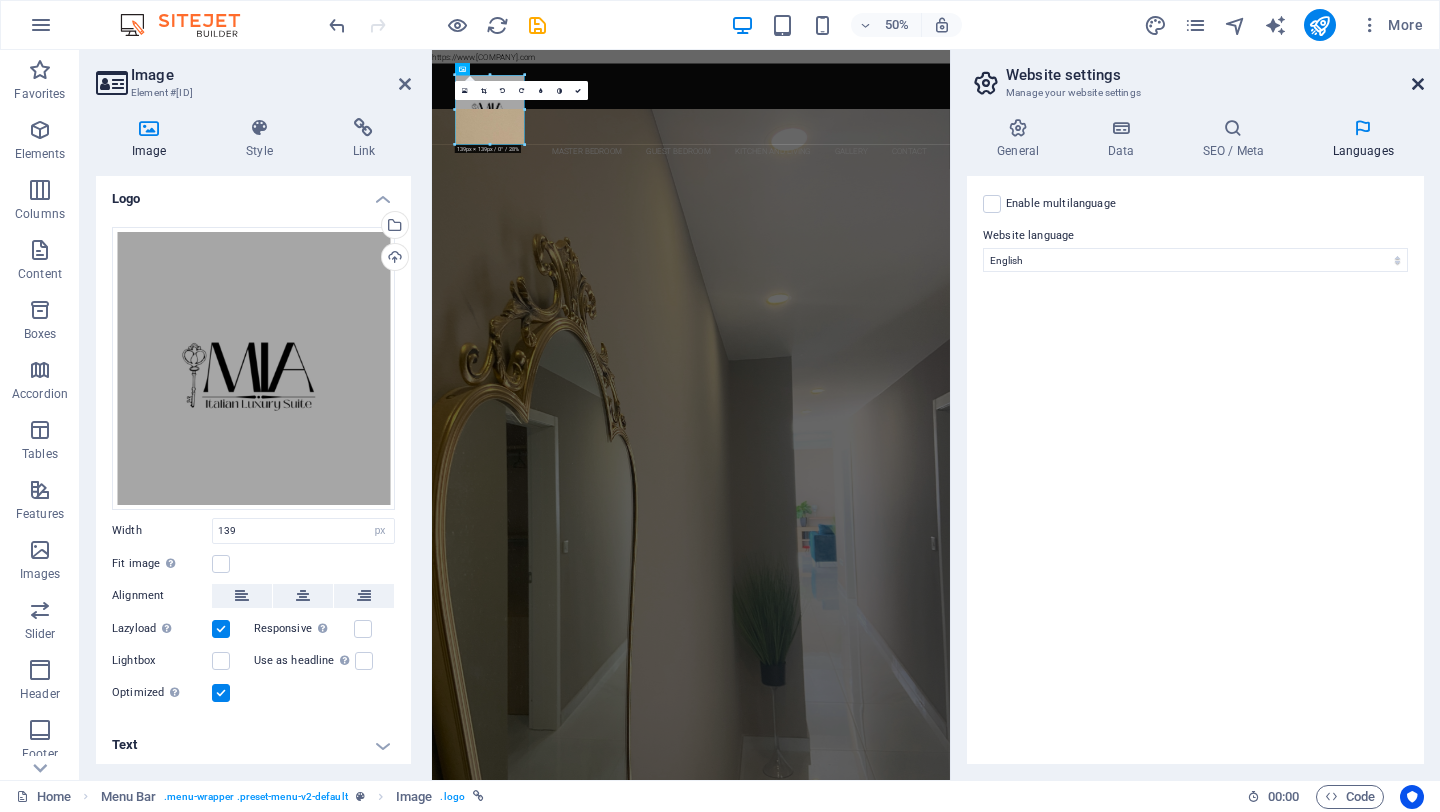click at bounding box center (1418, 84) 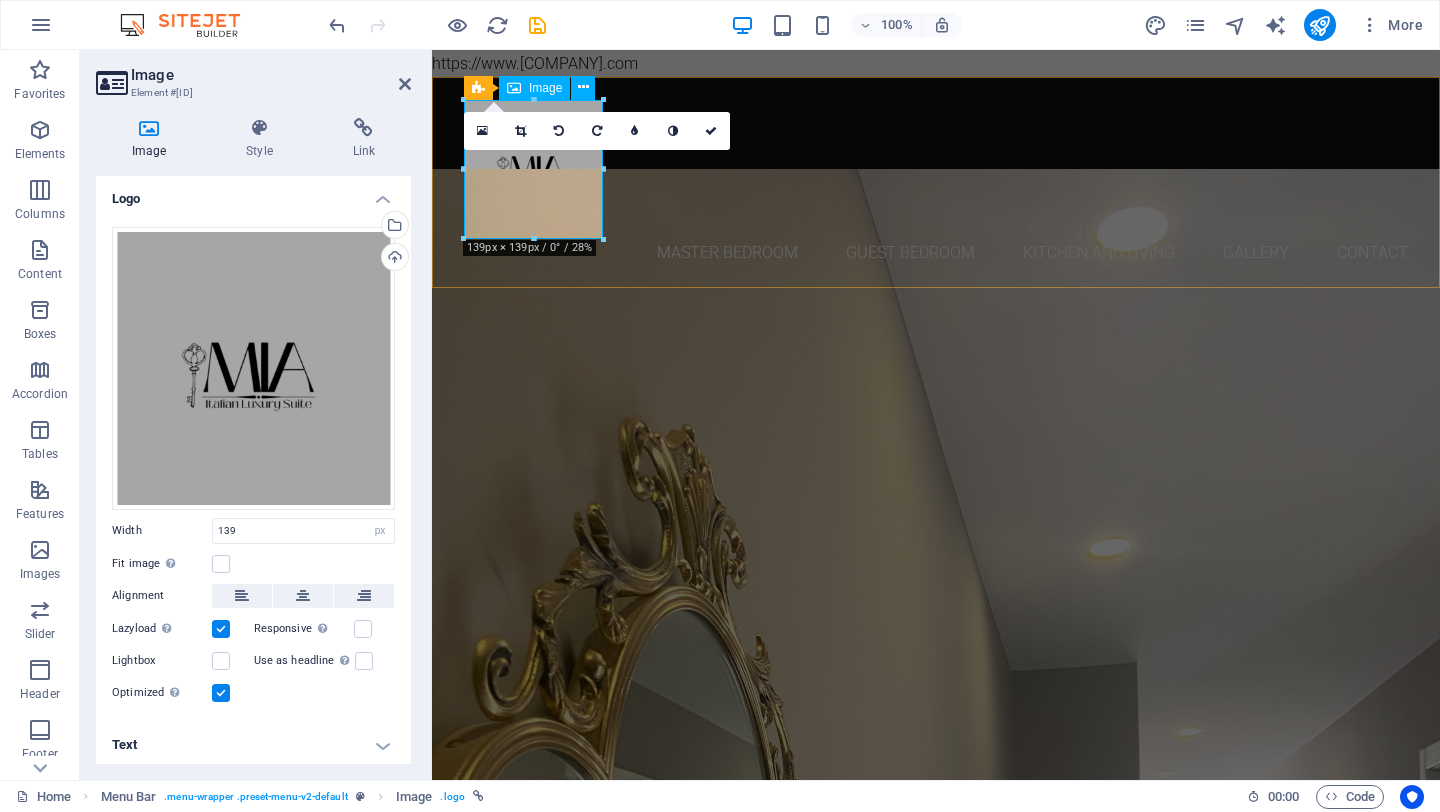 click at bounding box center (936, 169) 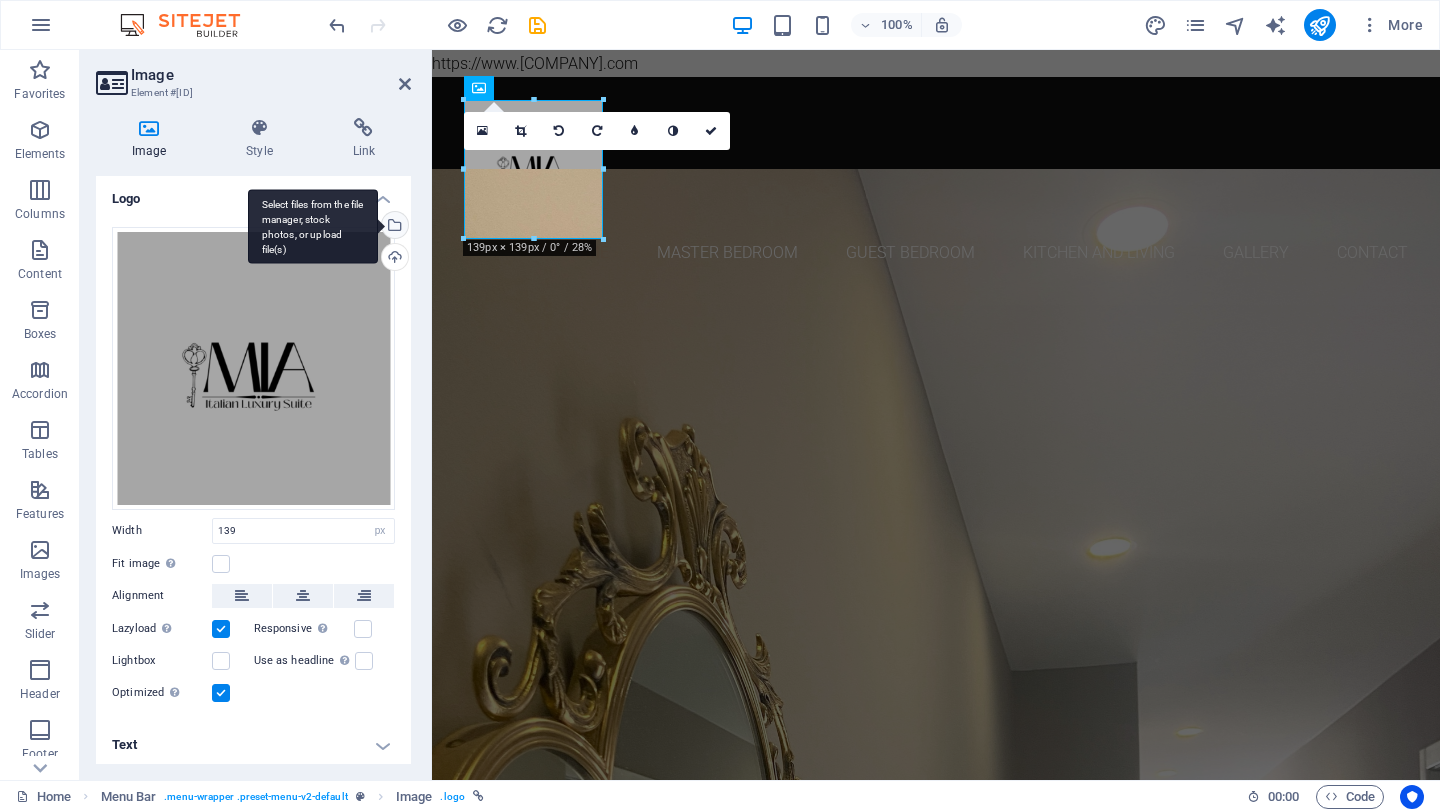 click on "Select files from the file manager, stock photos, or upload file(s)" at bounding box center (393, 227) 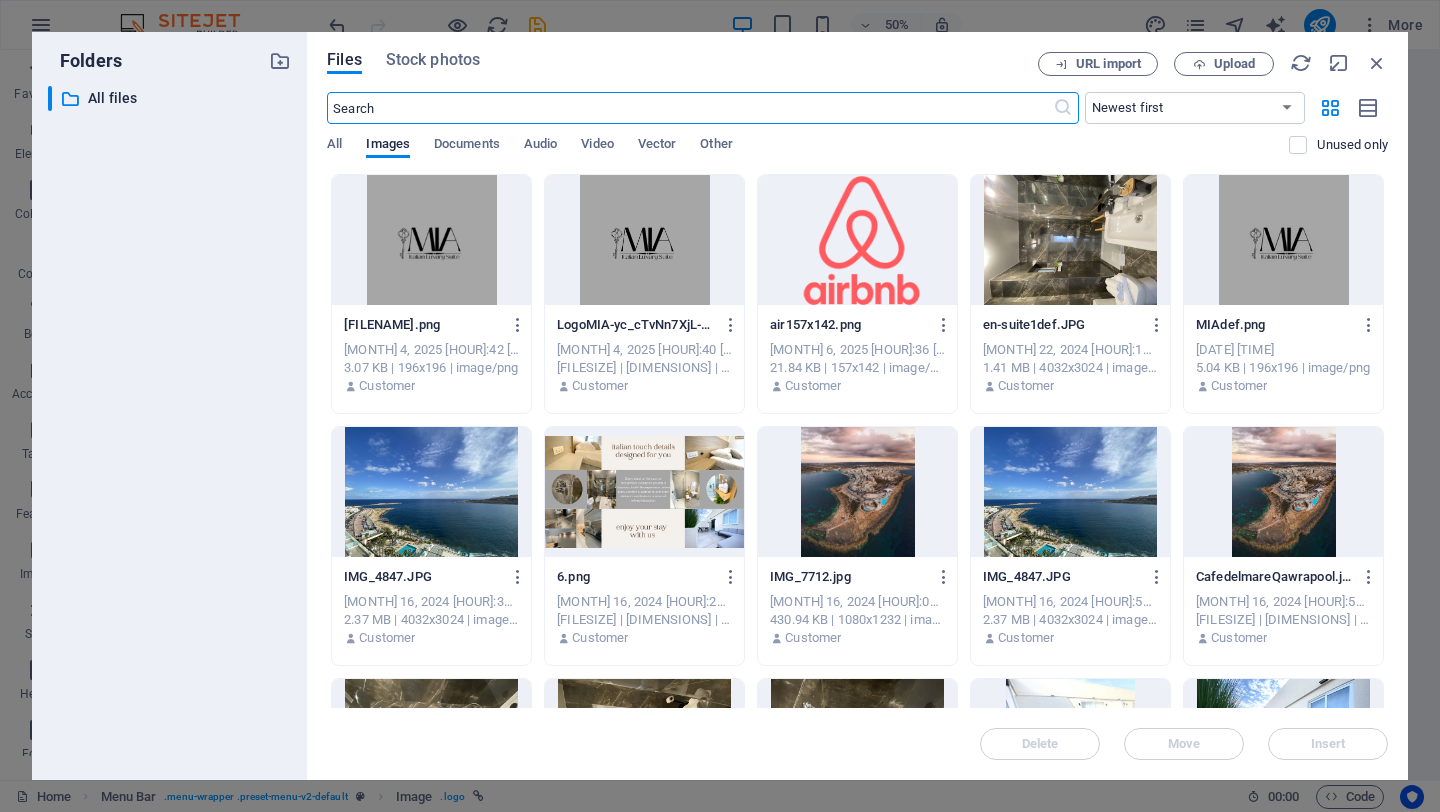 click at bounding box center (431, 240) 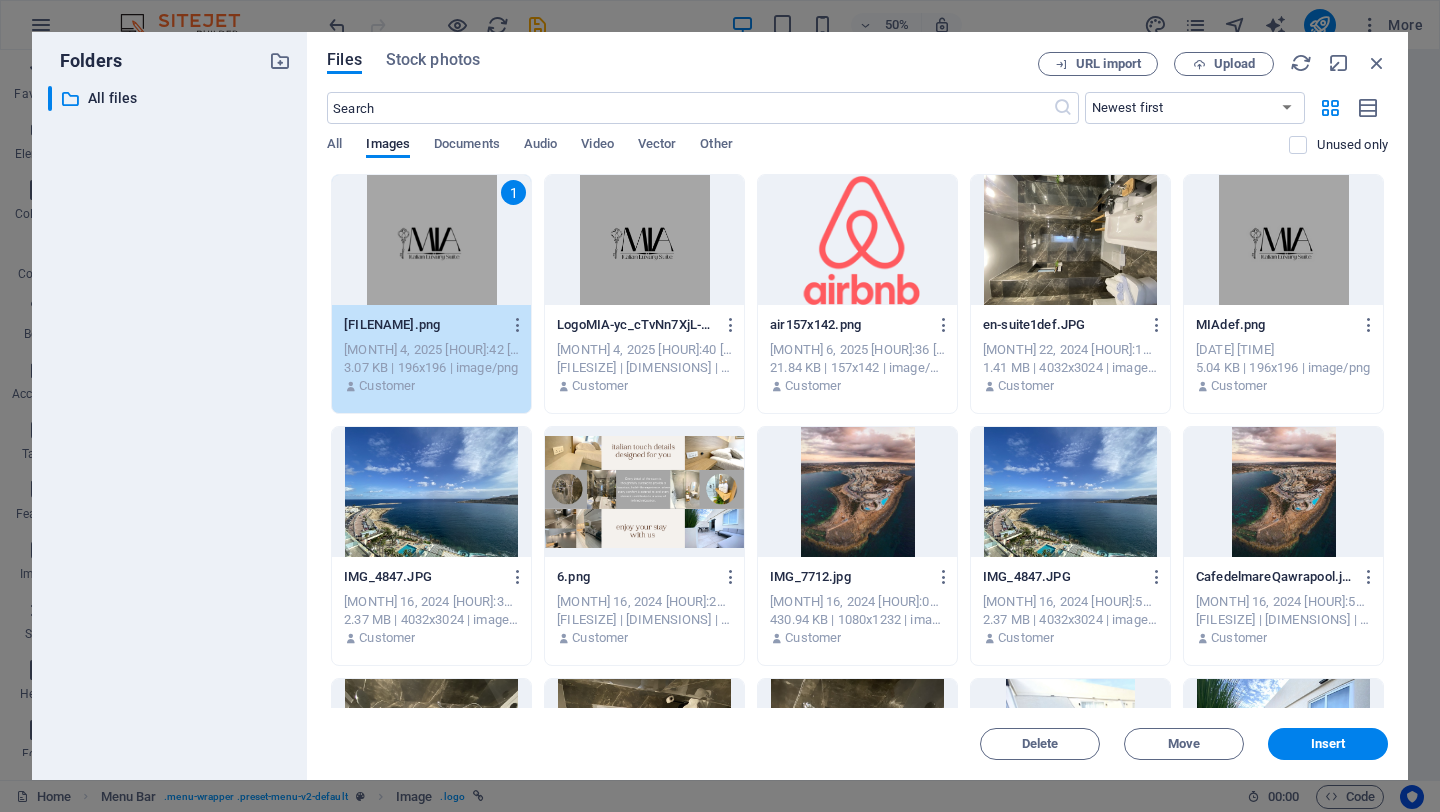 click at bounding box center (644, 240) 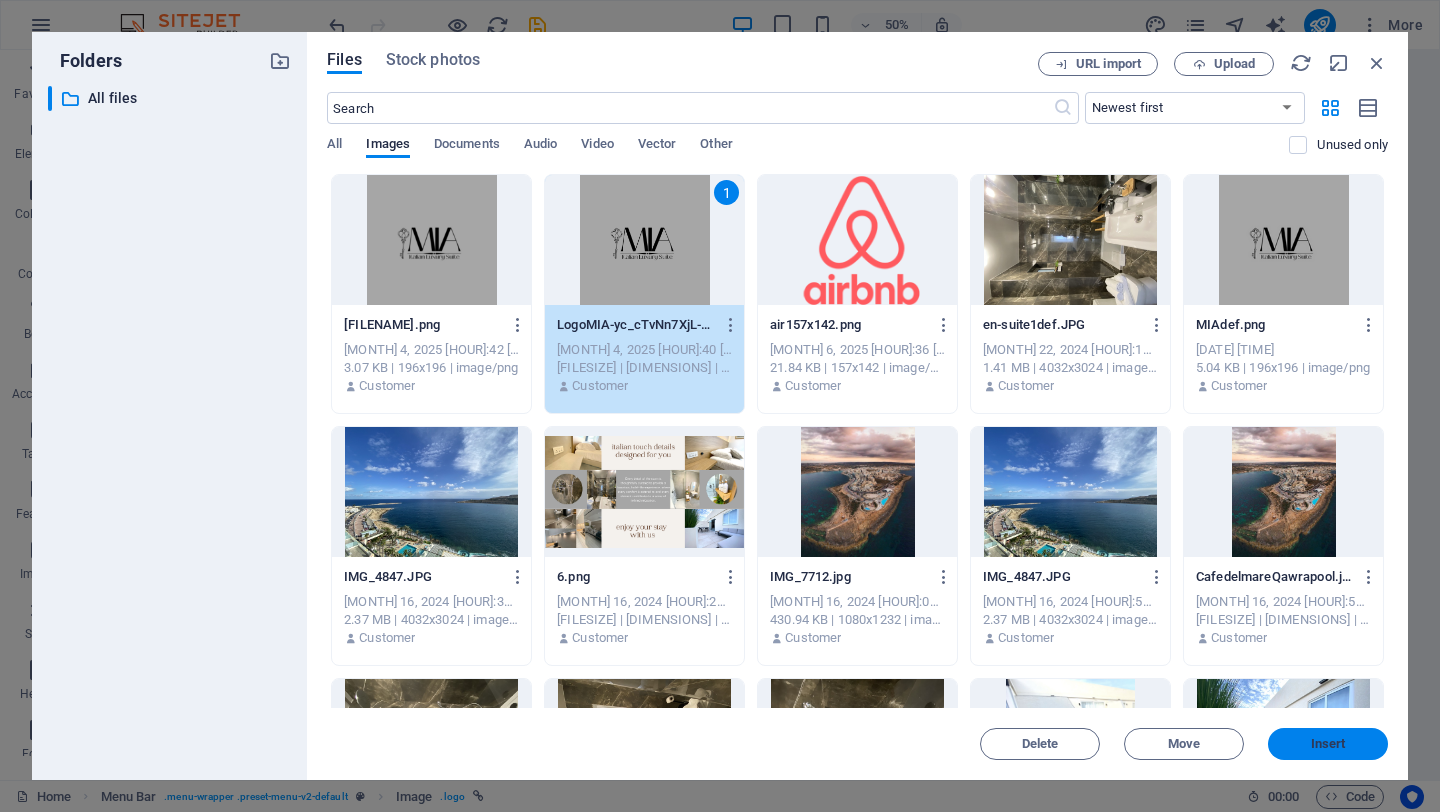 click on "Insert" at bounding box center [1328, 744] 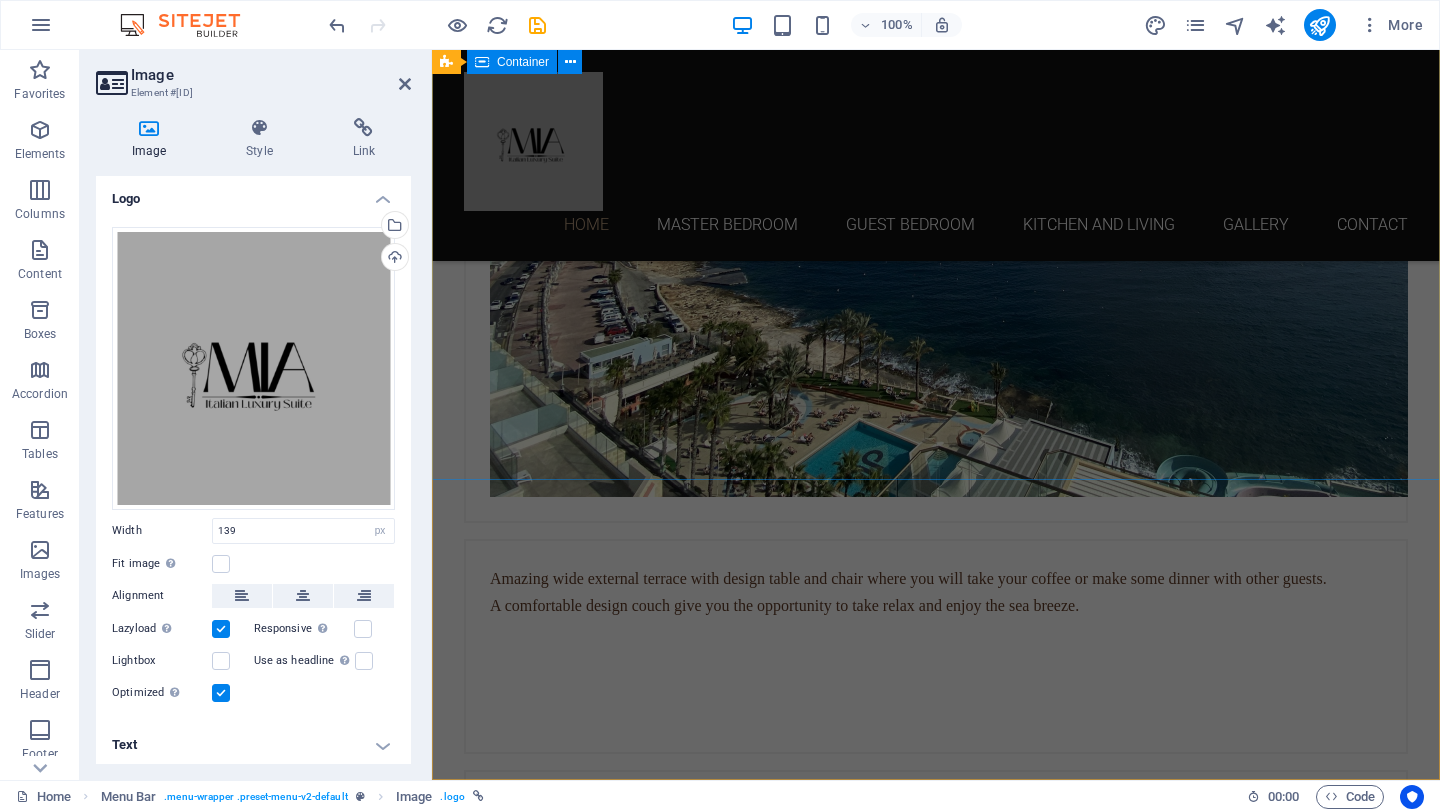 scroll, scrollTop: 6758, scrollLeft: 0, axis: vertical 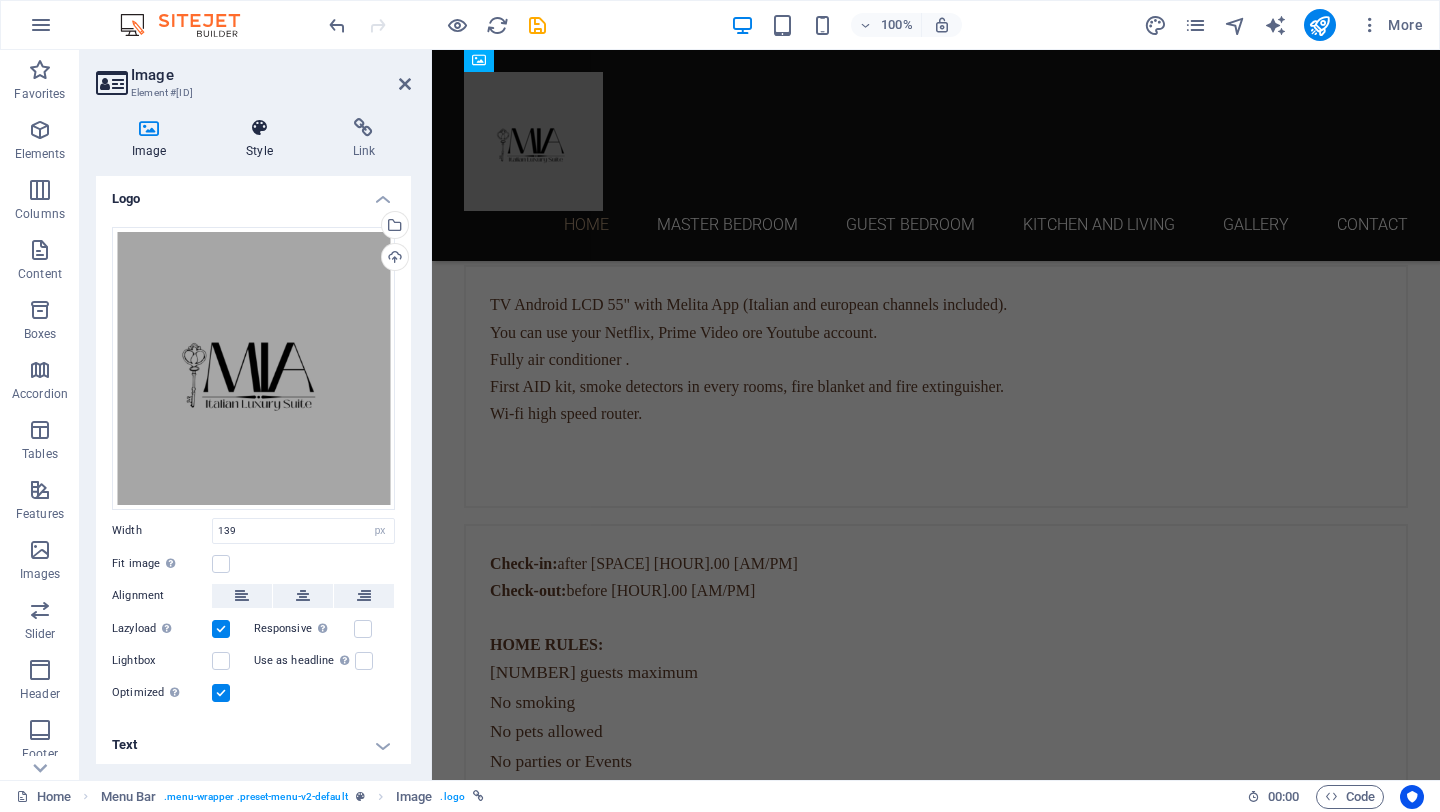 click at bounding box center [259, 128] 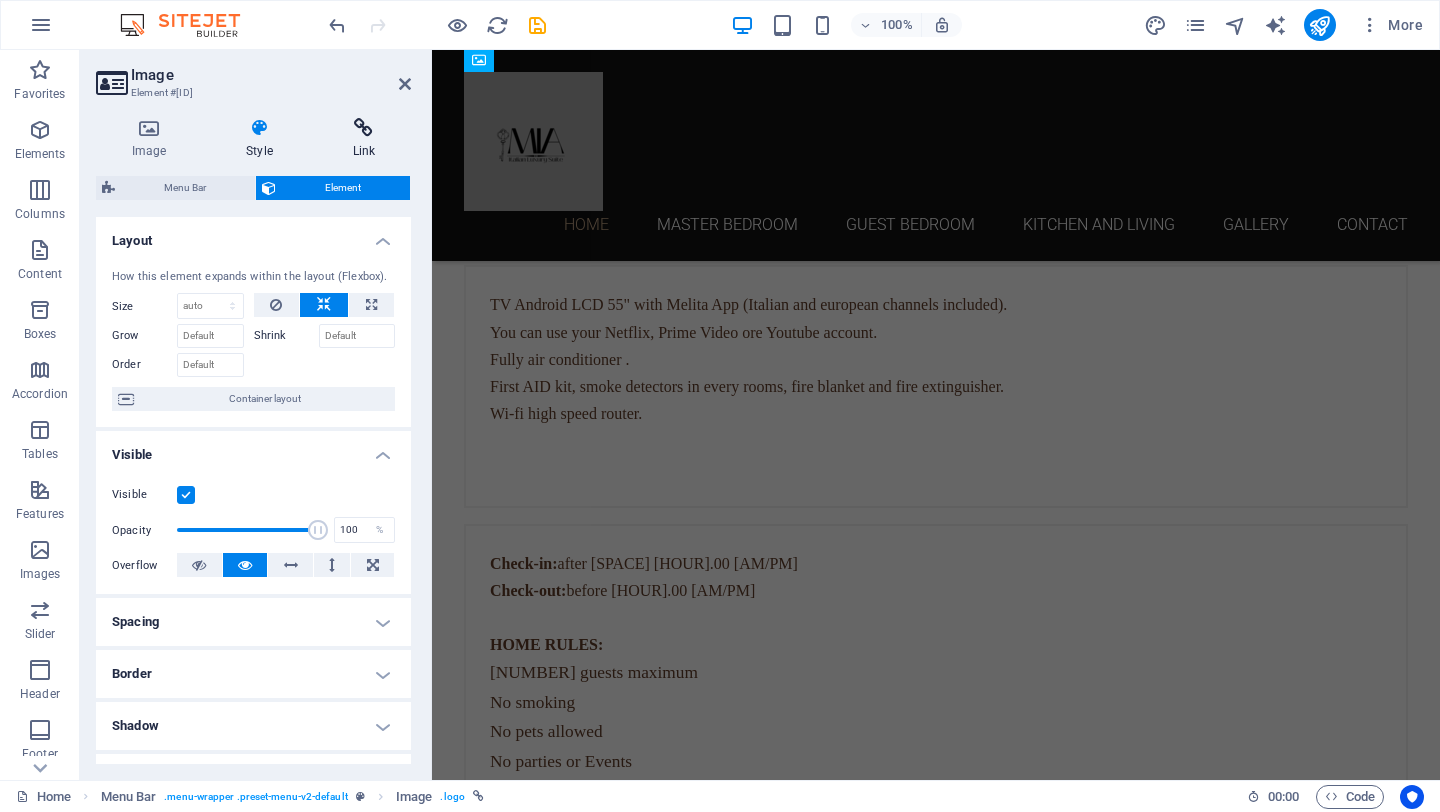click at bounding box center (364, 128) 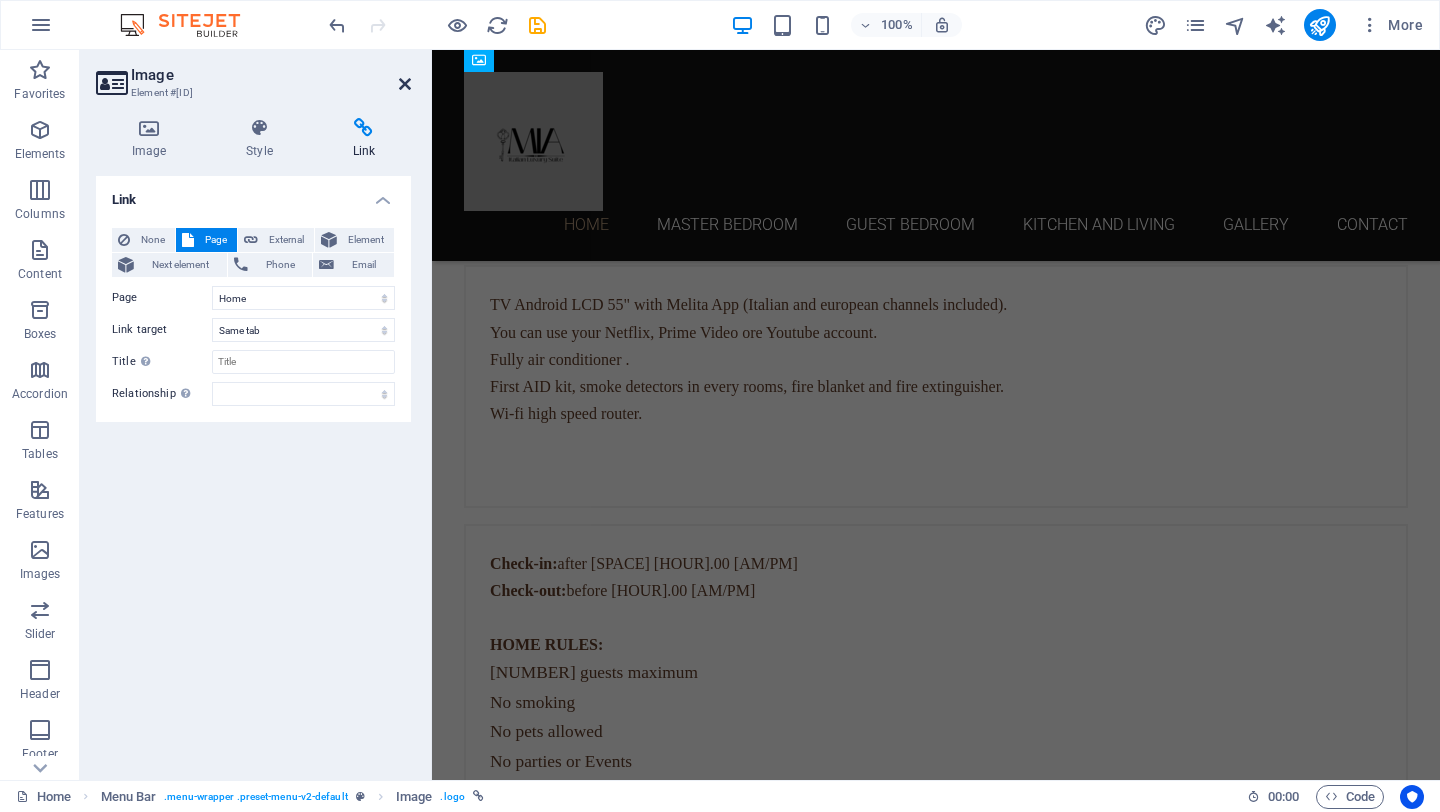 click at bounding box center (405, 84) 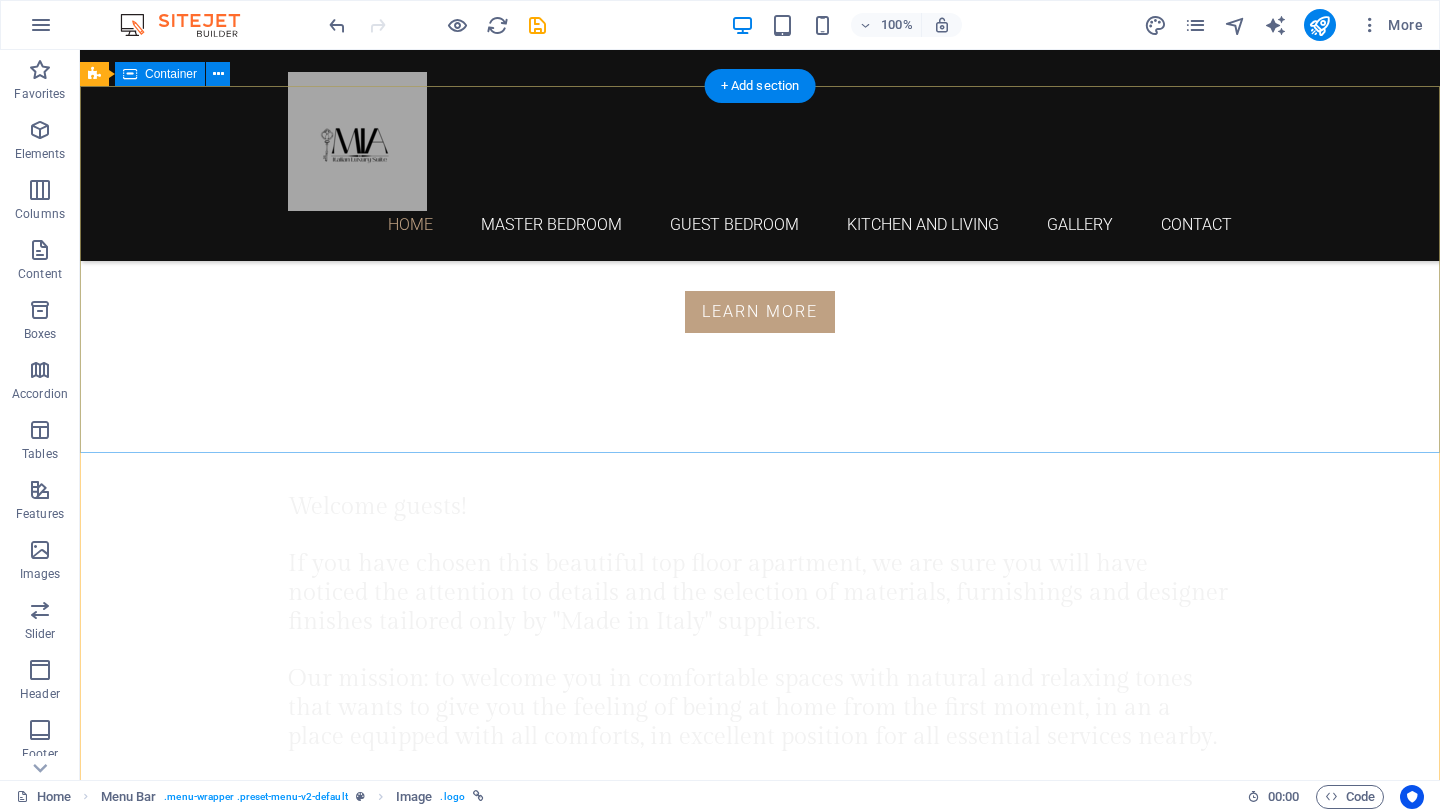 scroll, scrollTop: 0, scrollLeft: 0, axis: both 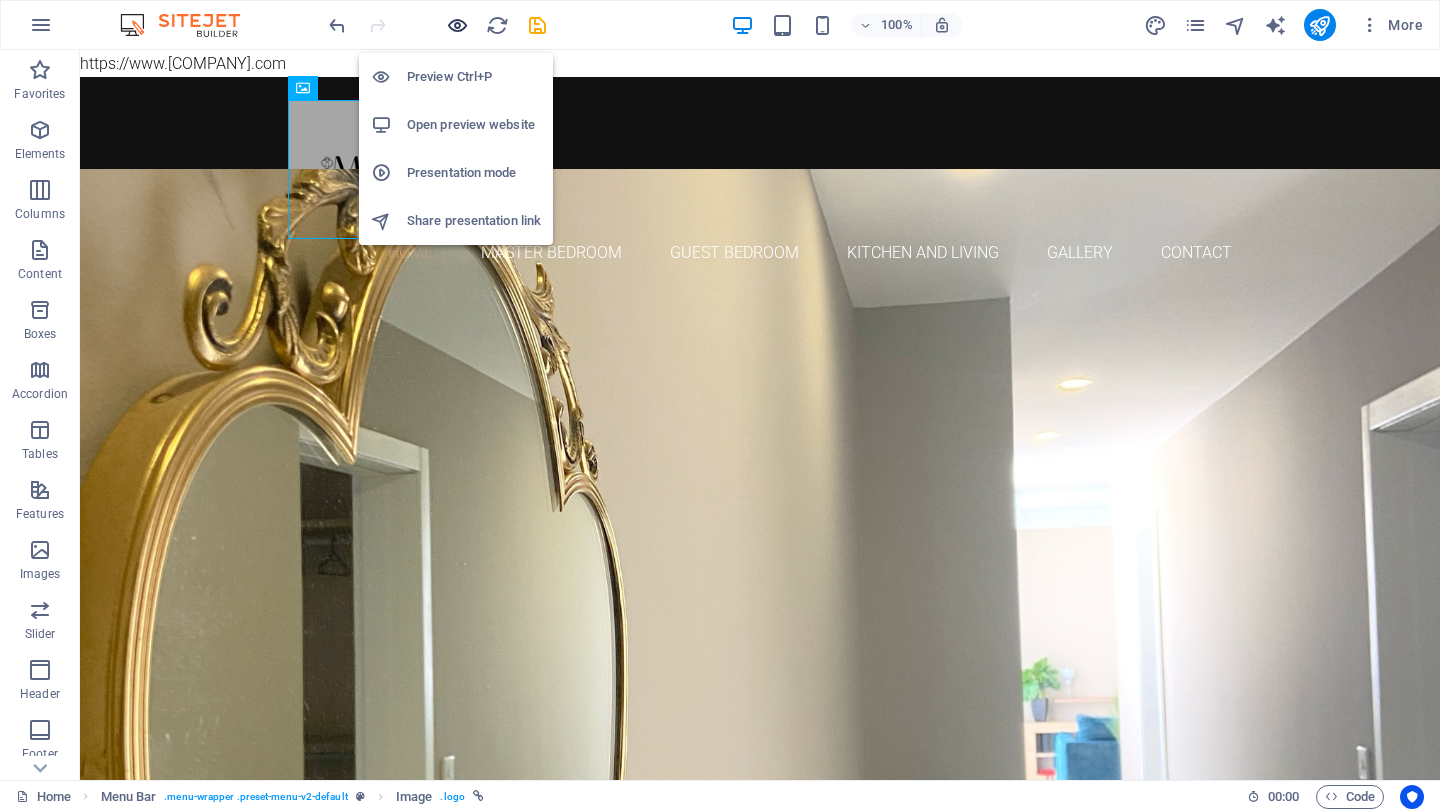 click at bounding box center (457, 25) 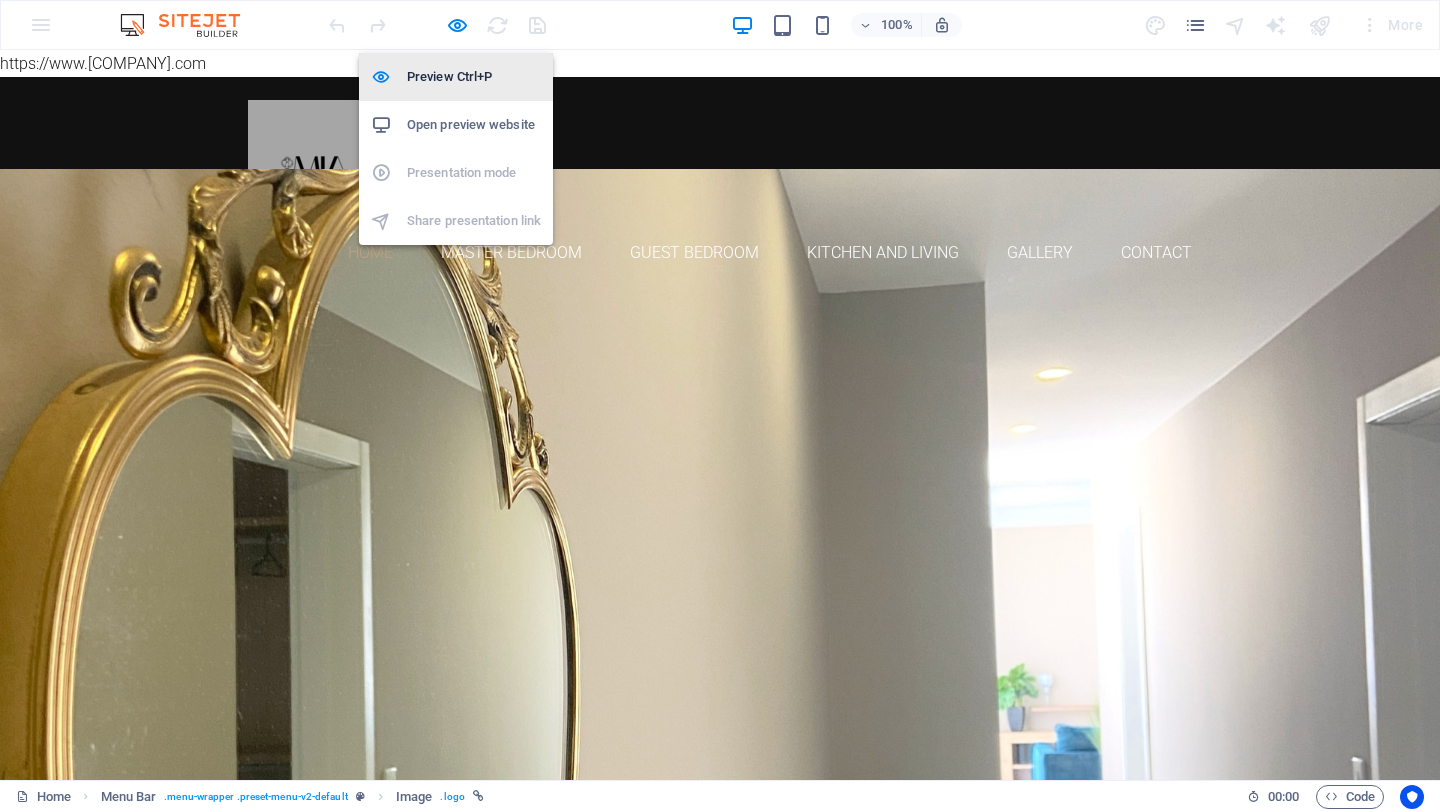 click on "Preview Ctrl+P" at bounding box center (474, 77) 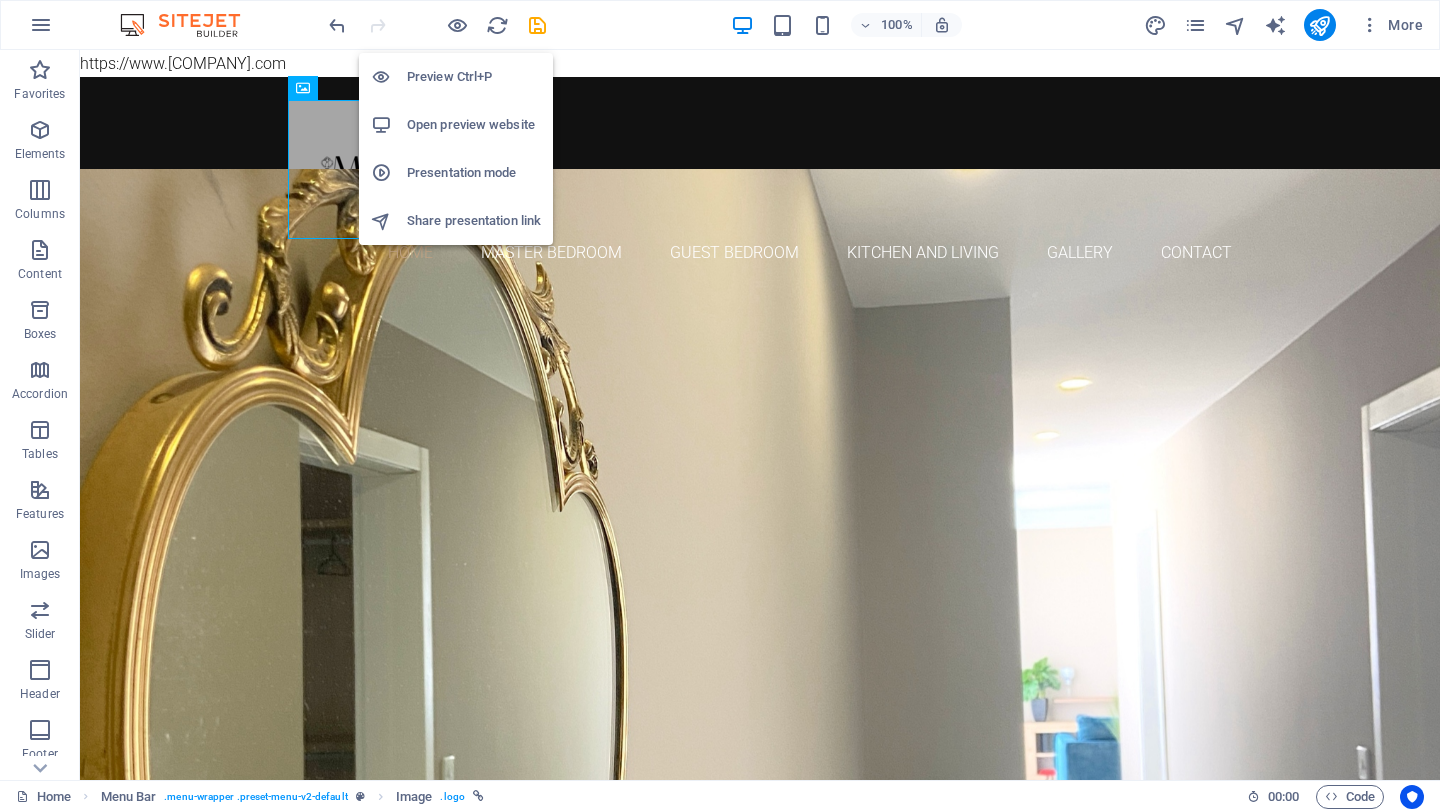 click on "Open preview website" at bounding box center (474, 125) 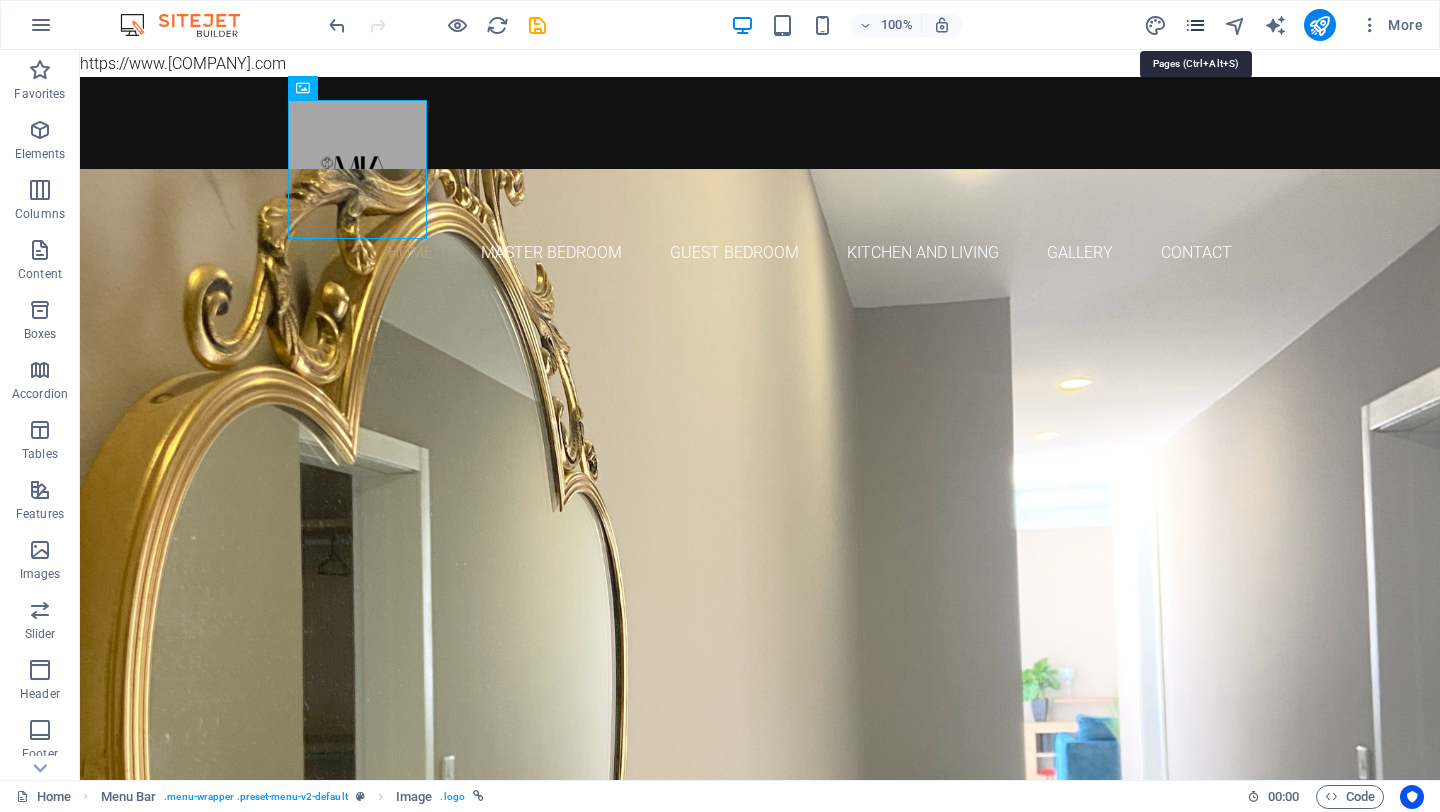 click at bounding box center [1195, 25] 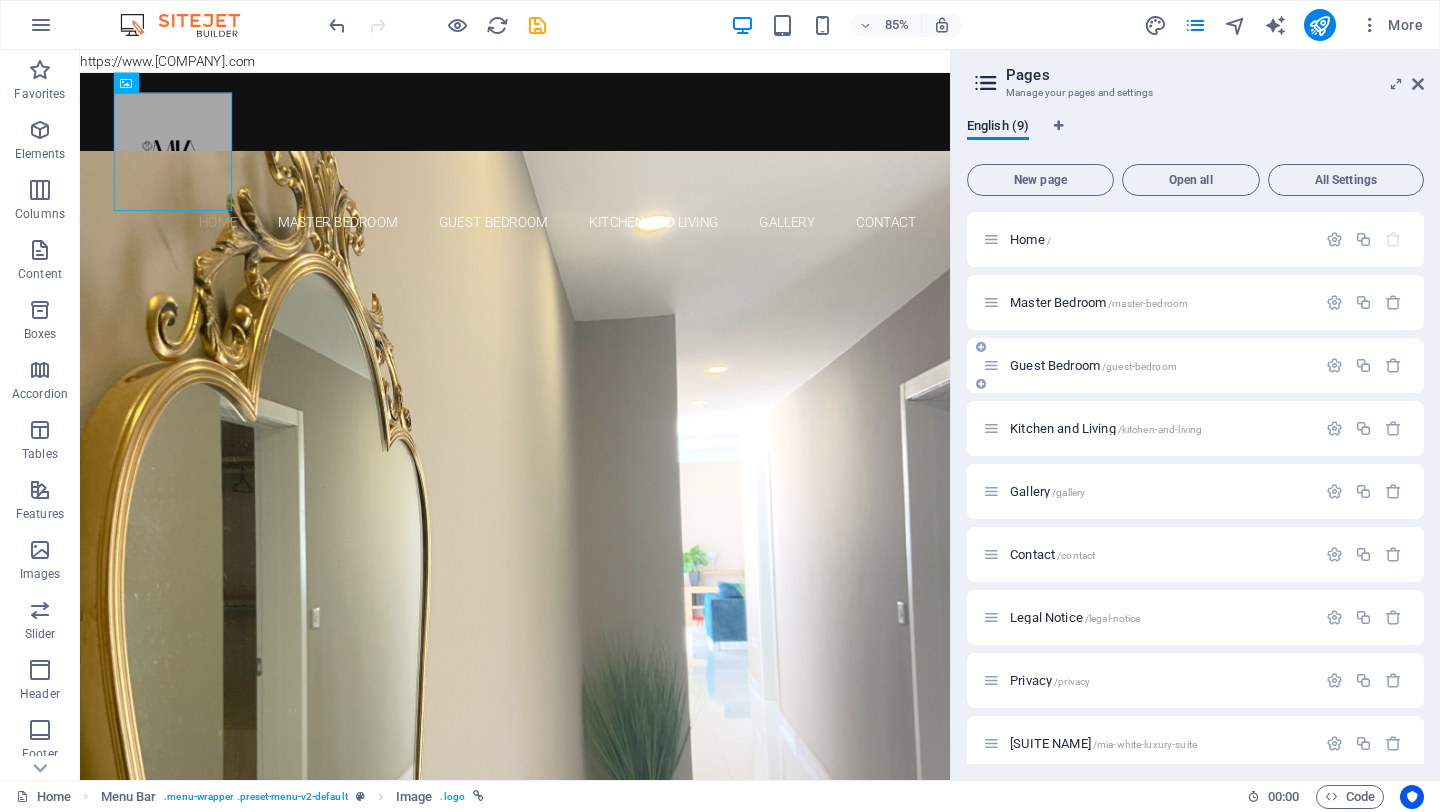 scroll, scrollTop: 15, scrollLeft: 0, axis: vertical 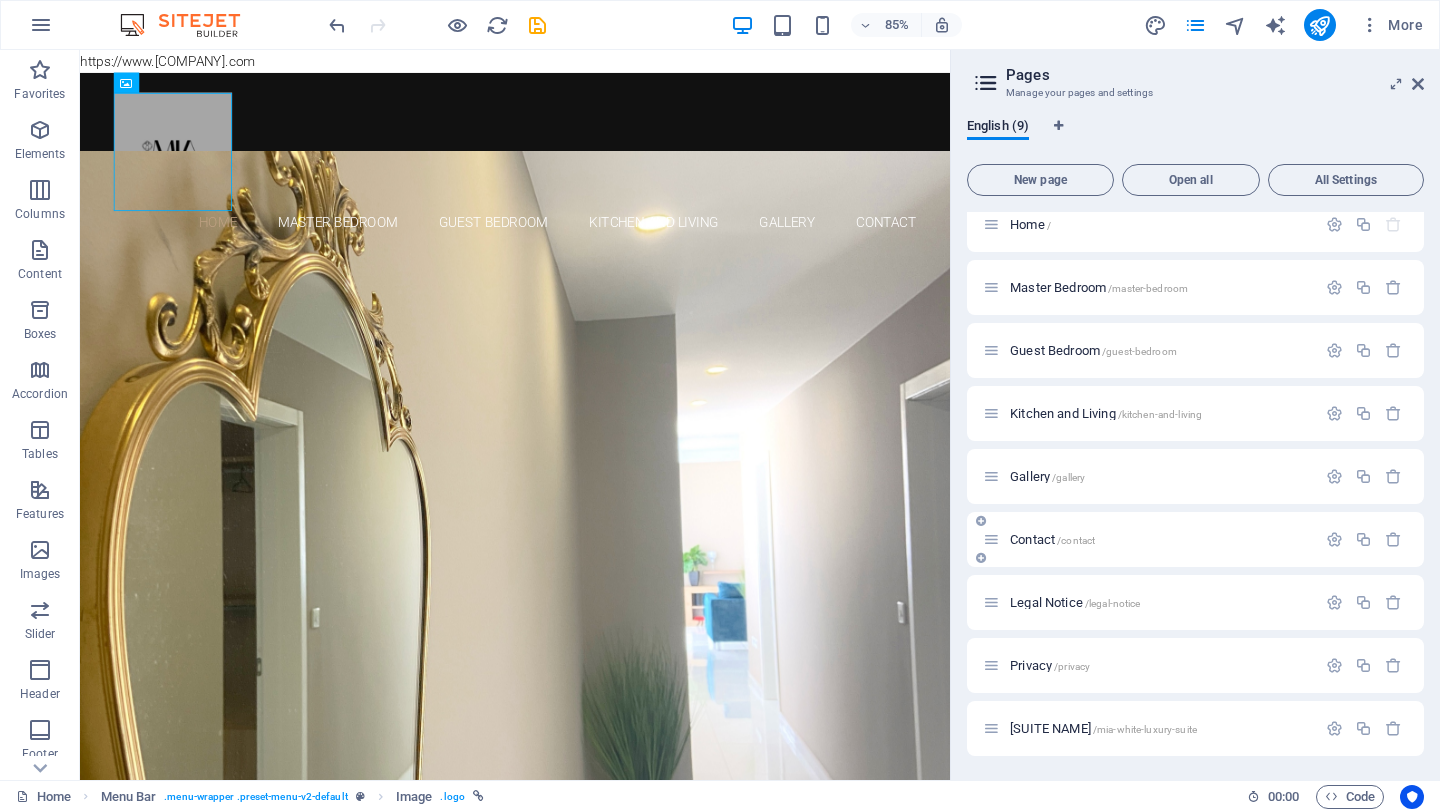 click on "Contact /contact" at bounding box center (1149, 539) 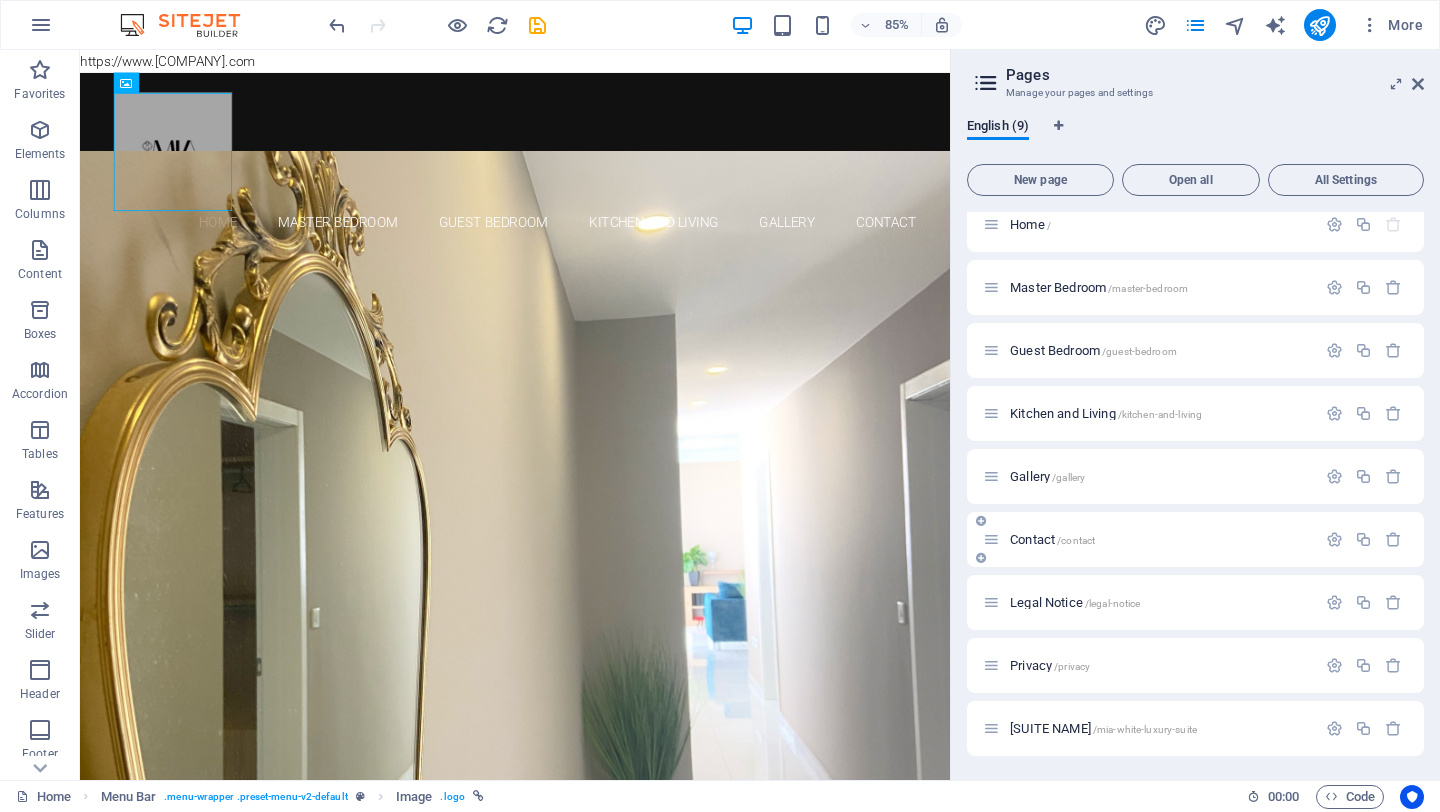 click on "/contact" at bounding box center (1076, 540) 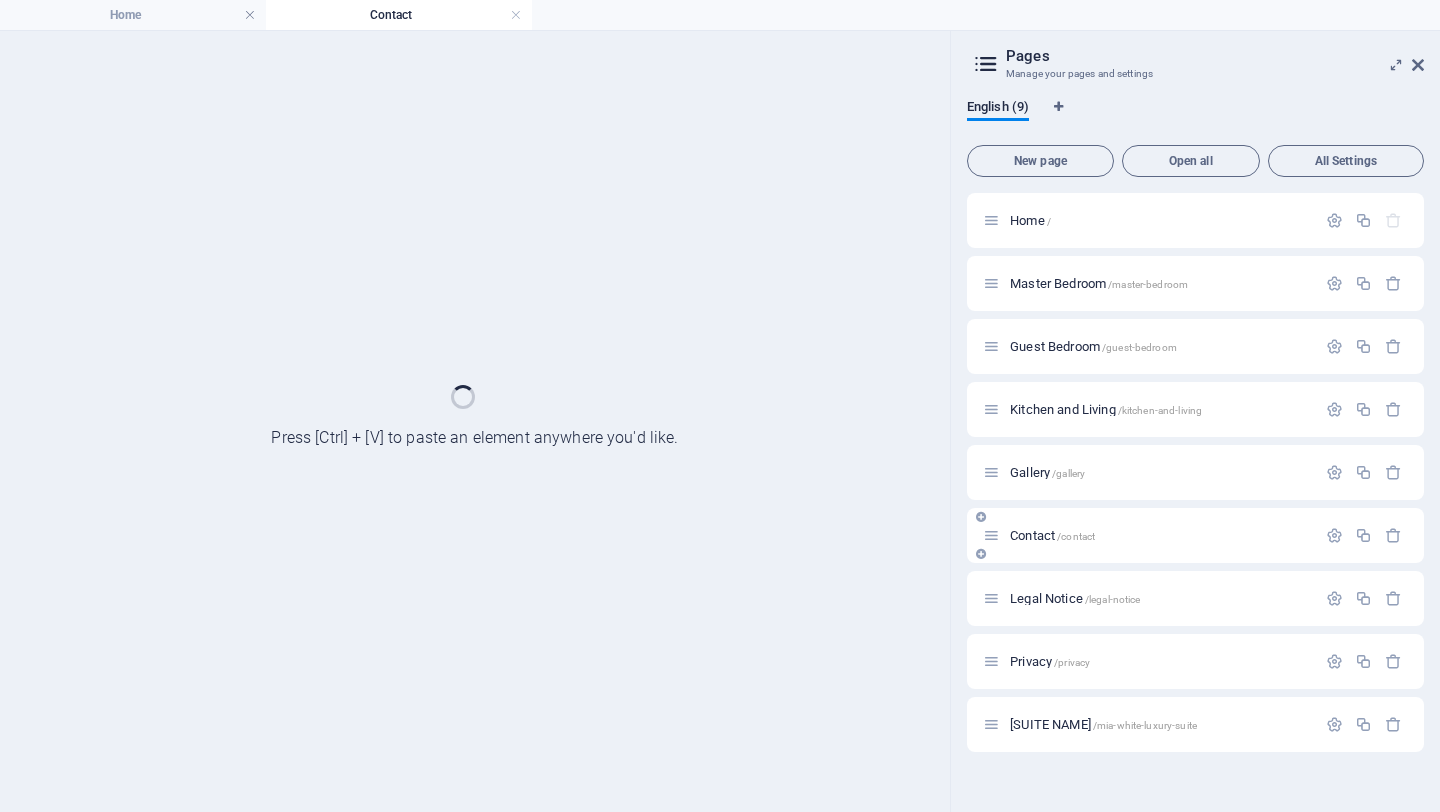 scroll, scrollTop: 0, scrollLeft: 0, axis: both 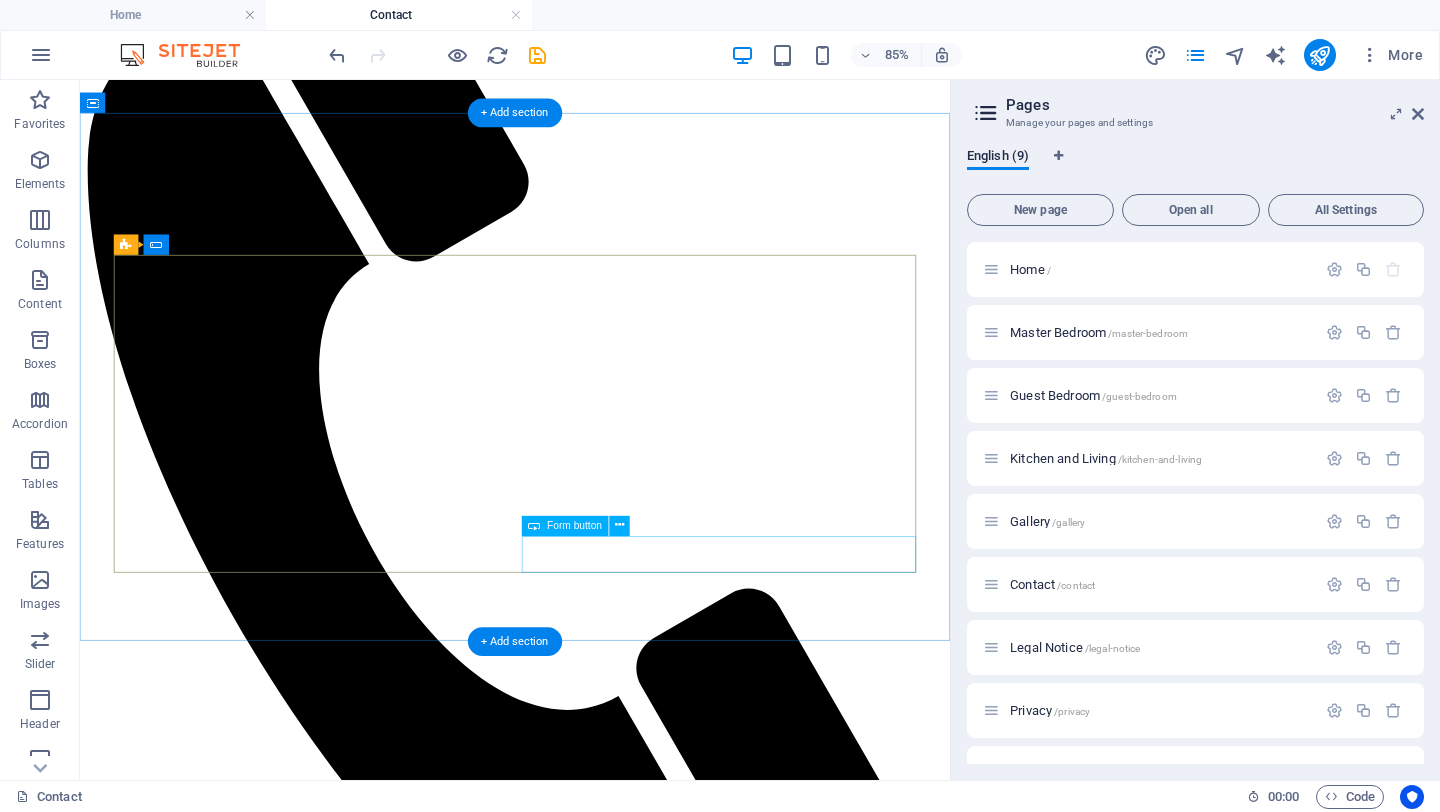 click on "Submit" 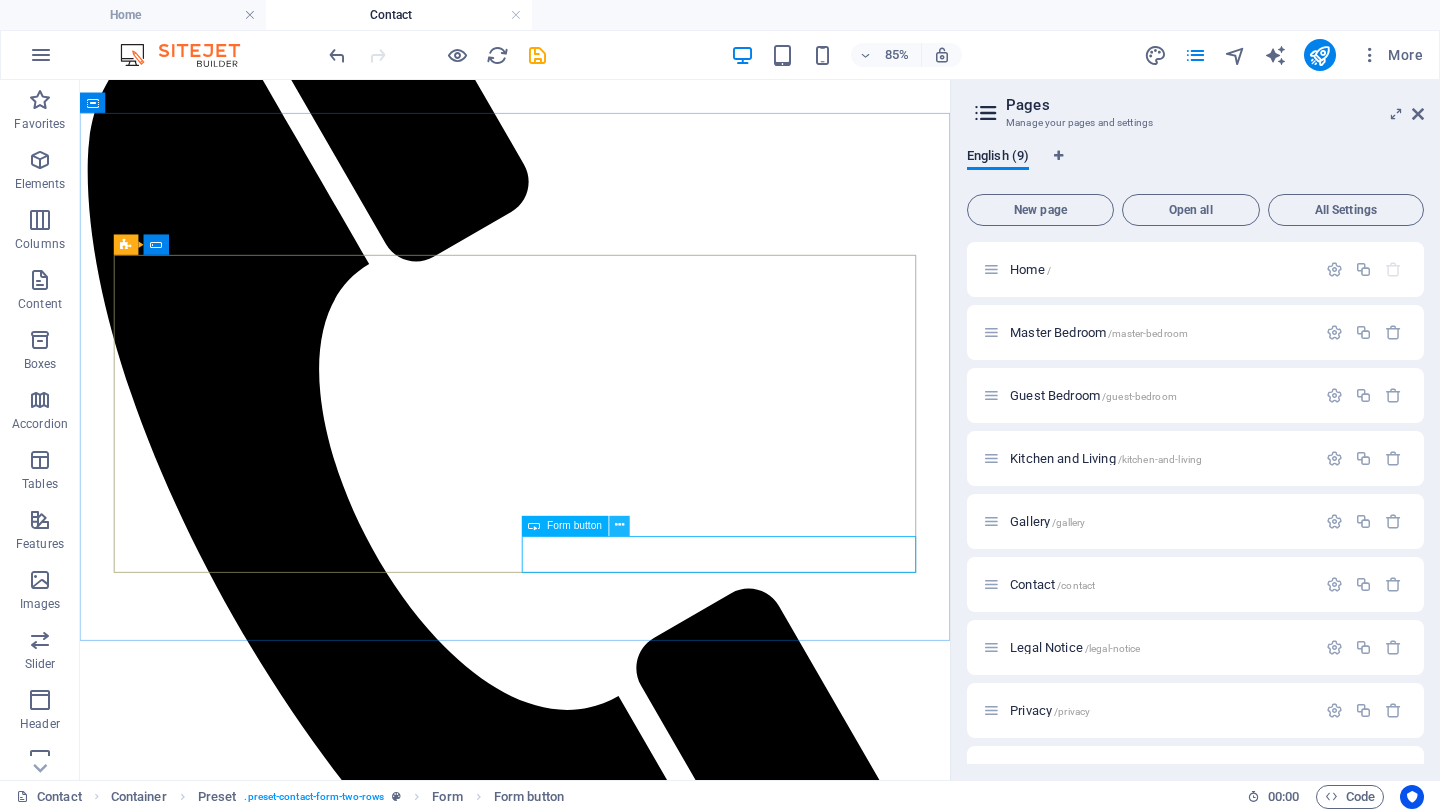 click at bounding box center (619, 526) 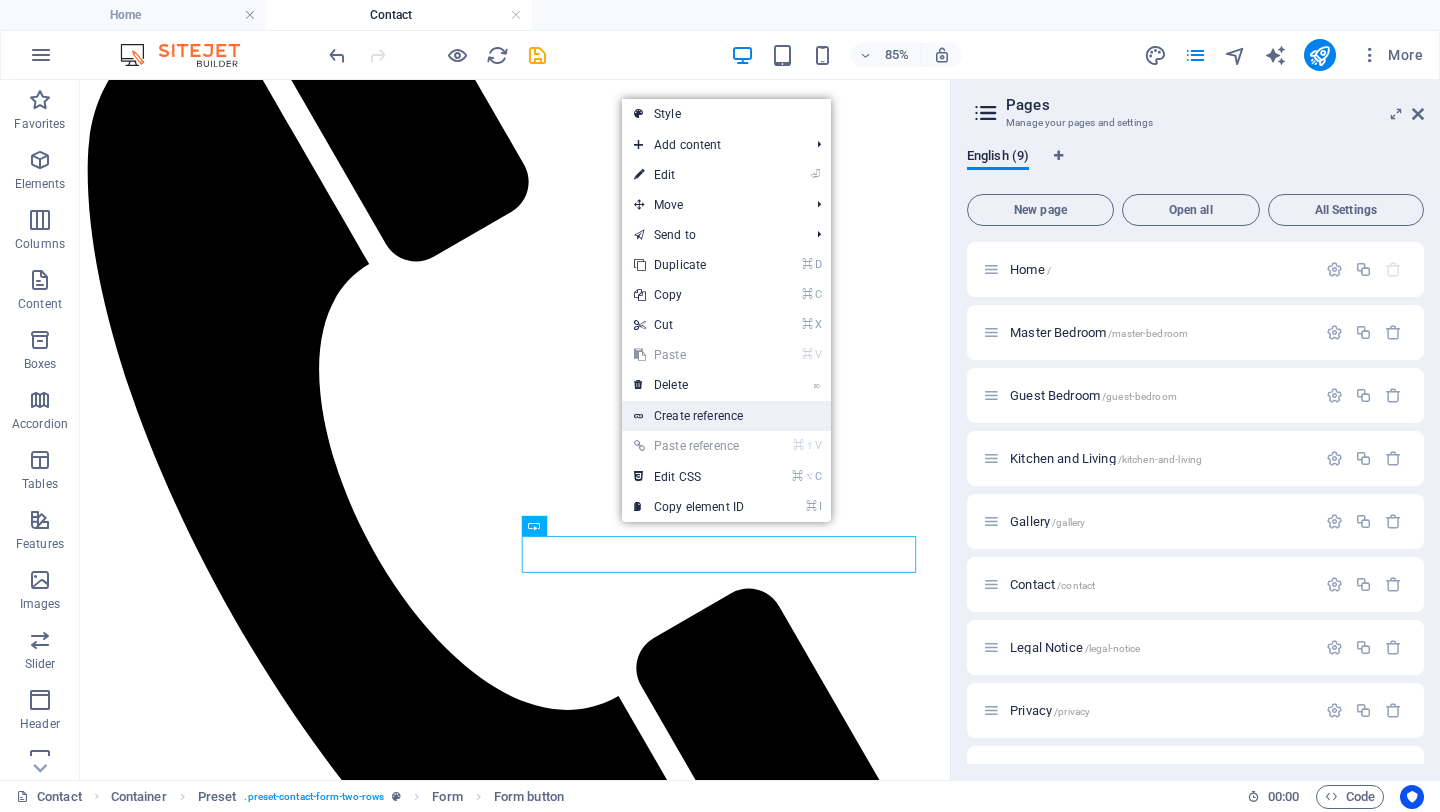 click on "Create reference" at bounding box center (726, 416) 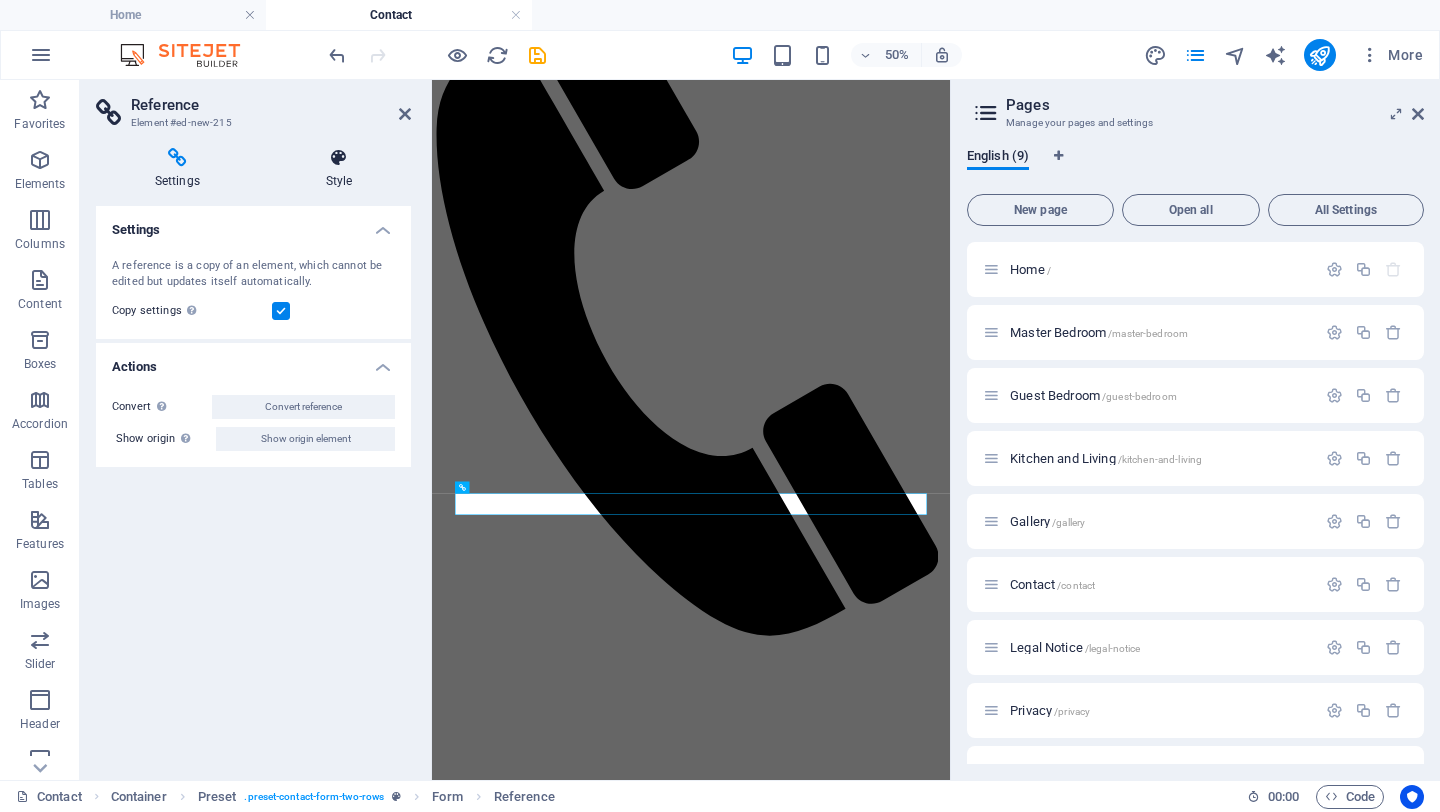 click at bounding box center (339, 158) 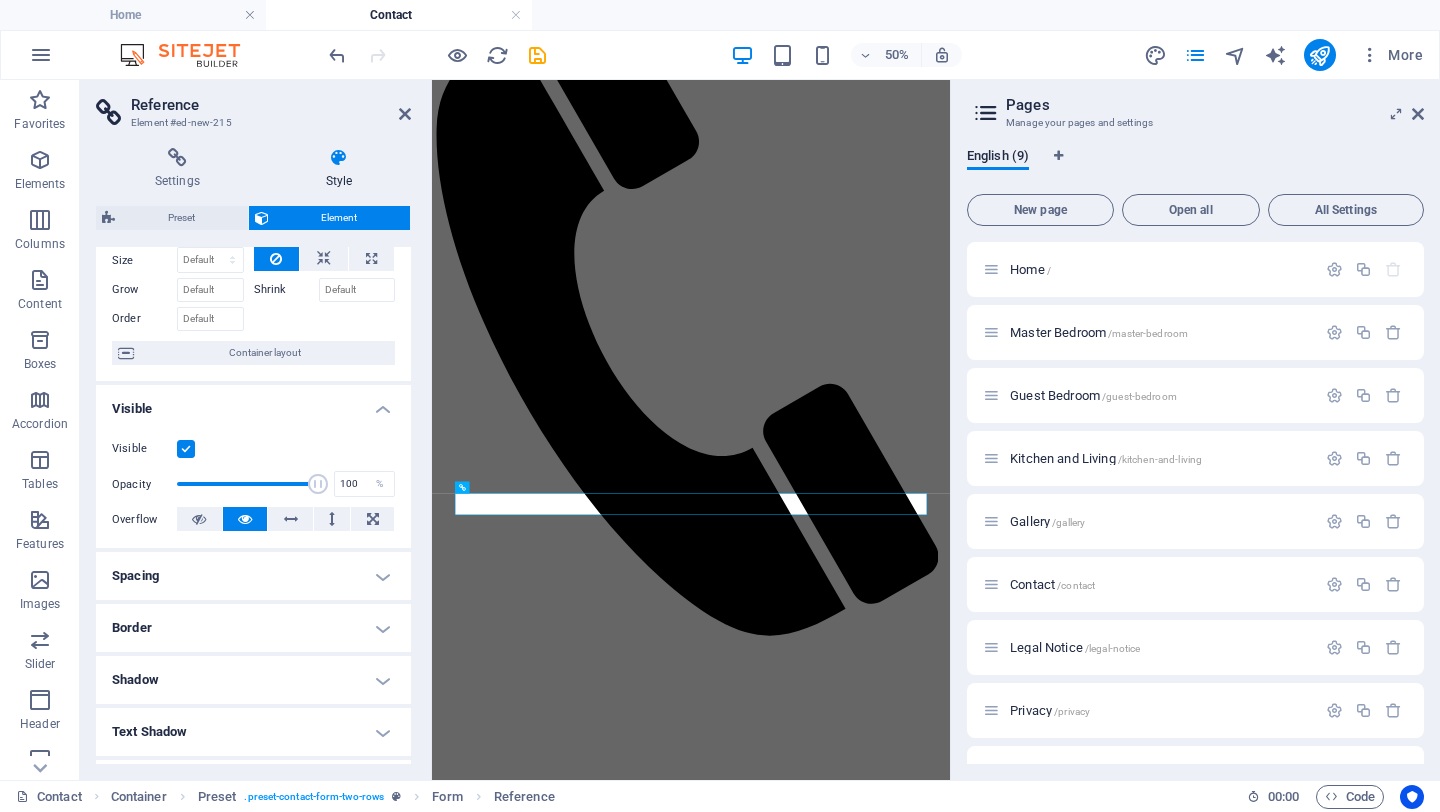 scroll, scrollTop: 0, scrollLeft: 0, axis: both 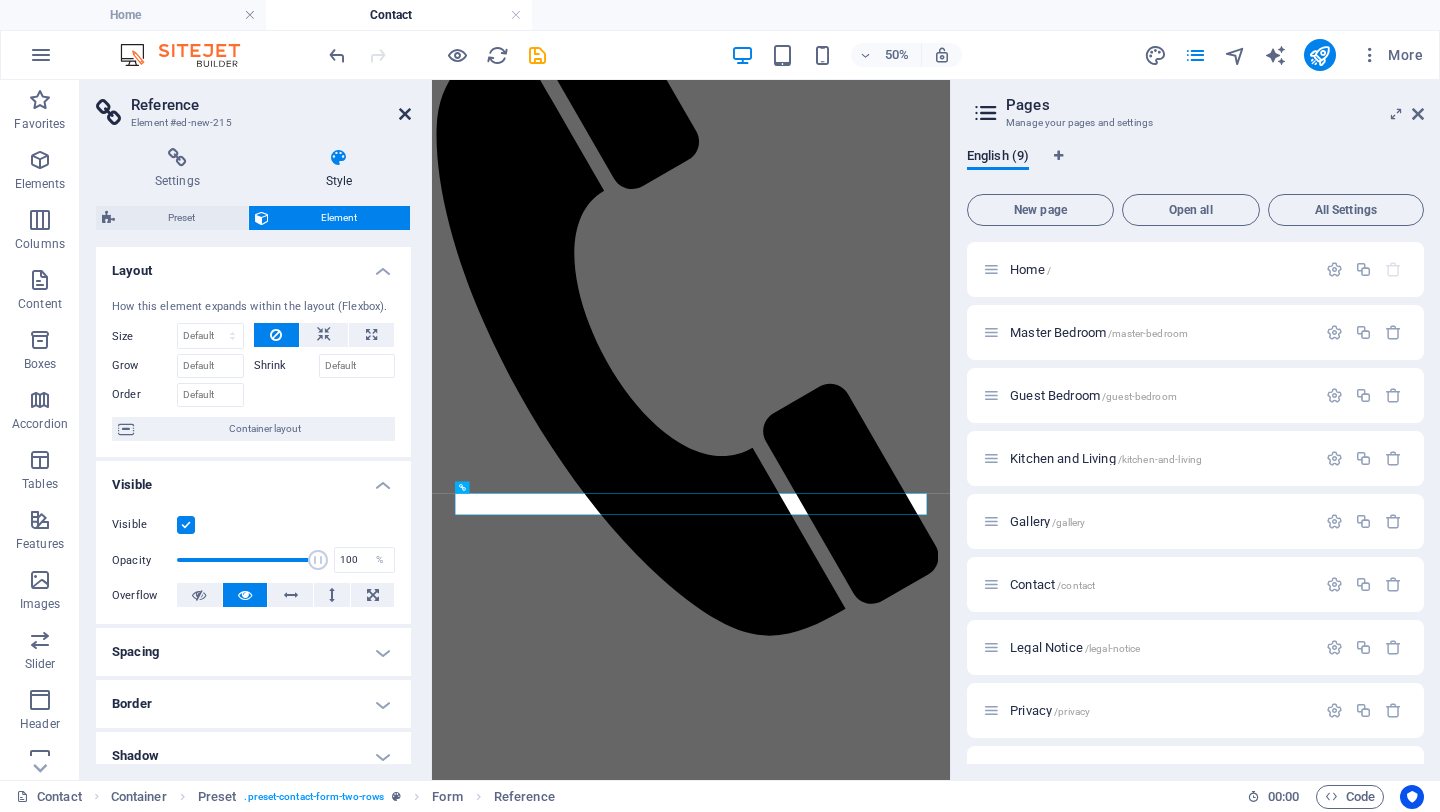 click at bounding box center [405, 114] 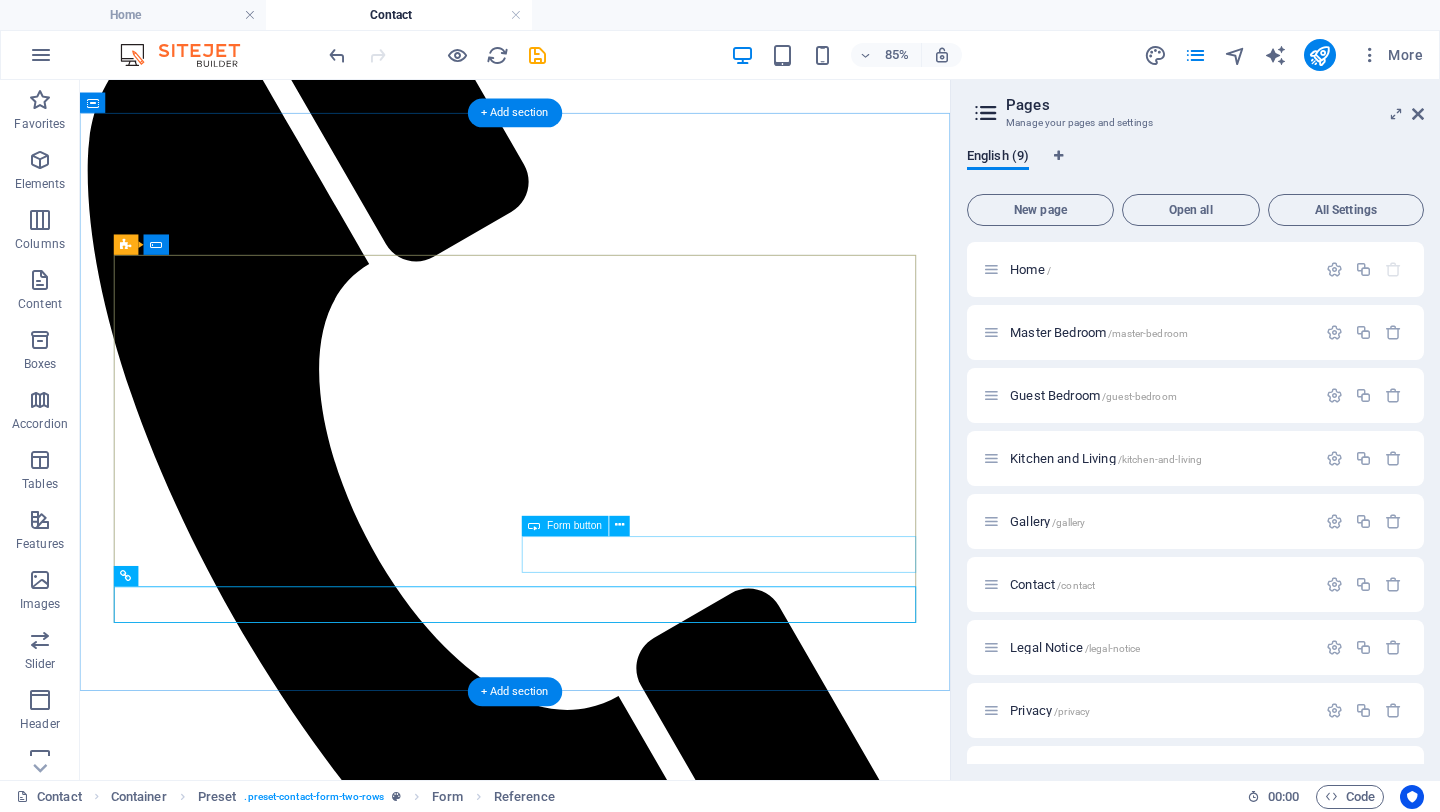 click on "Submit" 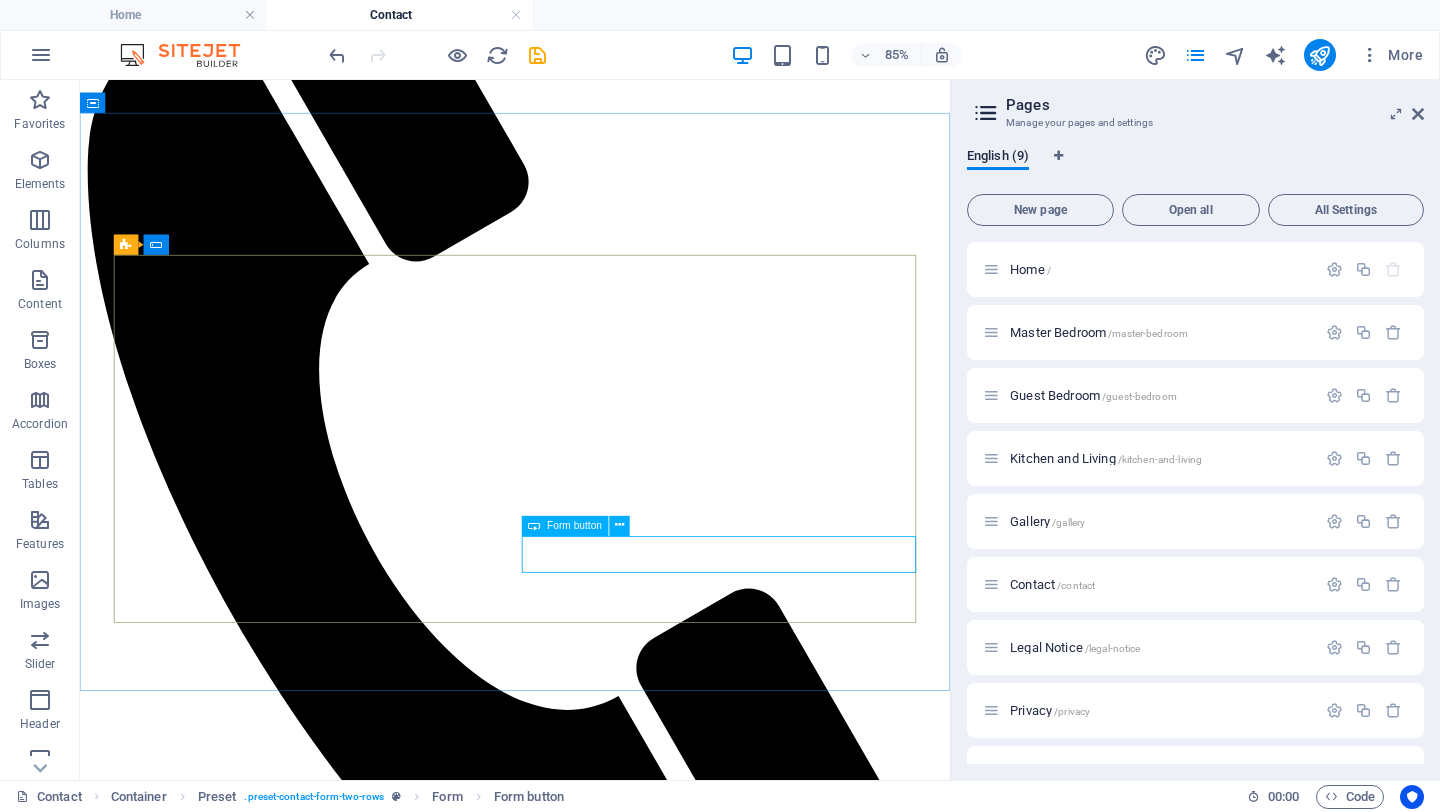click on "Form button" at bounding box center (574, 526) 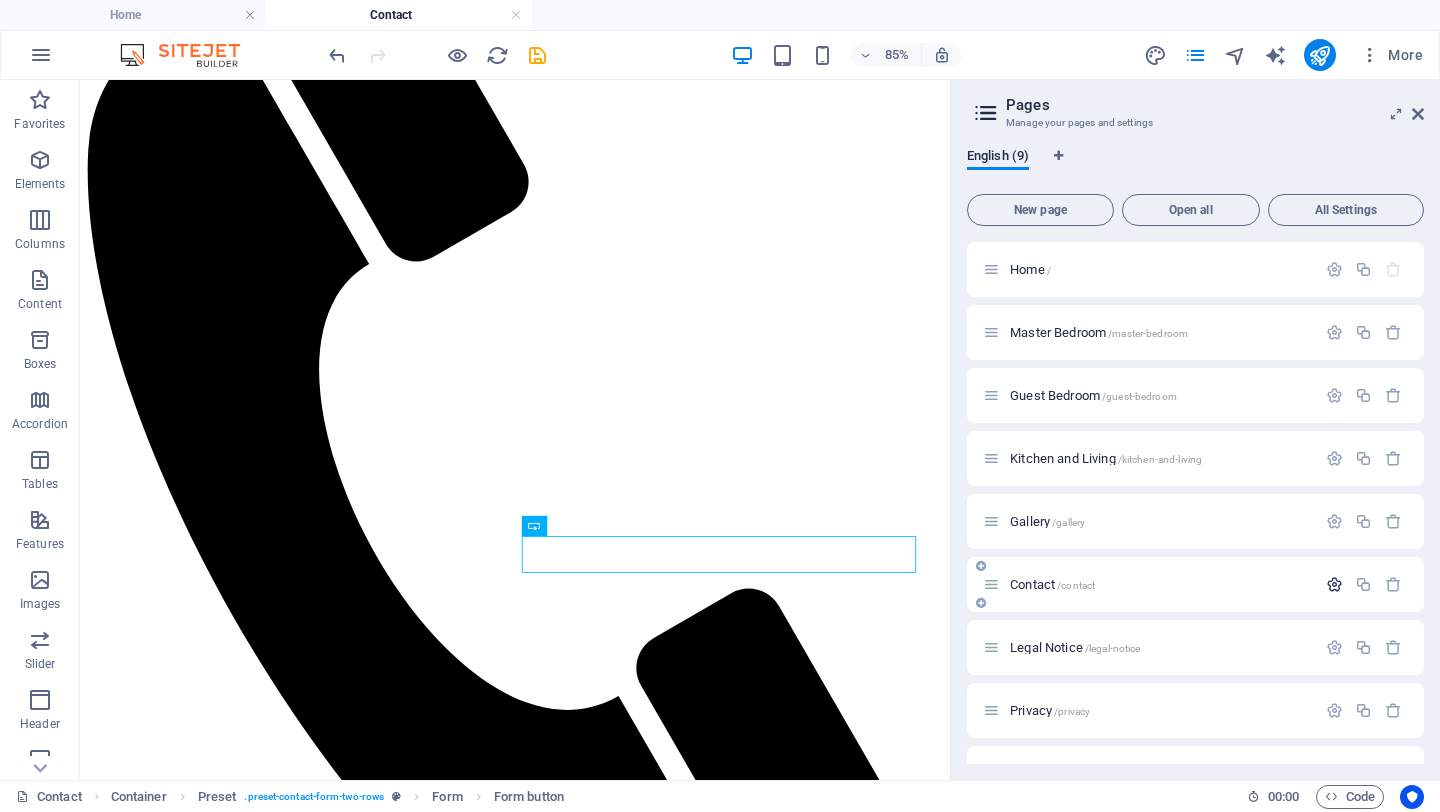 click at bounding box center (1334, 584) 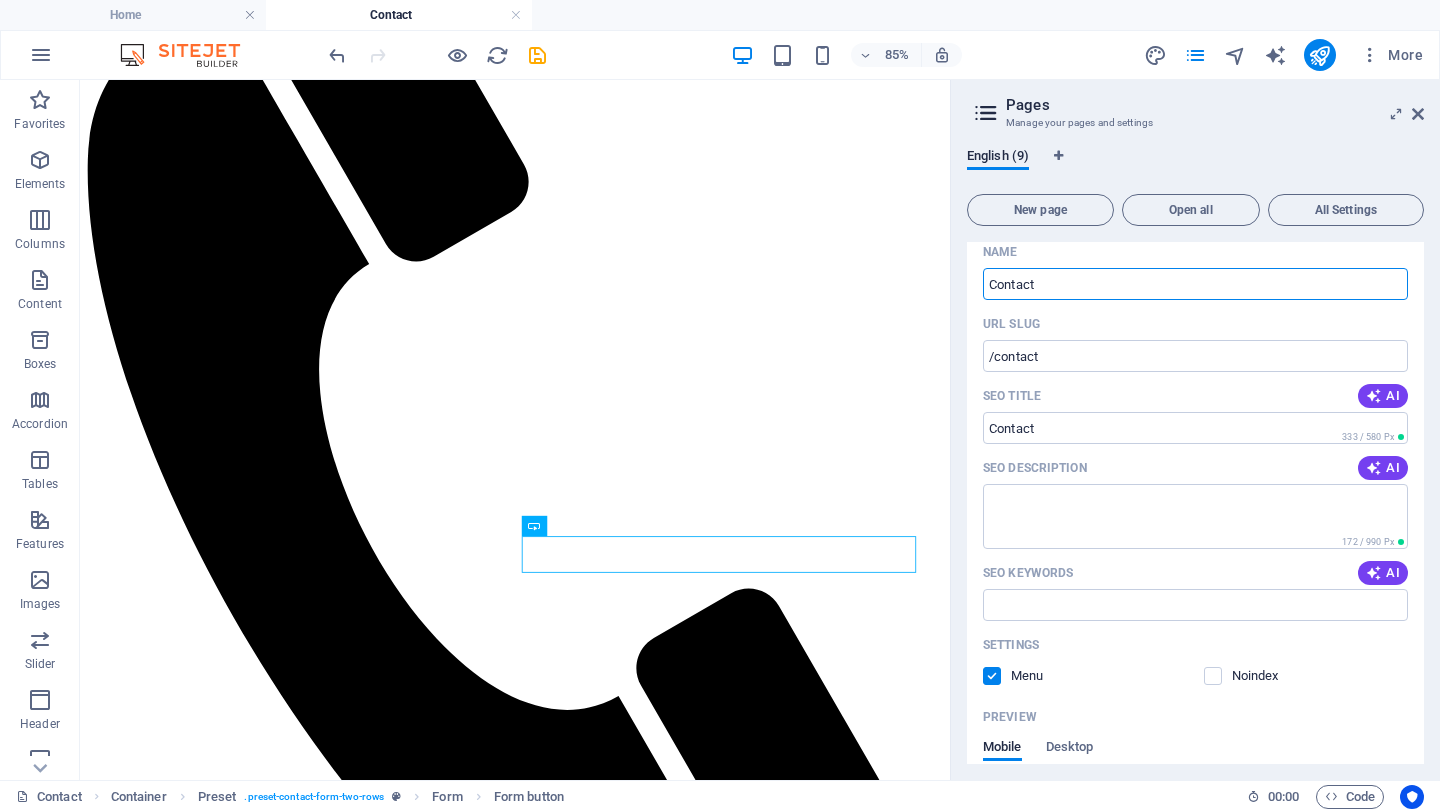 scroll, scrollTop: 383, scrollLeft: 0, axis: vertical 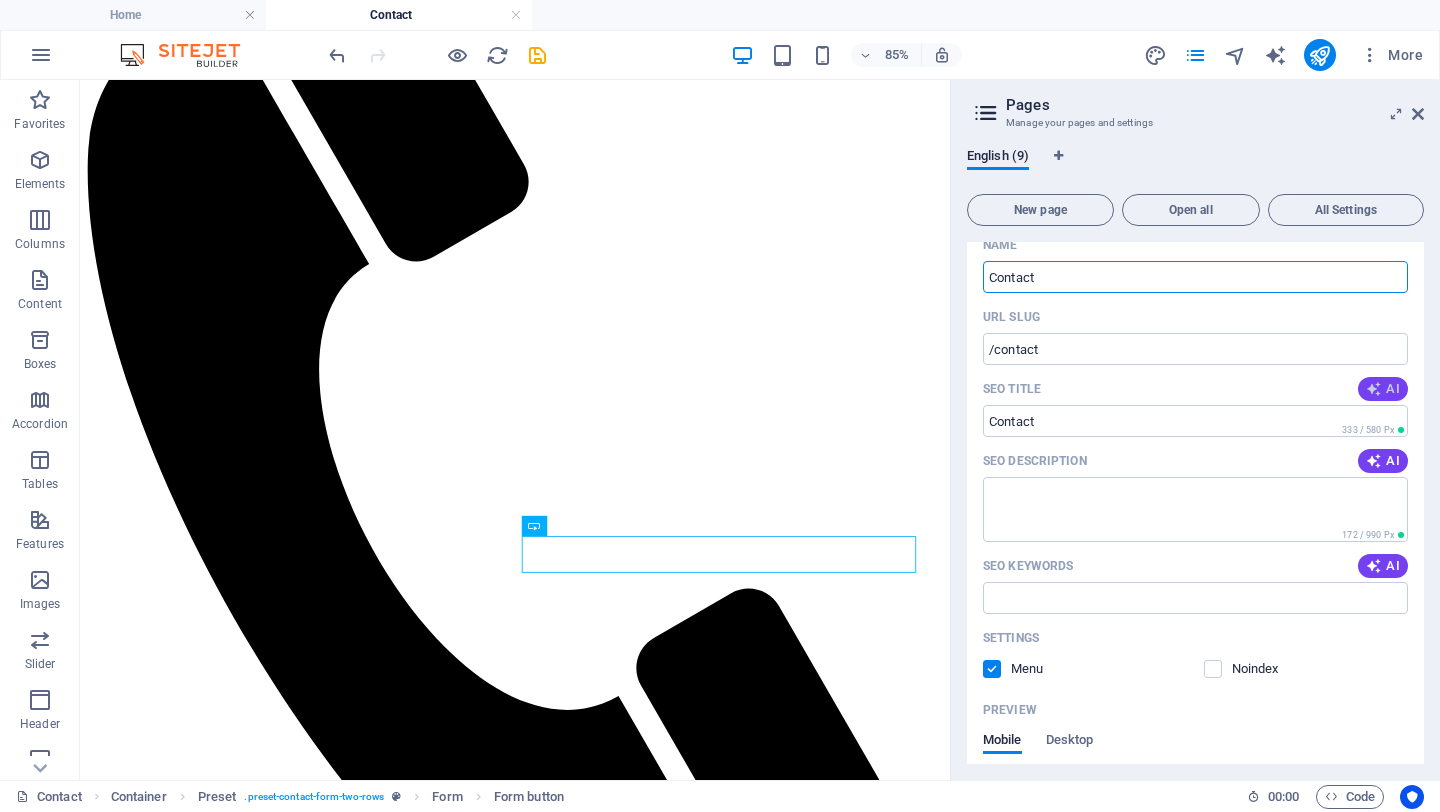click at bounding box center (1374, 389) 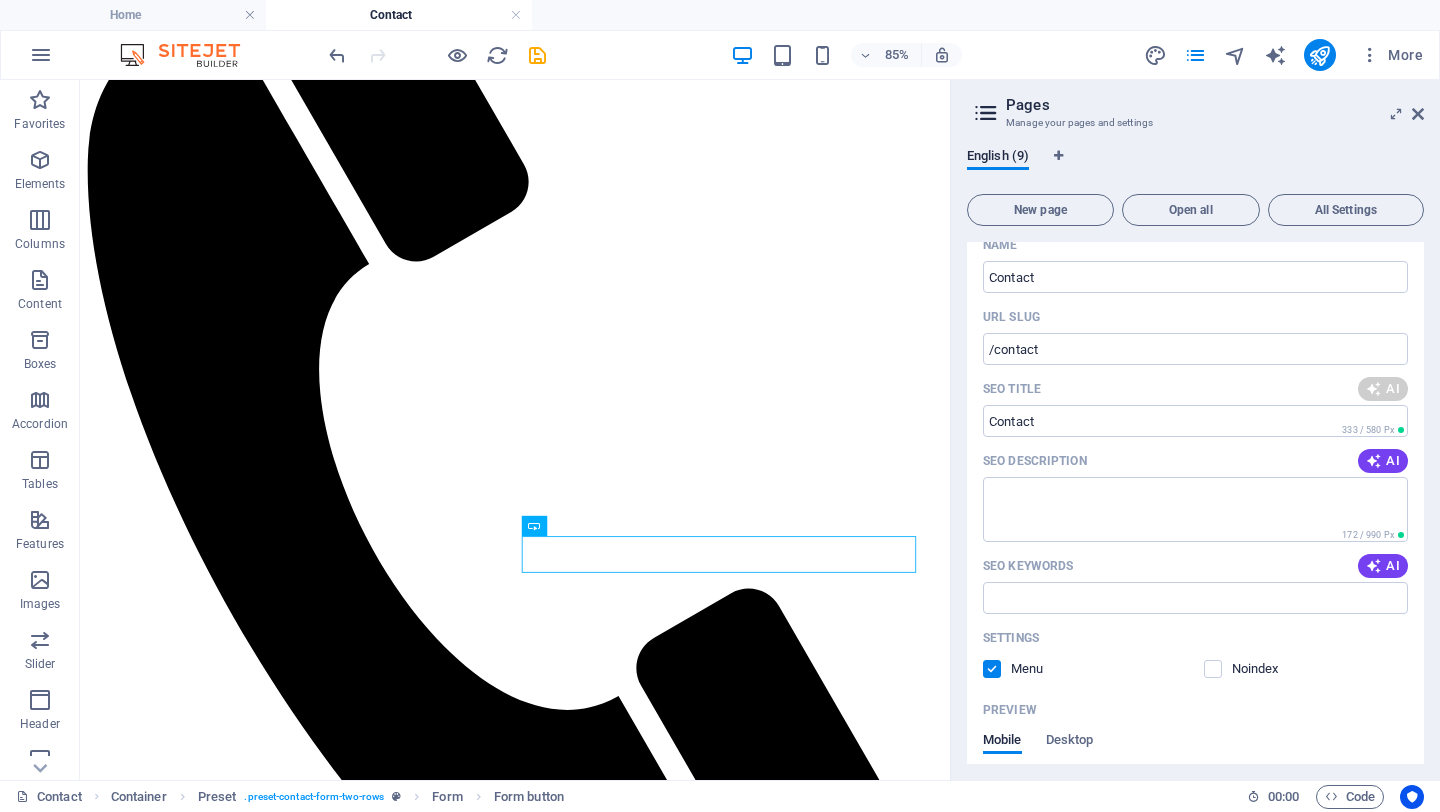 click on "AI" at bounding box center [1383, 461] 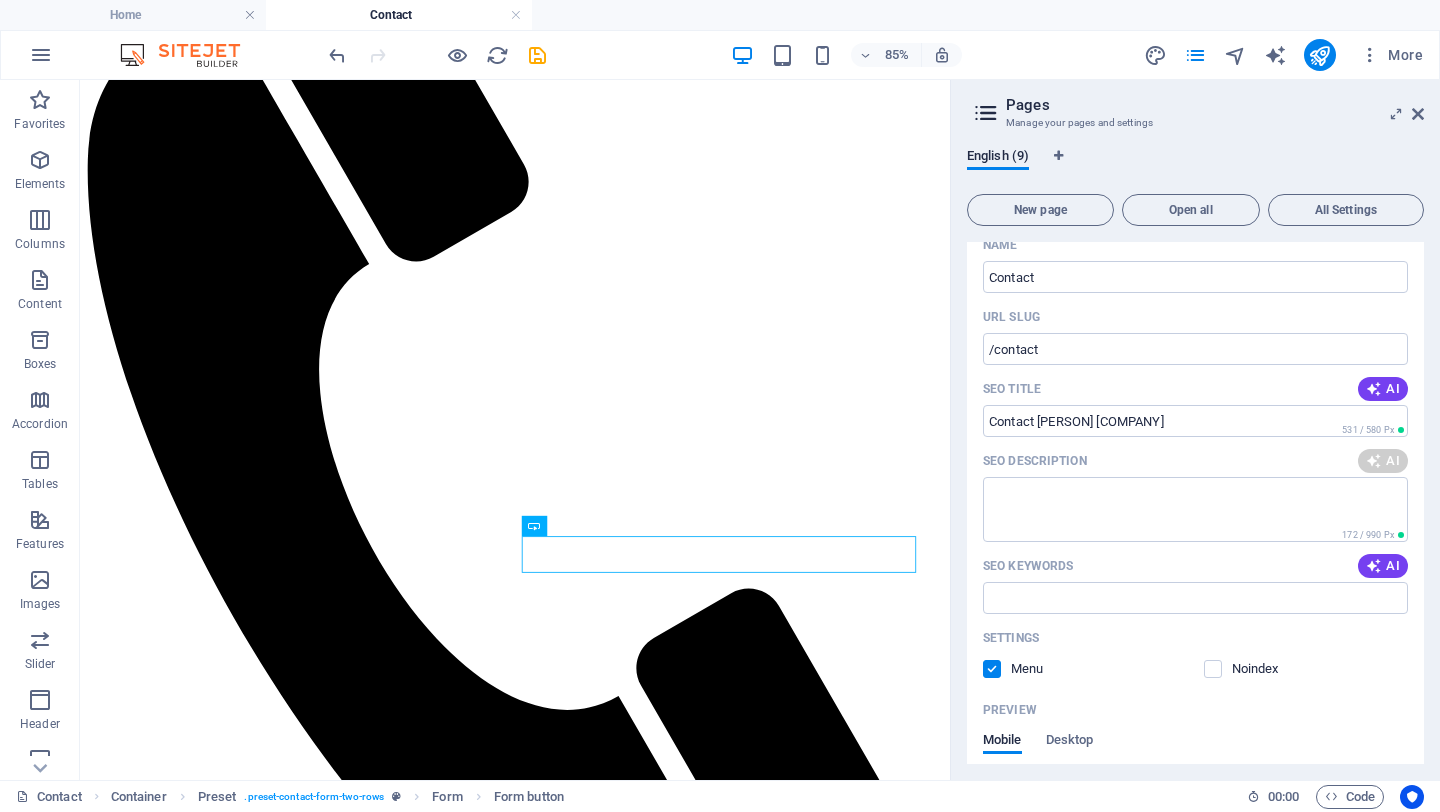type on "Contact [PERSON] [COMPANY]" 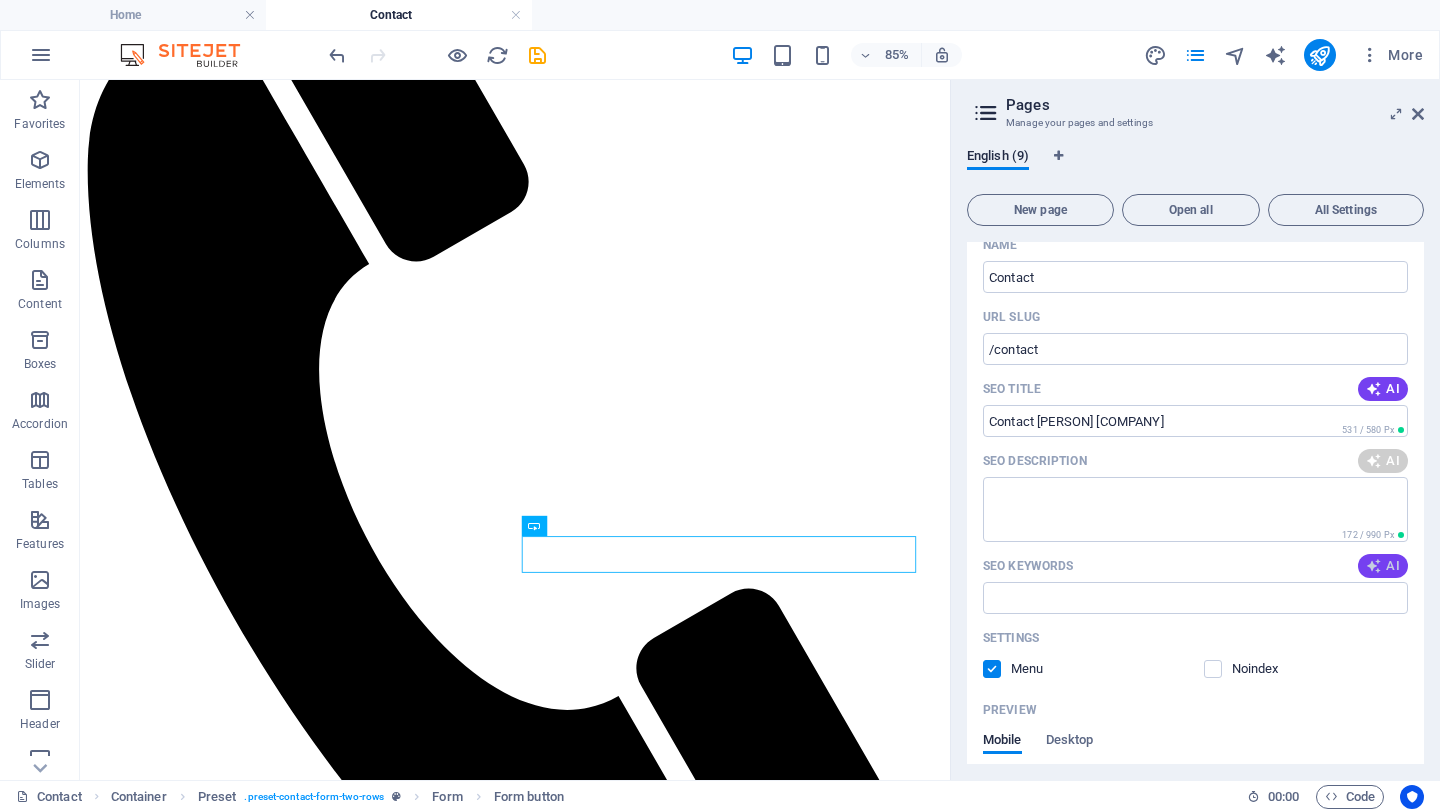 click on "AI" at bounding box center [1383, 566] 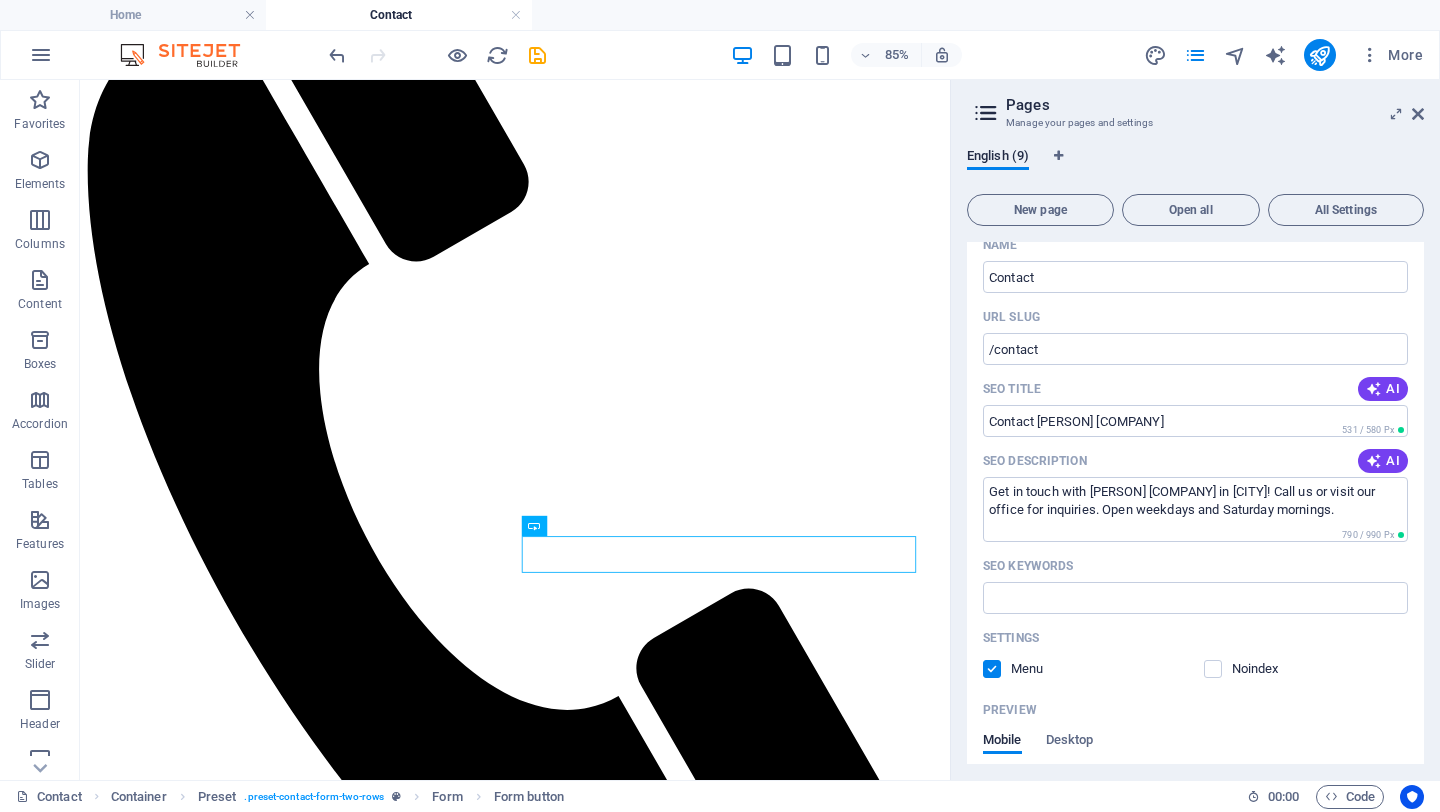 type on "Get in touch with [PERSON] [COMPANY] in [CITY]! Call us or visit our office for inquiries. Open weekdays and Saturday mornings." 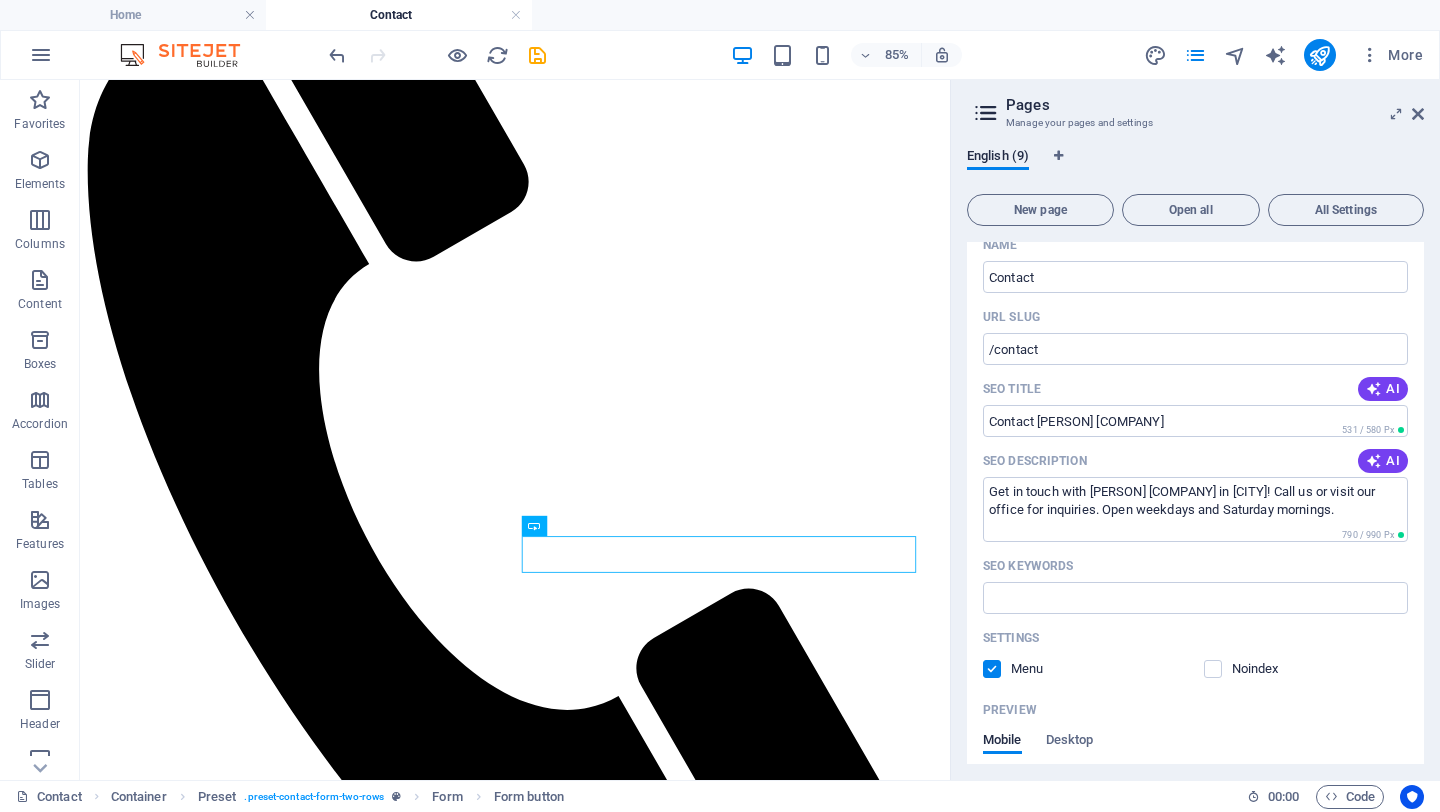 type on "Contact [PERSON] [CITY], [CITY] investment services, investment consulting [CITY], contact investment firm [CITY], reach us [CITY], investment office hours [CITY]" 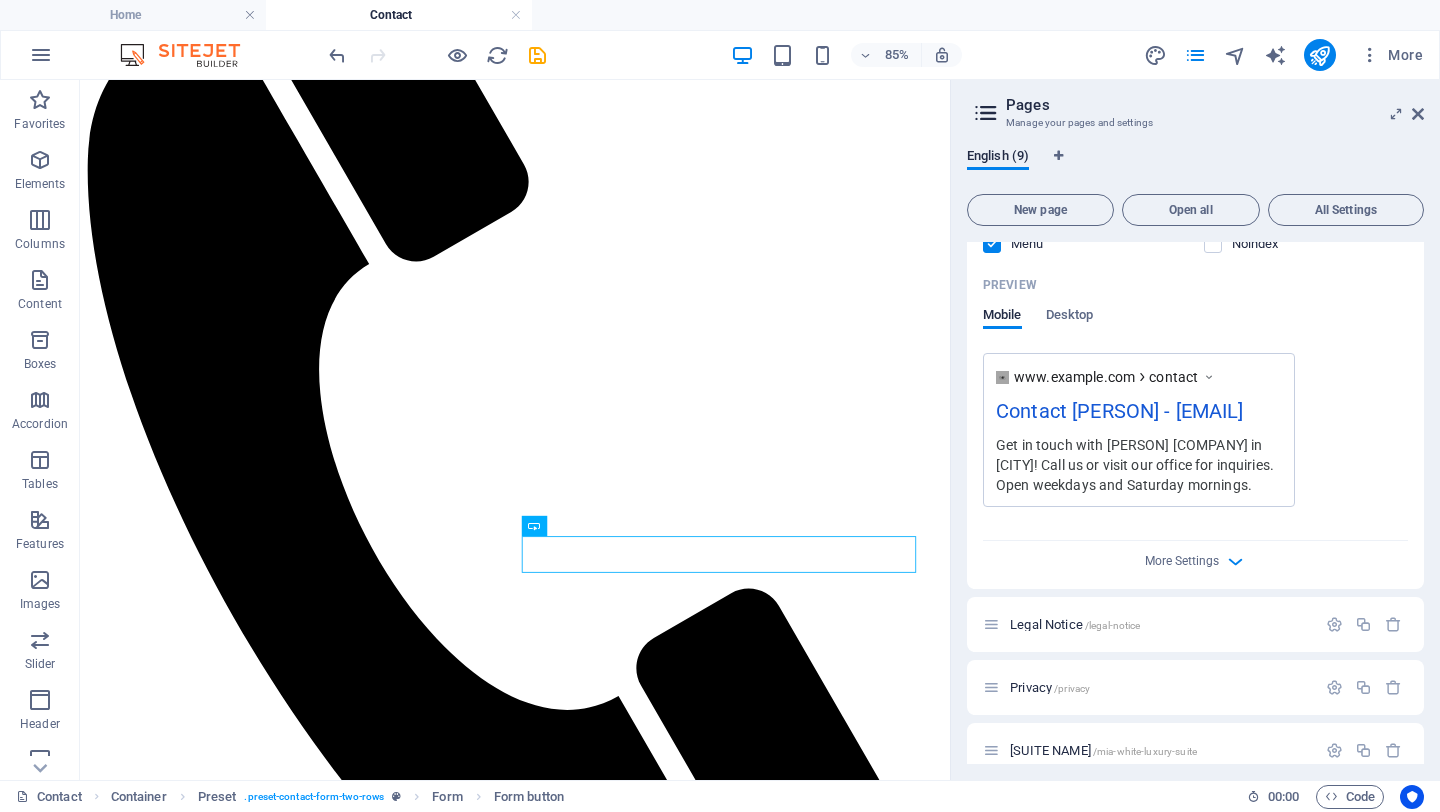 scroll, scrollTop: 858, scrollLeft: 0, axis: vertical 